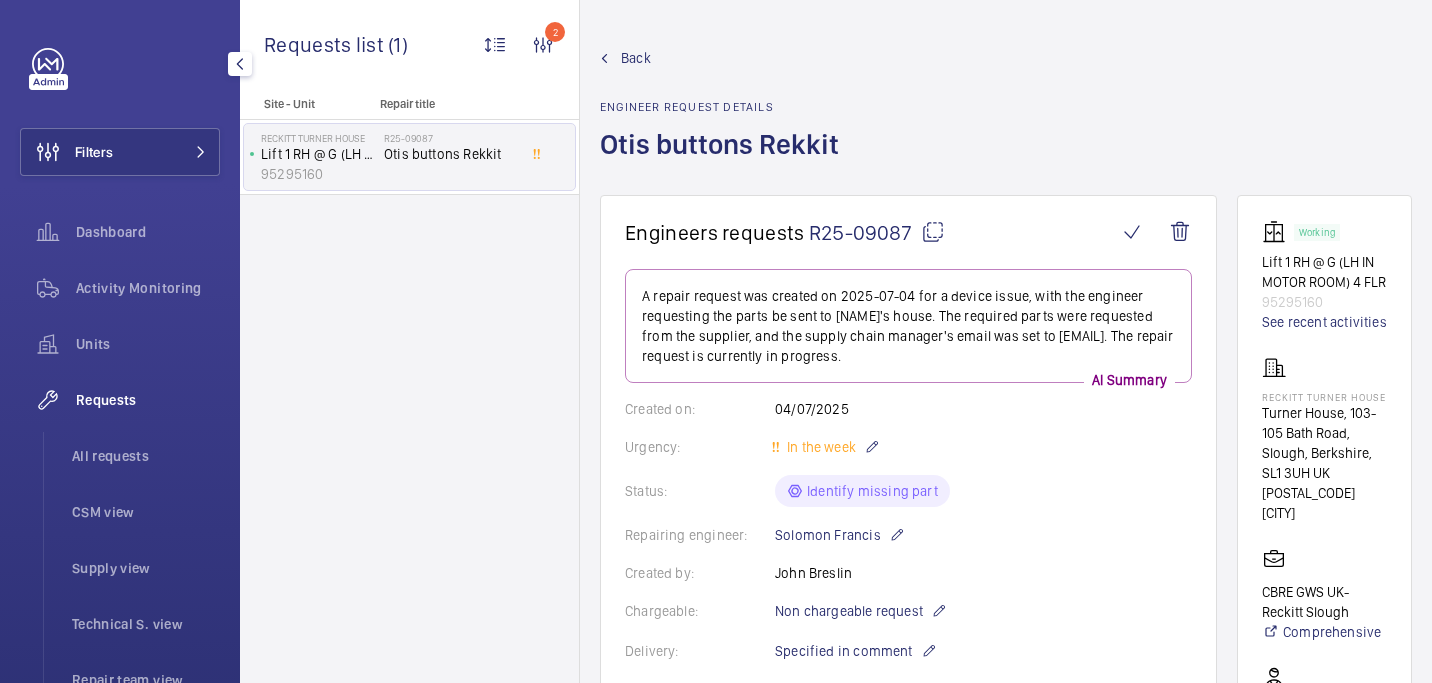 scroll, scrollTop: 0, scrollLeft: 0, axis: both 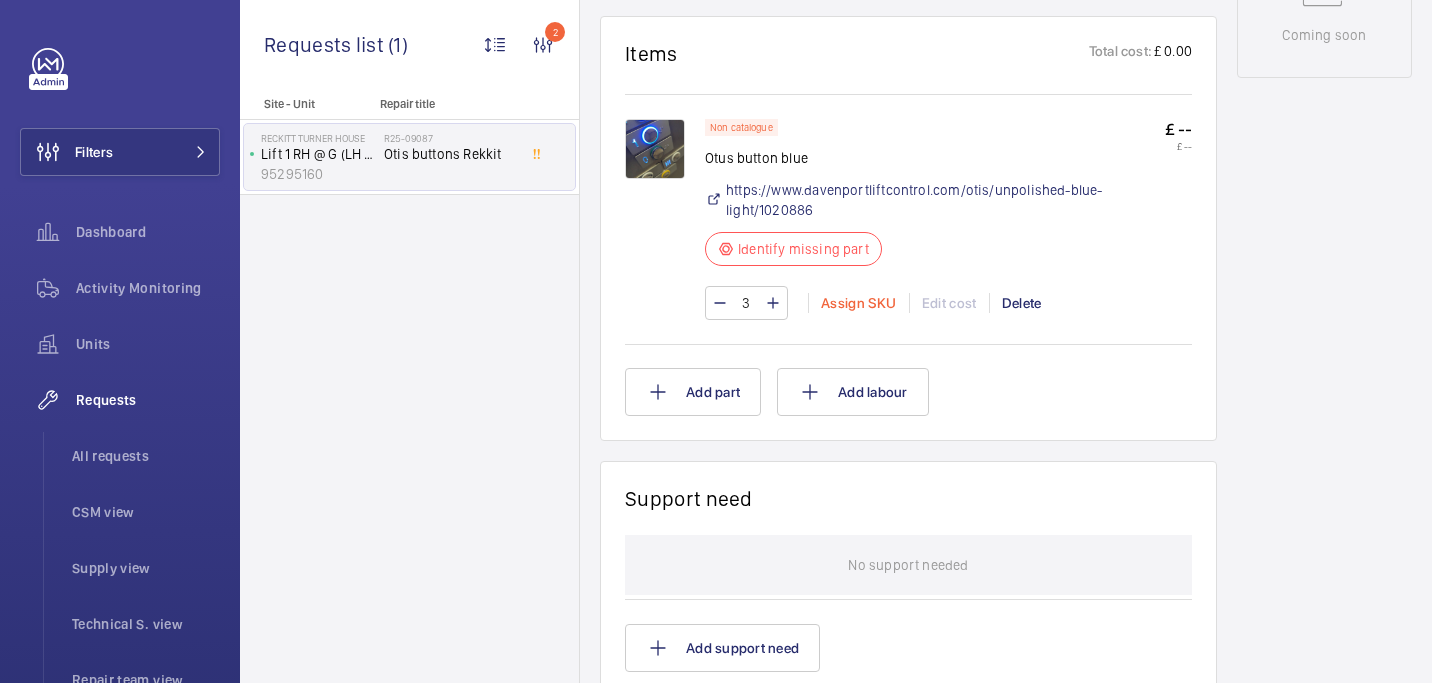click on "Assign SKU" 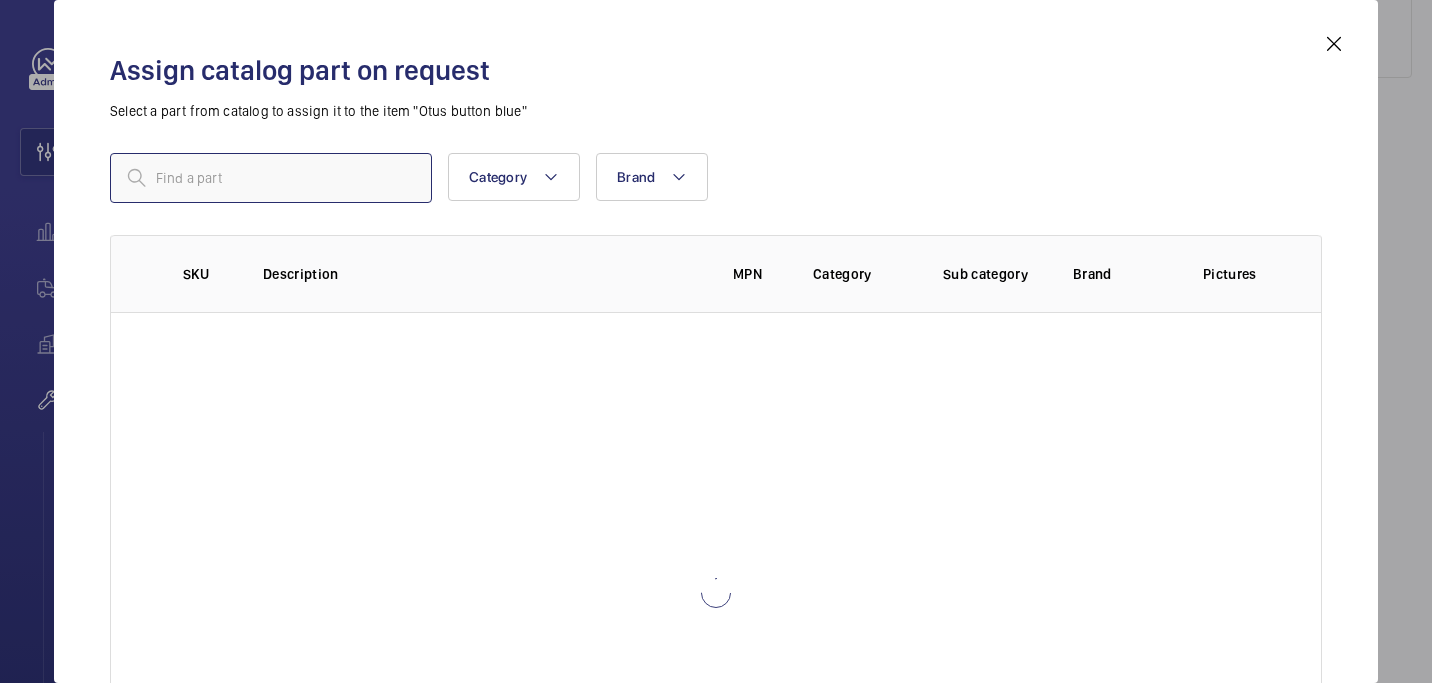 click at bounding box center (271, 178) 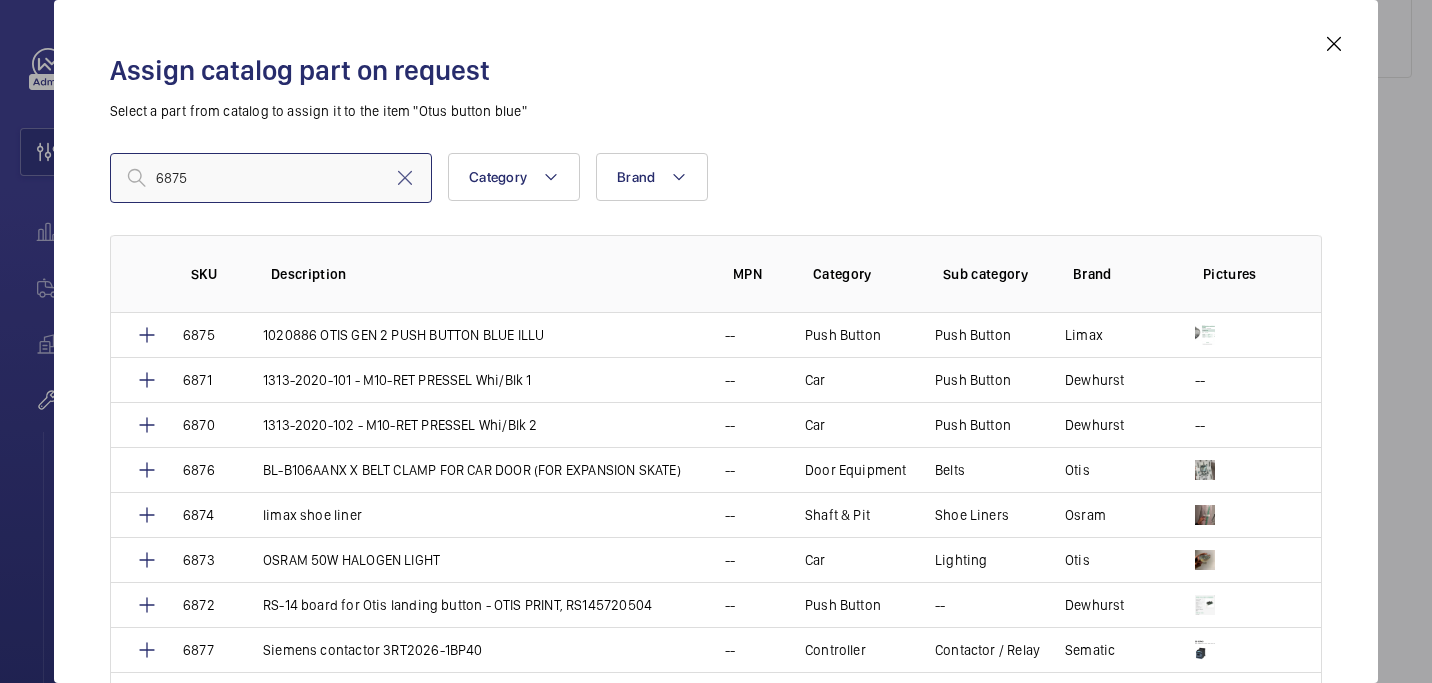 click on "6875" at bounding box center [271, 178] 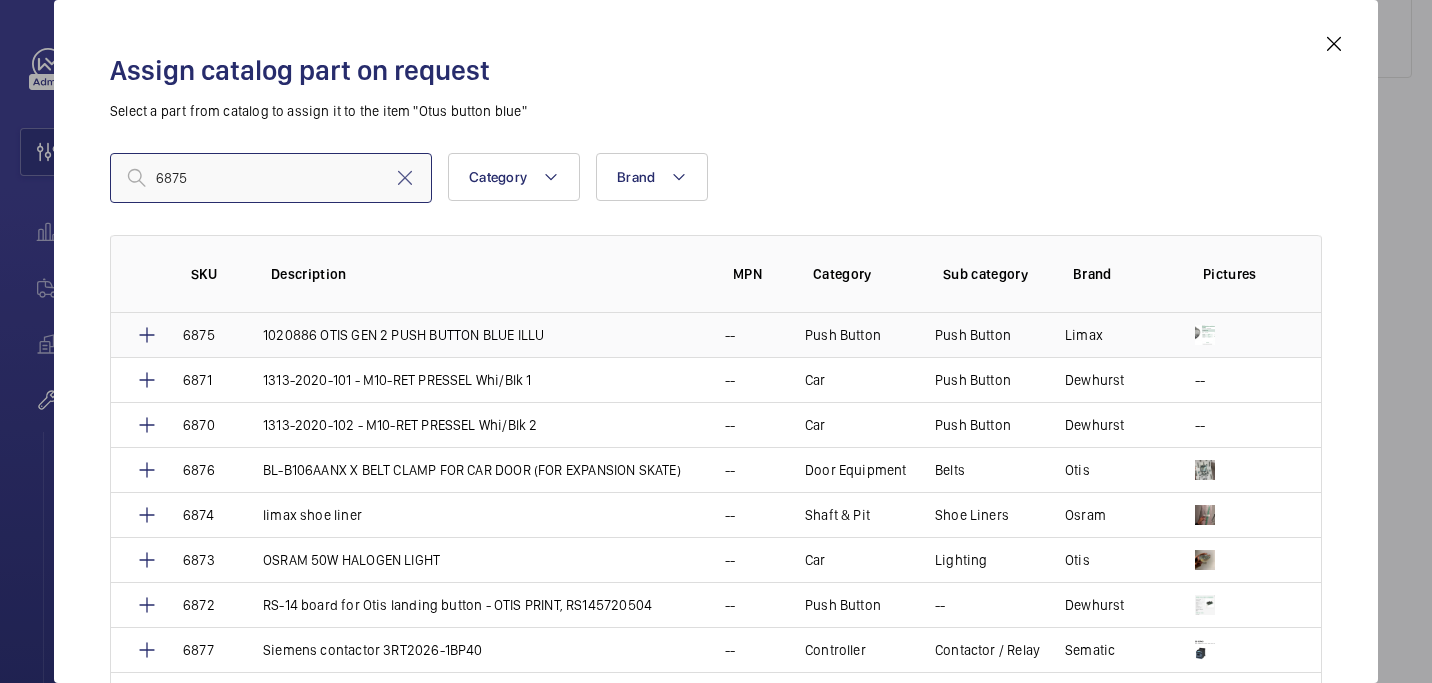 type on "6875" 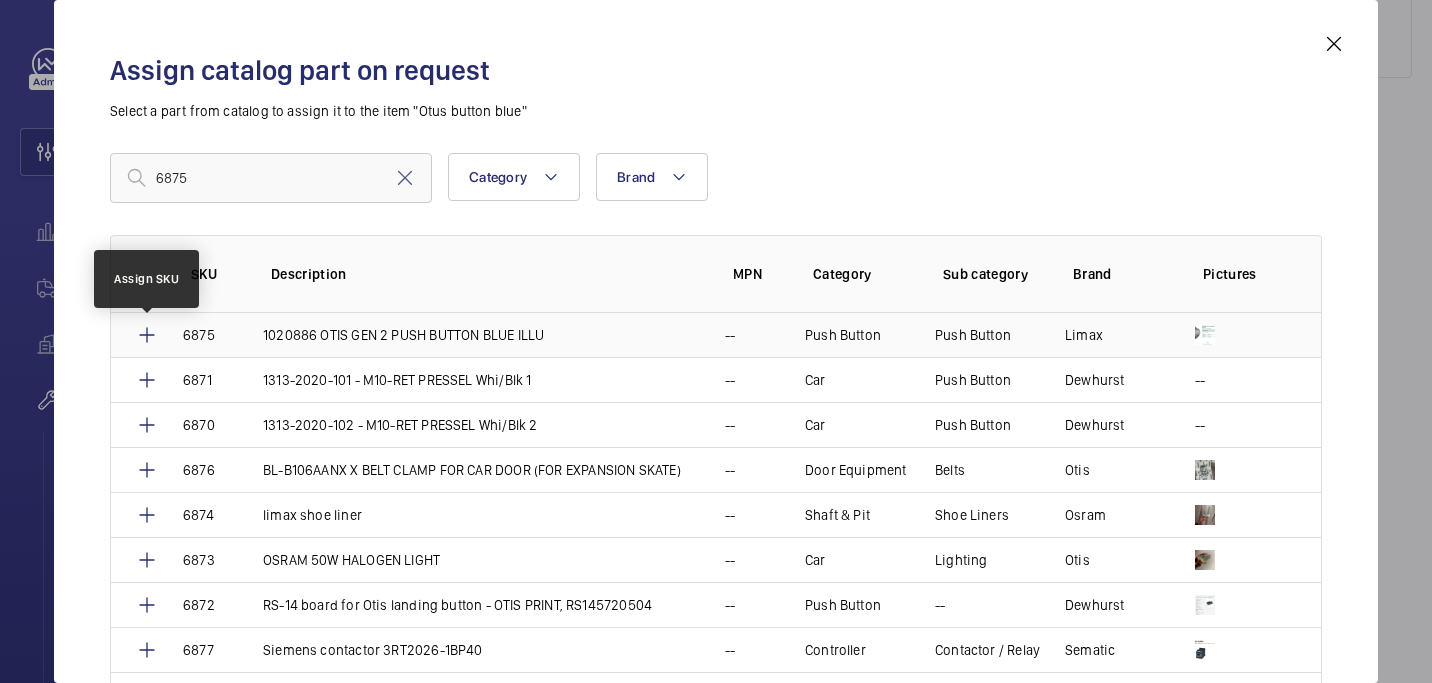 click at bounding box center (147, 335) 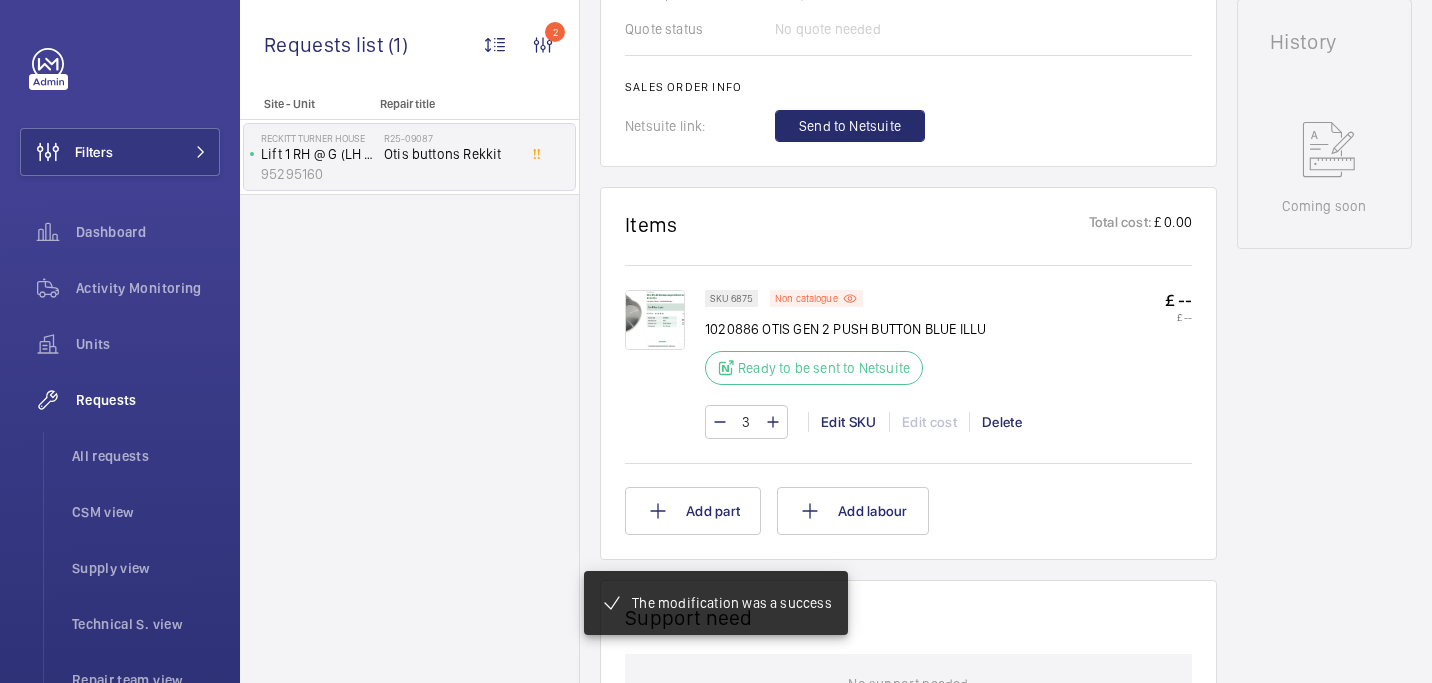 scroll, scrollTop: 981, scrollLeft: 0, axis: vertical 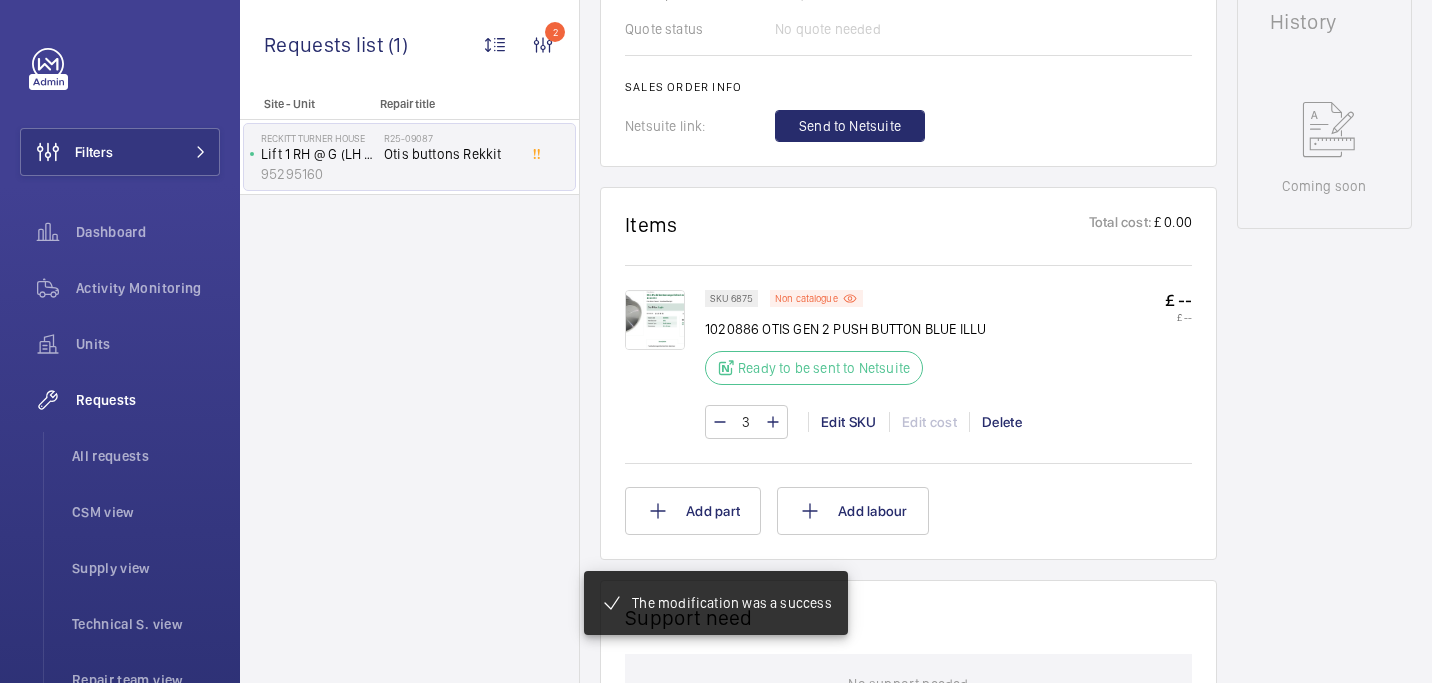 click 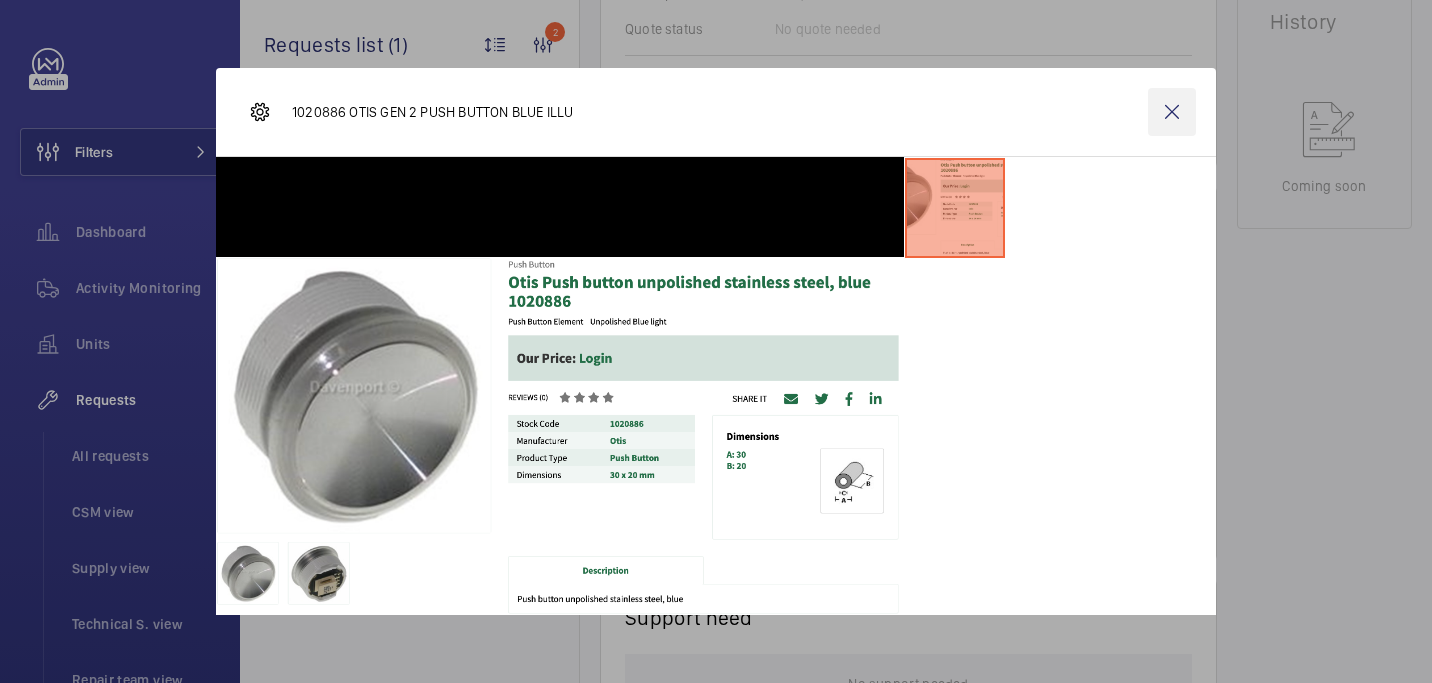 click at bounding box center [1172, 112] 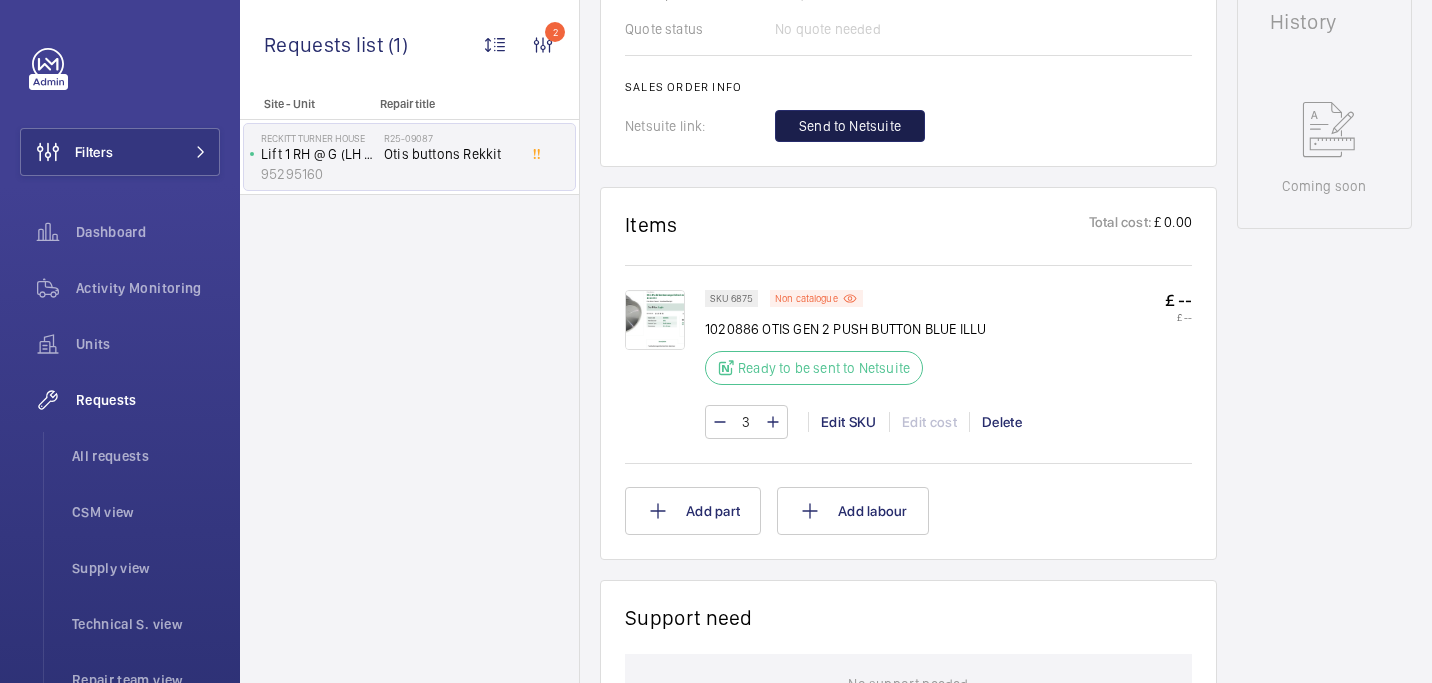 click on "Send to Netsuite" 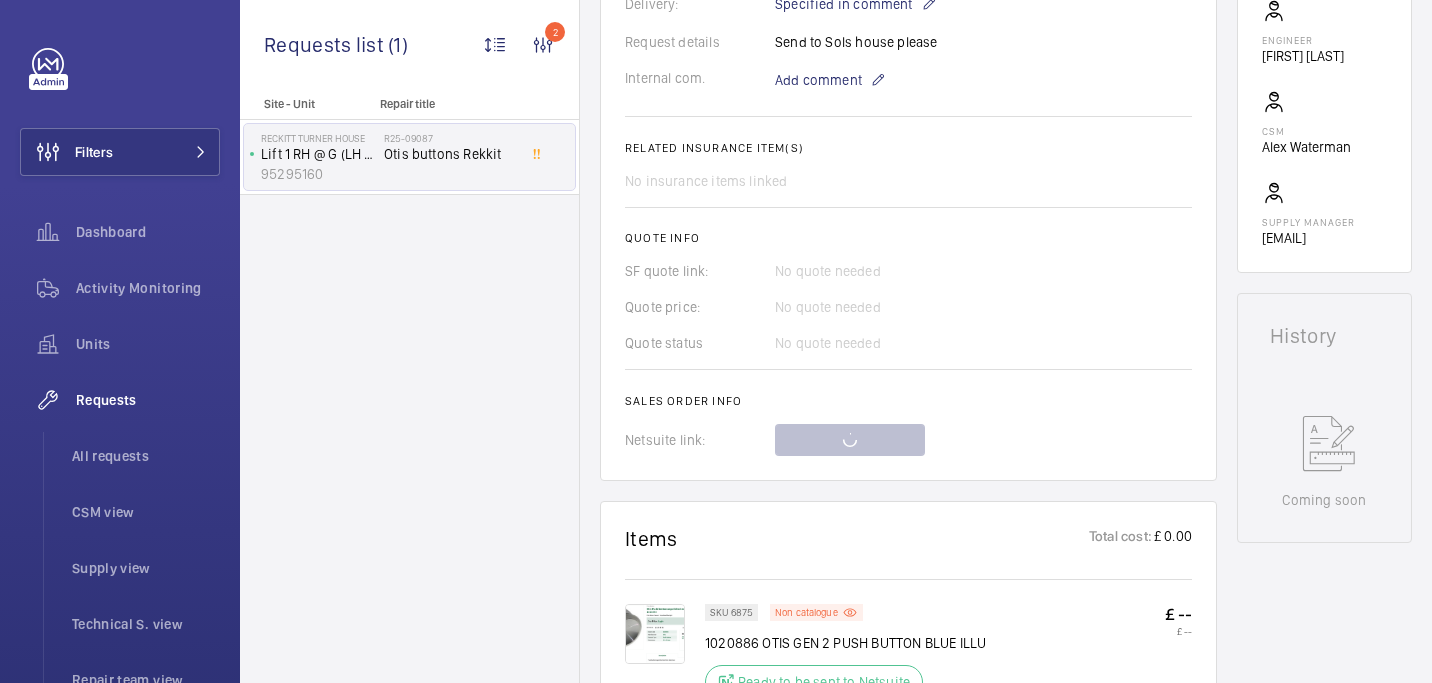 scroll, scrollTop: 668, scrollLeft: 0, axis: vertical 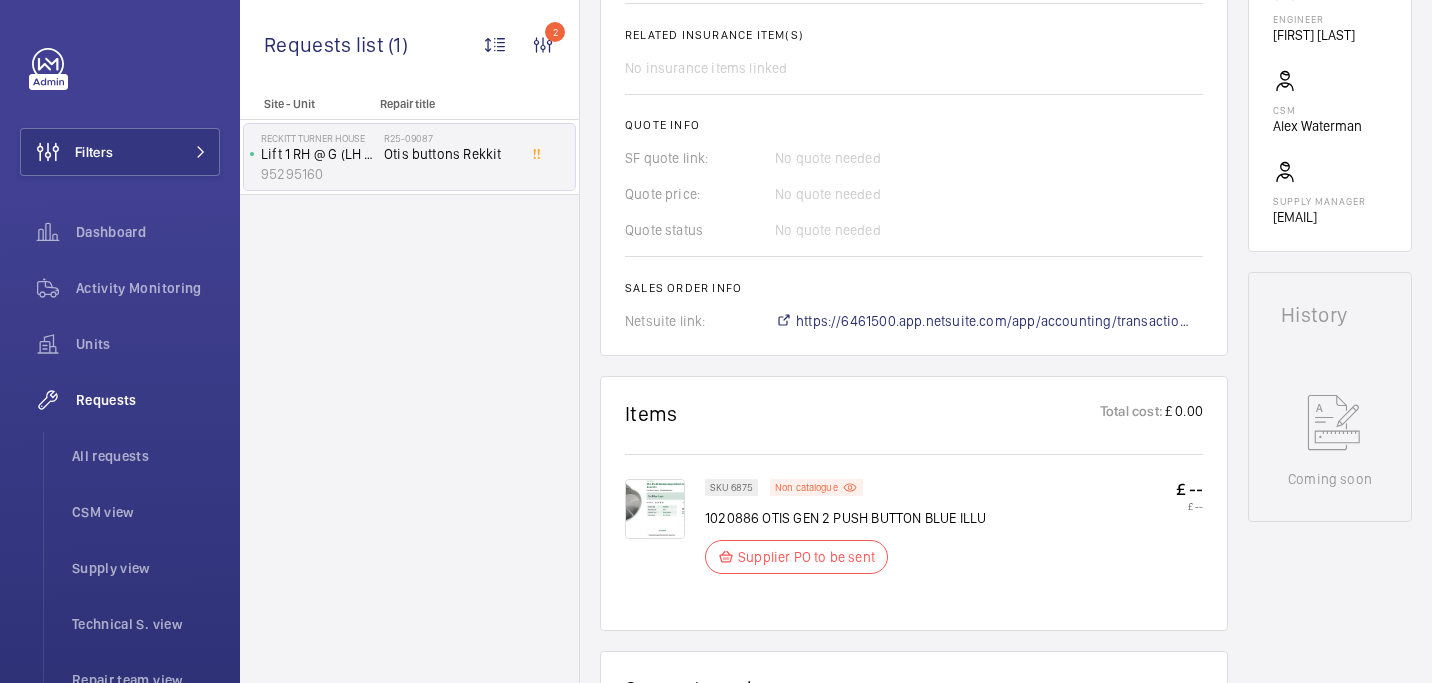click on "Engineers requests  R25-09087   A repair request was created on 2025-07-04 for an issue with Otis buttons. External parts were requested and a supply chain manager was assigned. The parts were linked to a SKU on 2025-08-06 and a sales order was created on the same day. The repair request is currently in progress.  AI Summary Created on:  04/07/2025  Urgency: In the week Status: Supplier PO to be sent Repairing engineer:  Solomon Francis  Created by:  John Breslin  Chargeable: Non chargeable request Delivery:  Specified in comment  Request details  Send to Sols house please  Internal com. Add comment Related insurance item(s)  No insurance items linked  Quote info SF quote link: No quote needed Quote price: No quote needed Quote status No quote needed Sales order info Netsuite link: https://6461500.app.netsuite.com/app/accounting/transactions/salesord.nl?id=2881639" 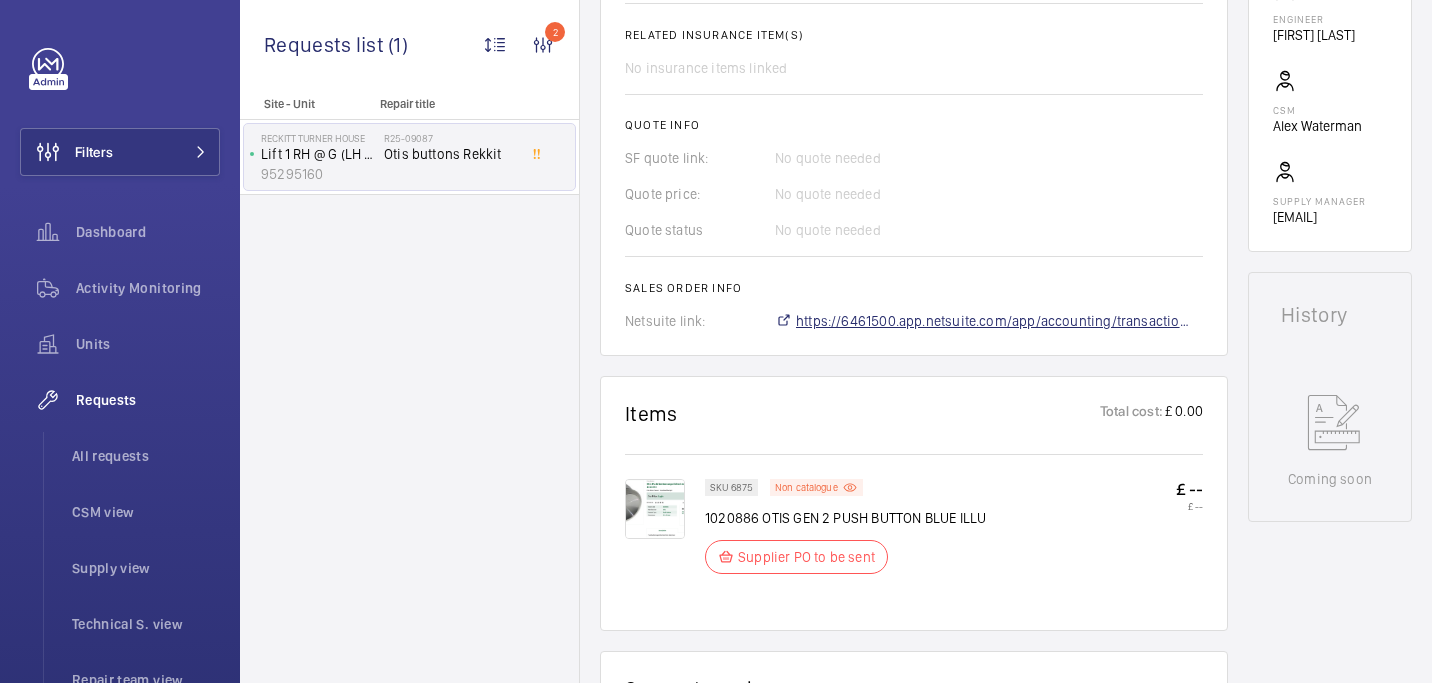 click on "https://6461500.app.netsuite.com/app/accounting/transactions/salesord.nl?id=2881639" 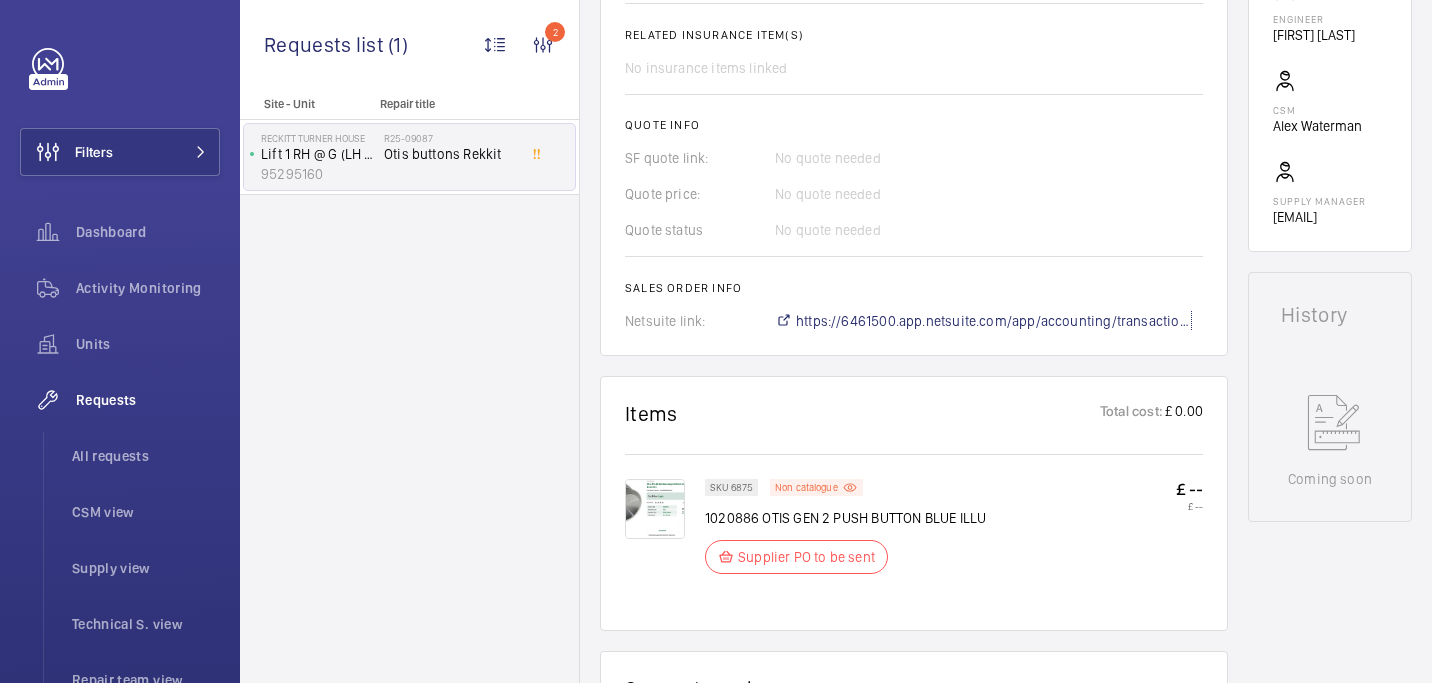 scroll, scrollTop: 112, scrollLeft: 0, axis: vertical 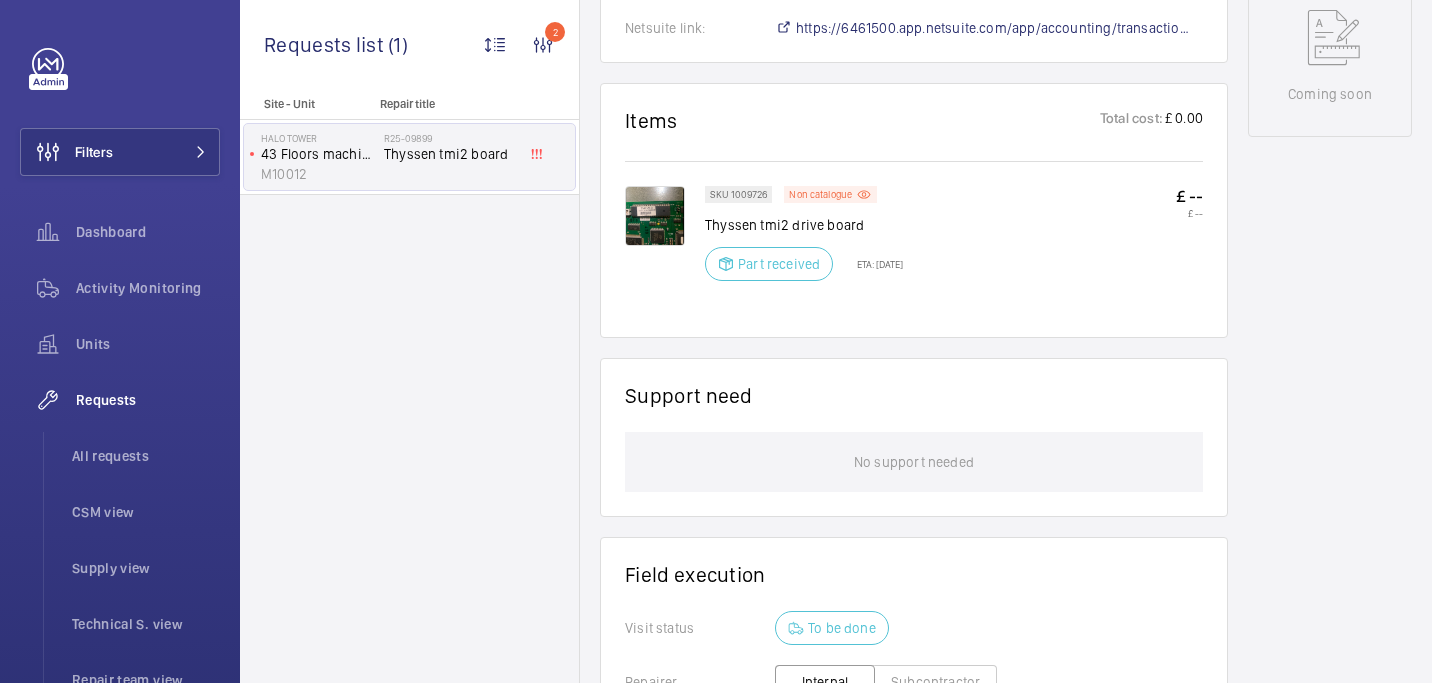 click on "Thyssen tmi2 drive board" 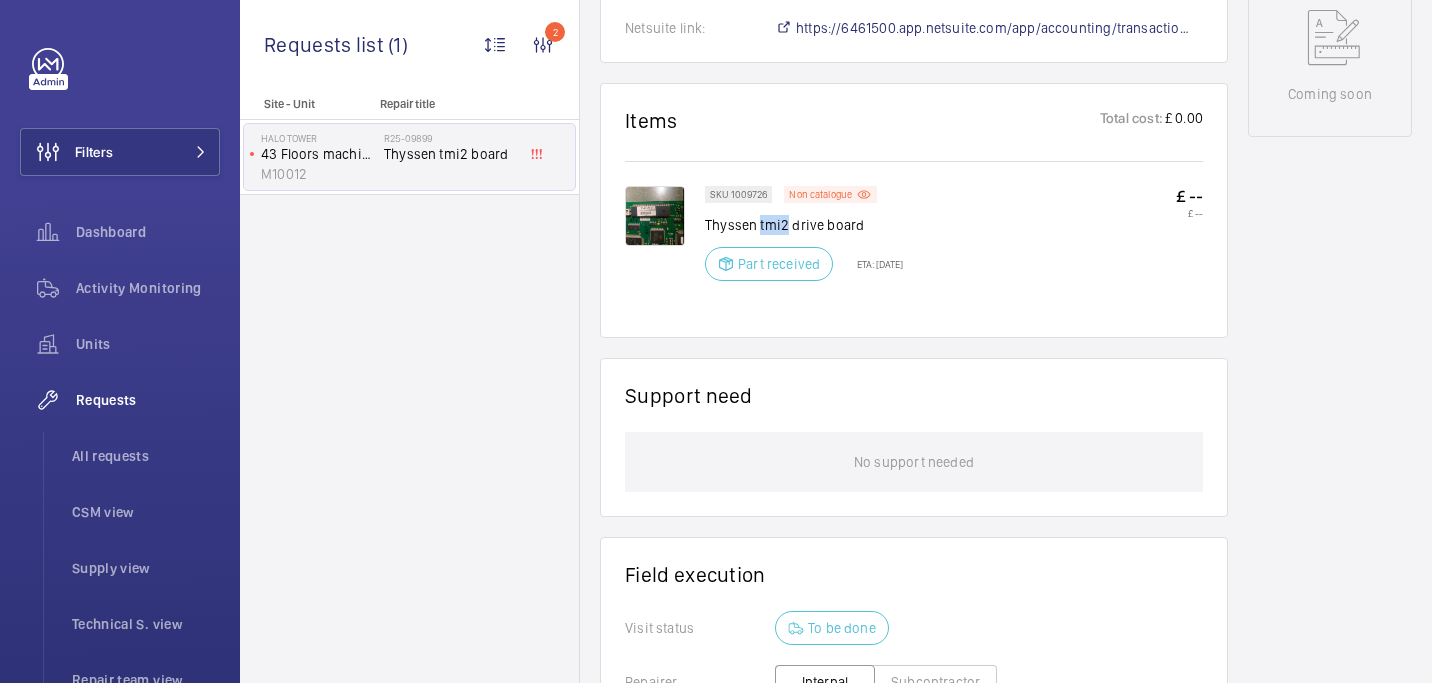 click on "Thyssen tmi2 drive board" 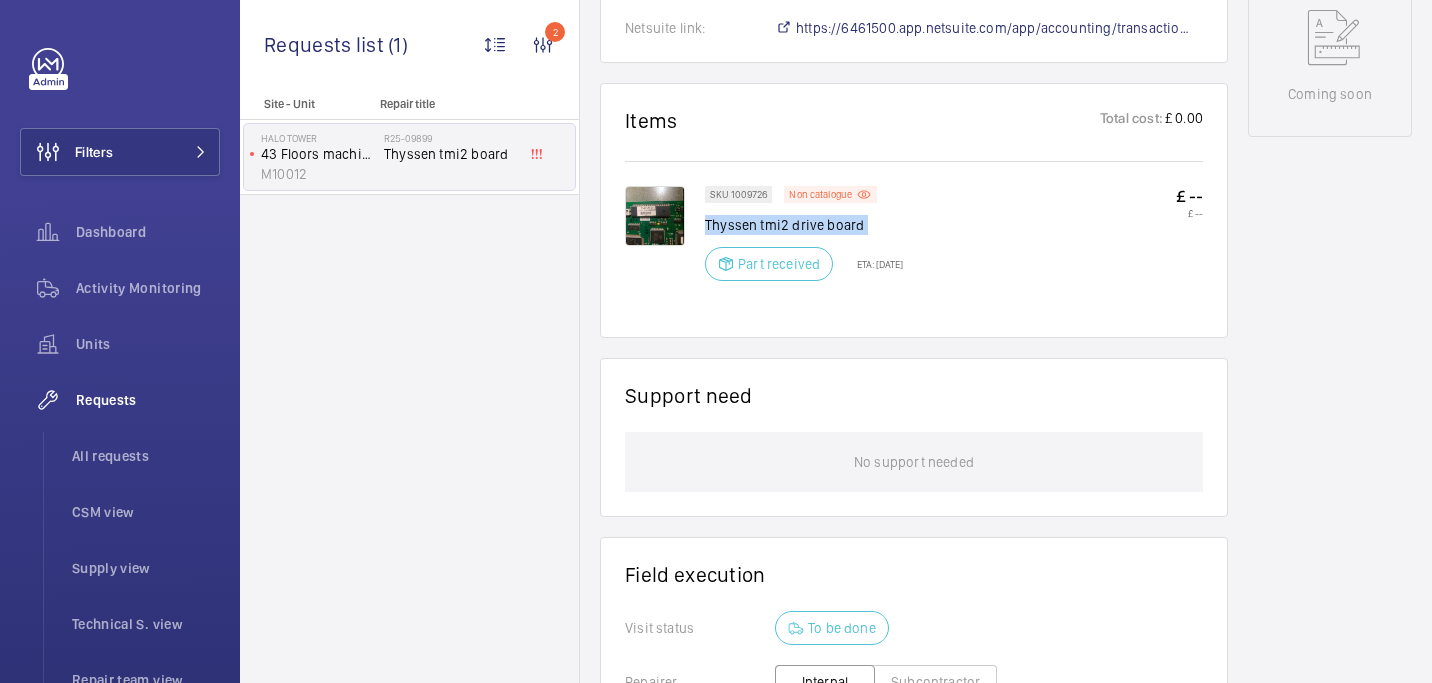 click on "Thyssen tmi2 drive board" 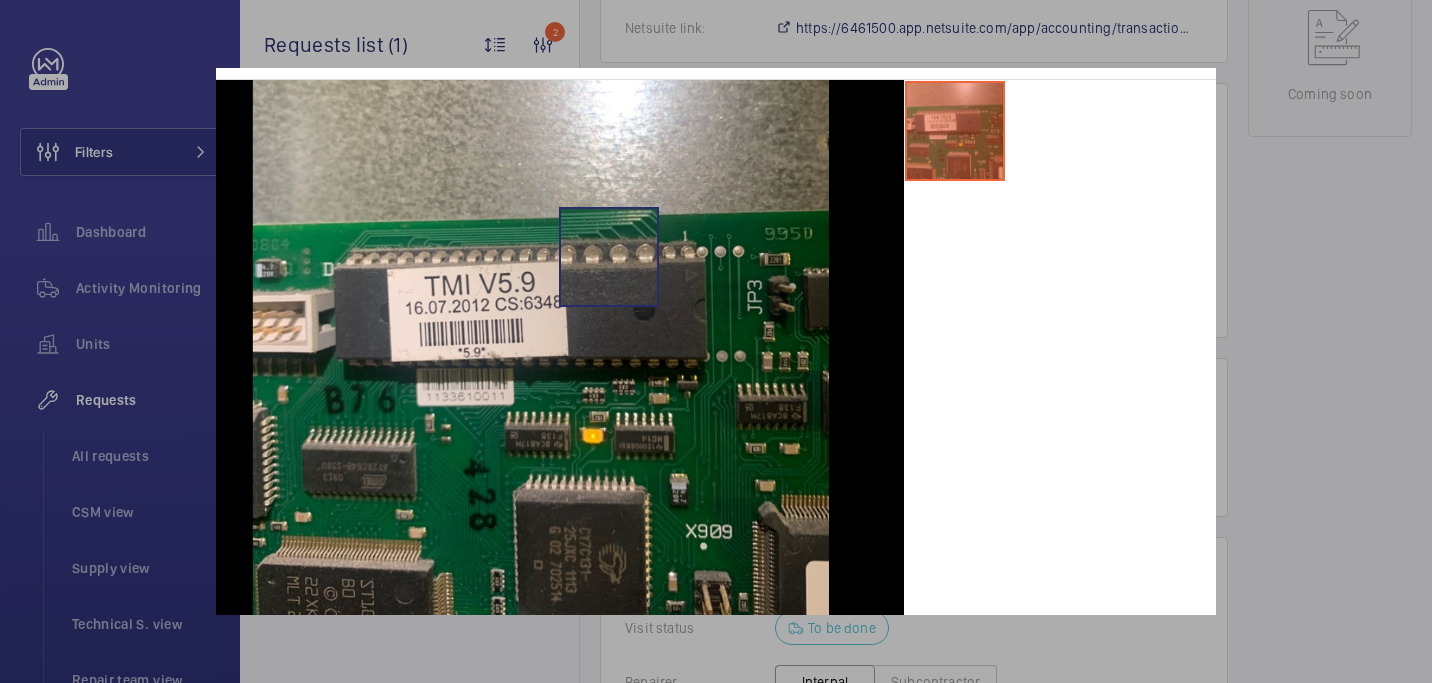 scroll, scrollTop: 102, scrollLeft: 0, axis: vertical 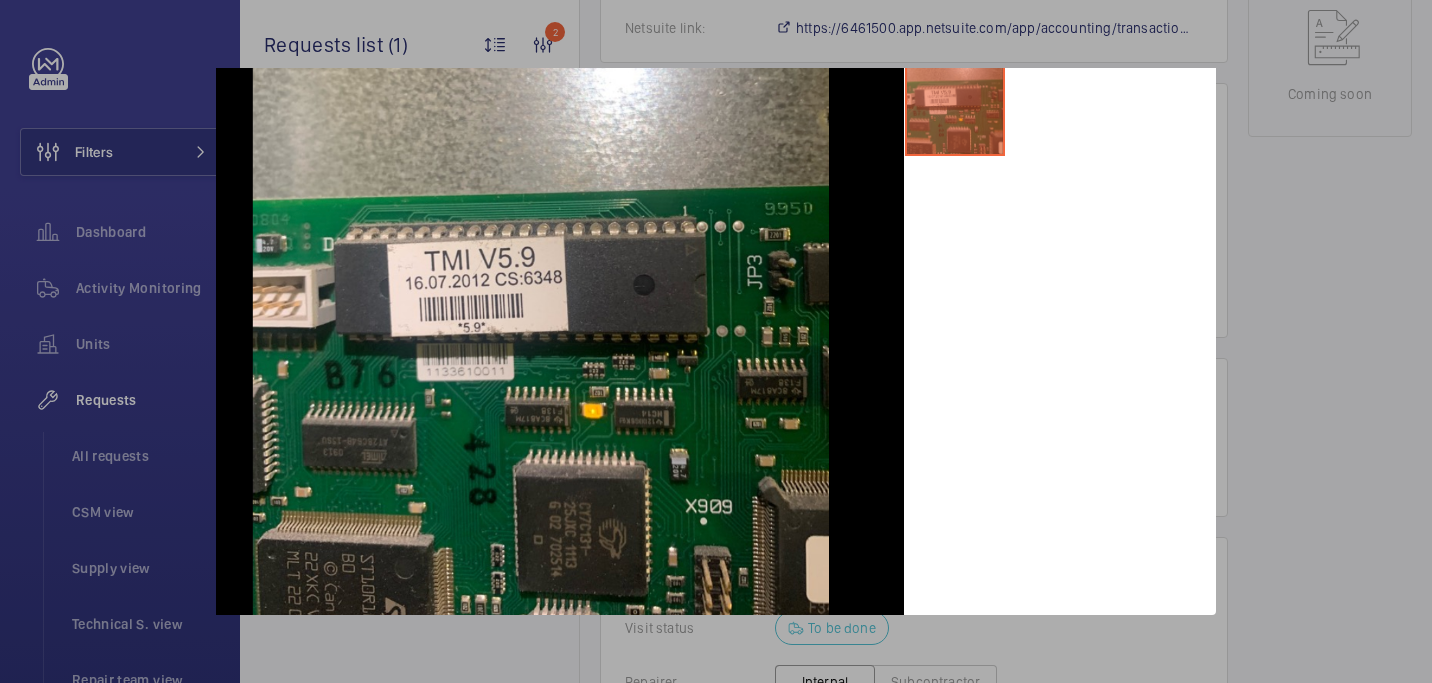 click at bounding box center (1060, 335) 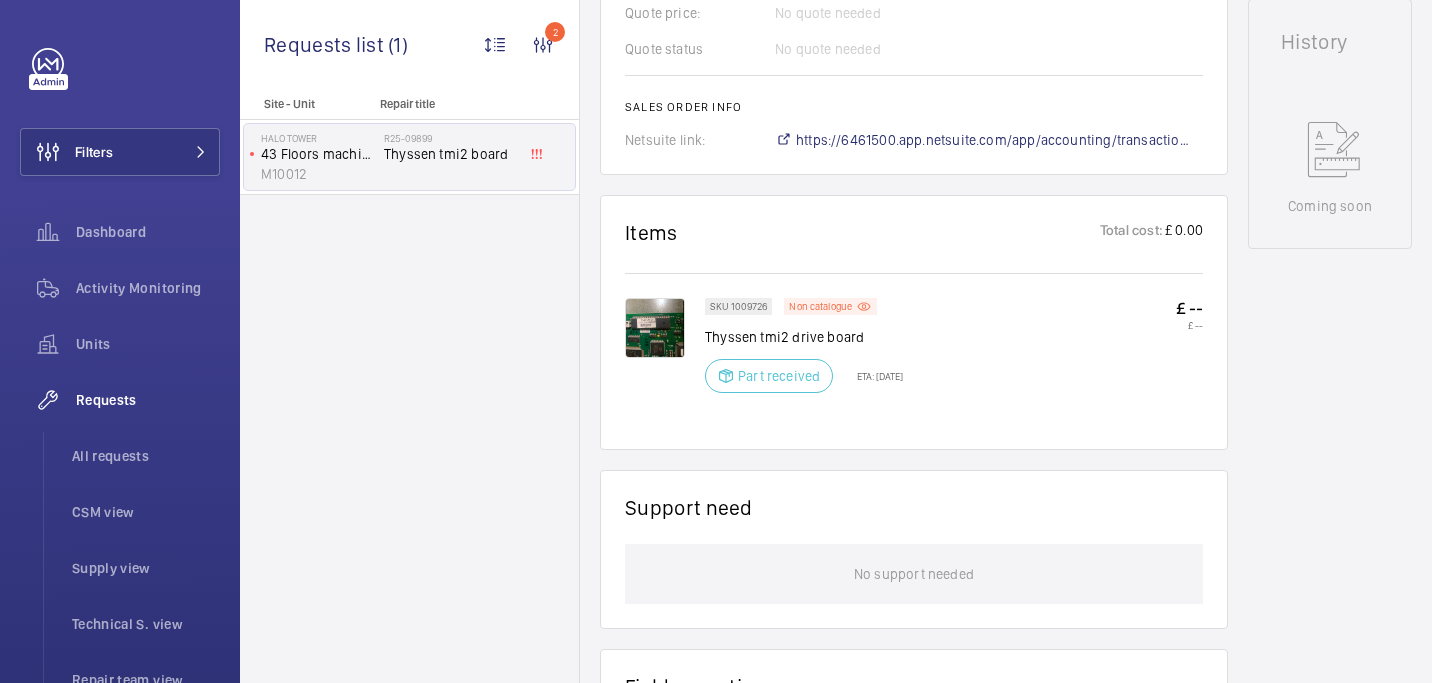 scroll, scrollTop: 902, scrollLeft: 0, axis: vertical 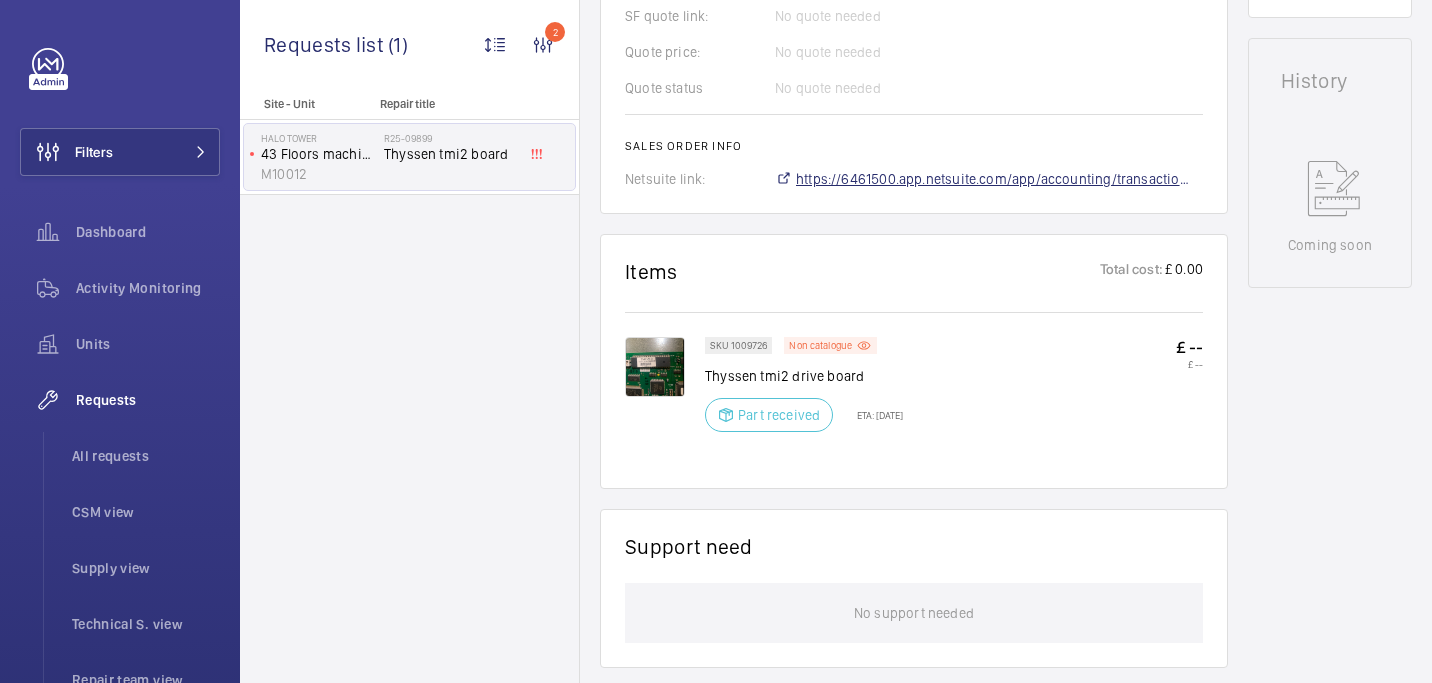 click on "https://6461500.app.netsuite.com/app/accounting/transactions/salesord.nl?id=2835391" 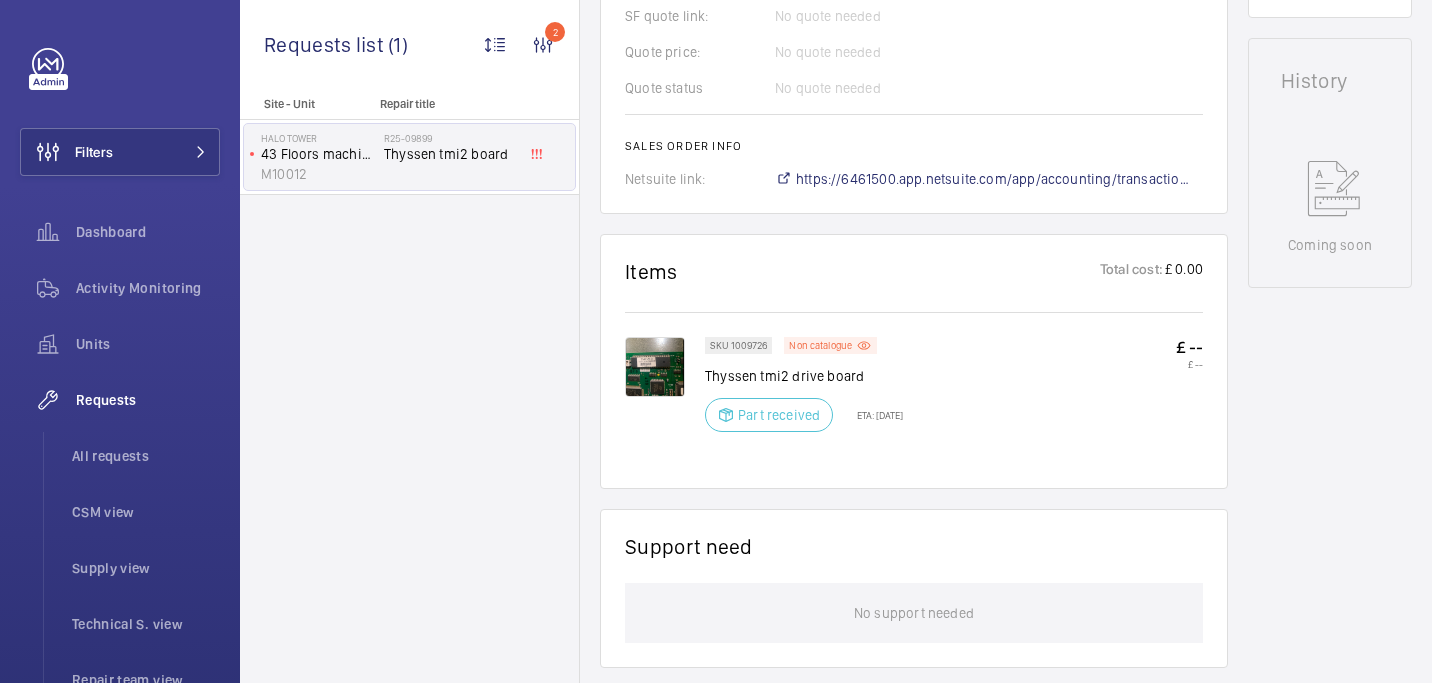 click 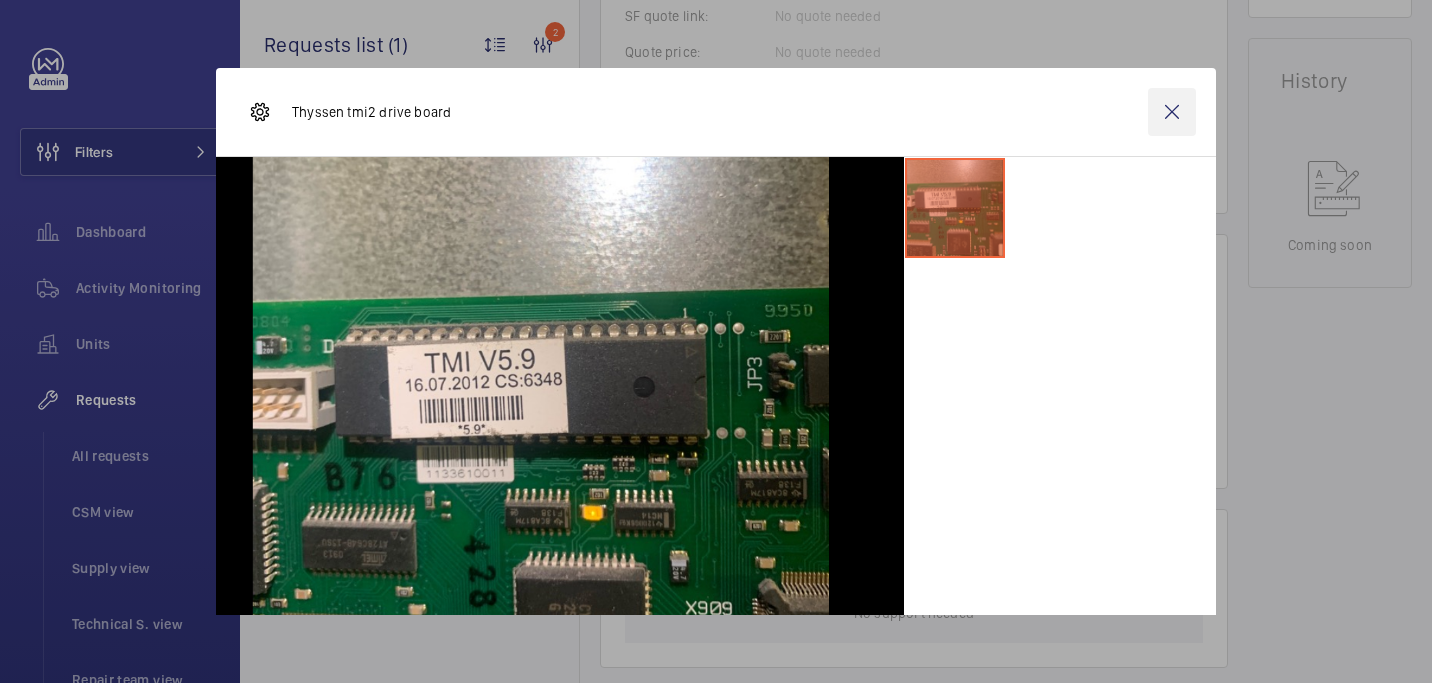 click at bounding box center (1172, 112) 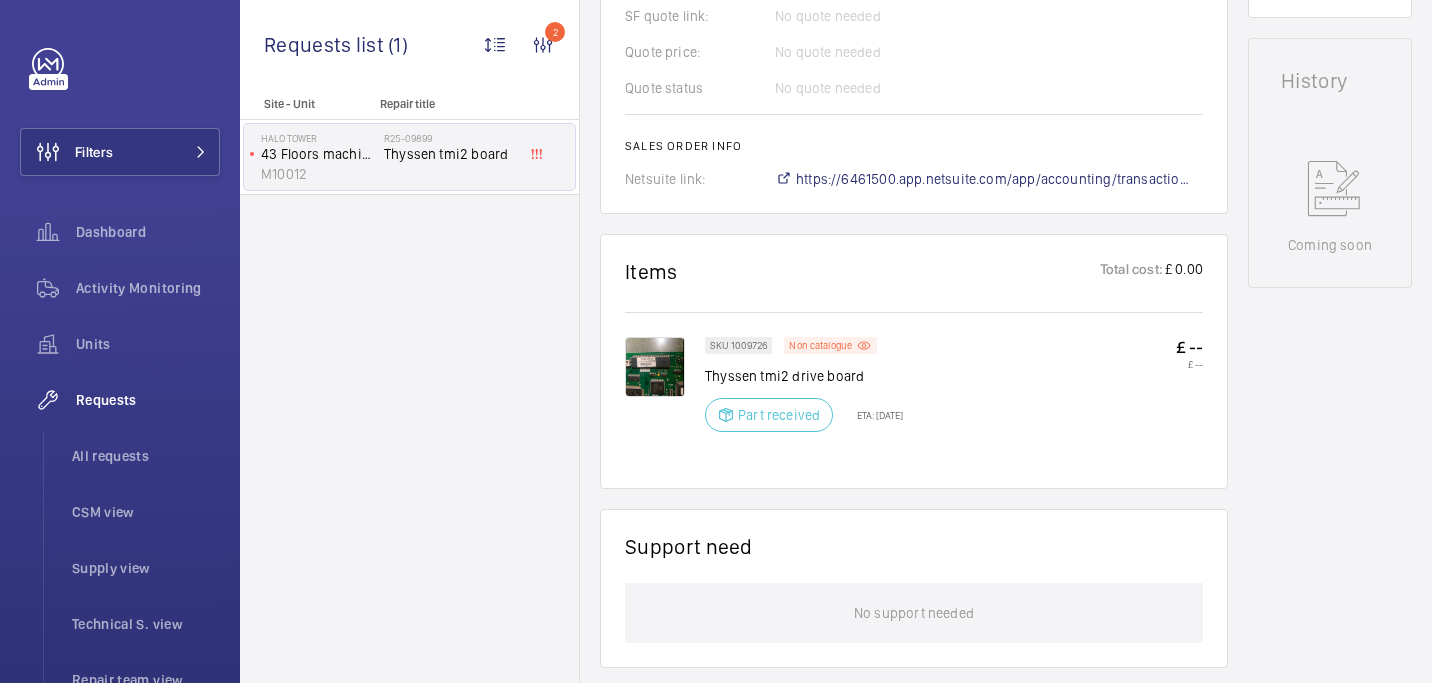click on "Thyssen tmi2 drive board" 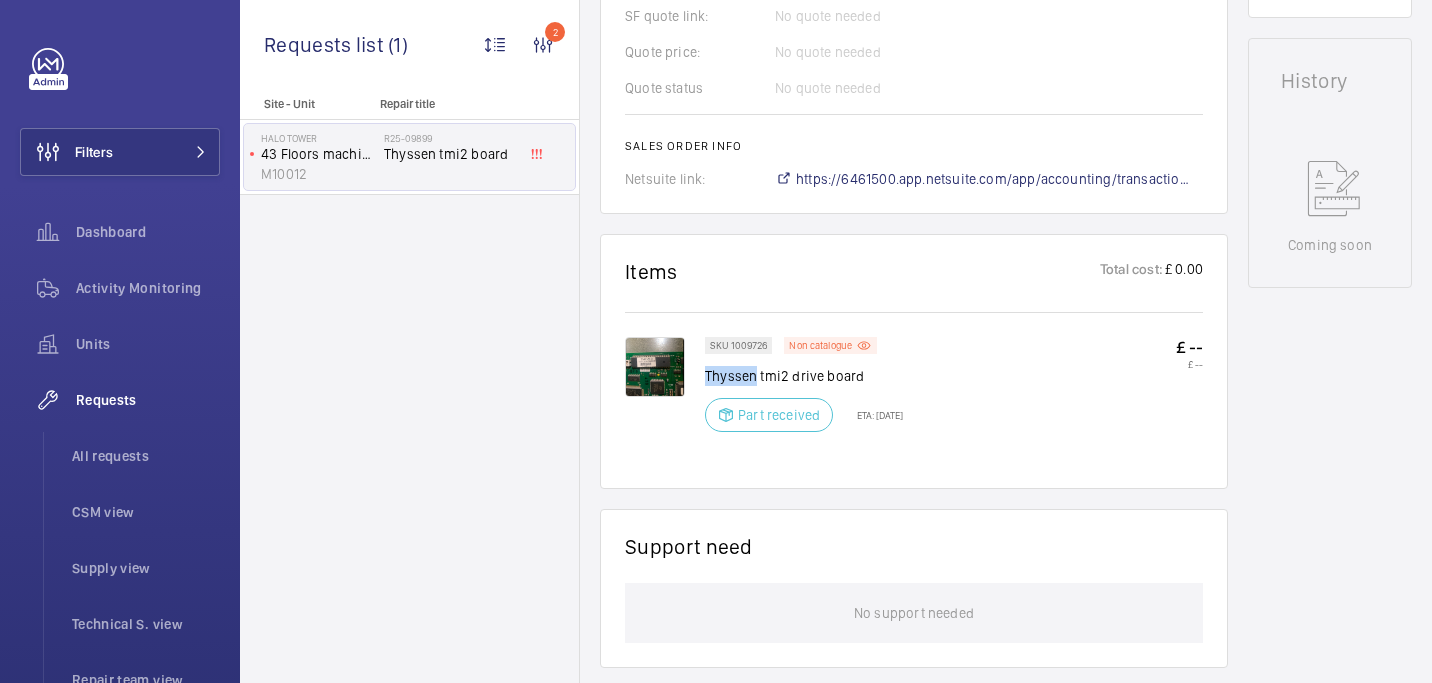 click on "Thyssen tmi2 drive board" 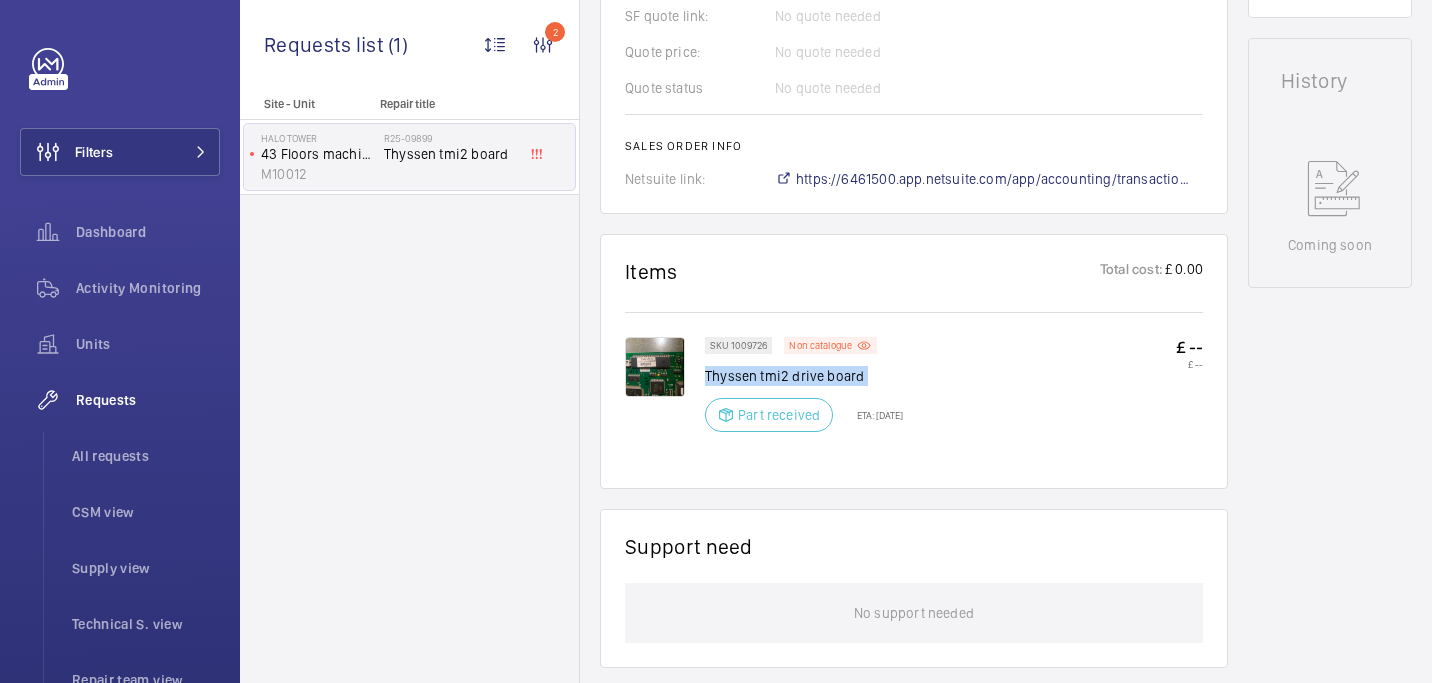 click on "Thyssen tmi2 drive board" 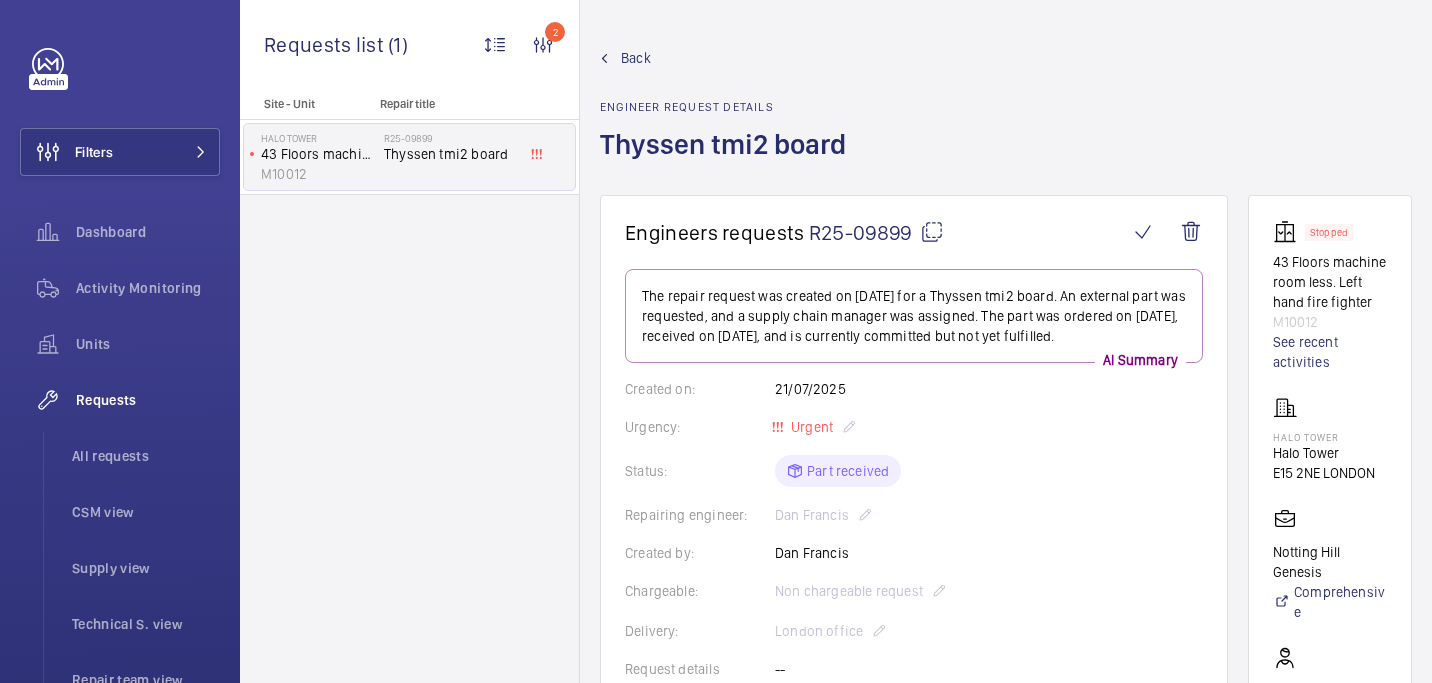 click 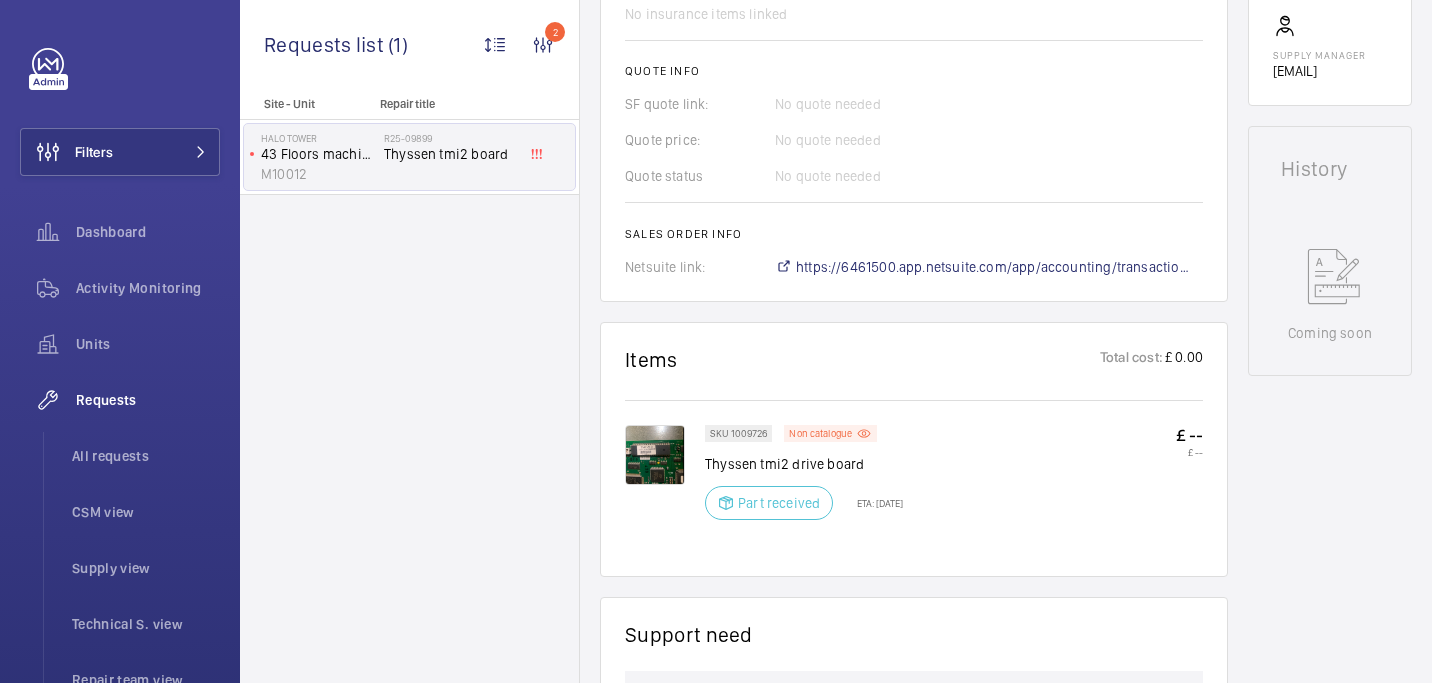 scroll, scrollTop: 911, scrollLeft: 0, axis: vertical 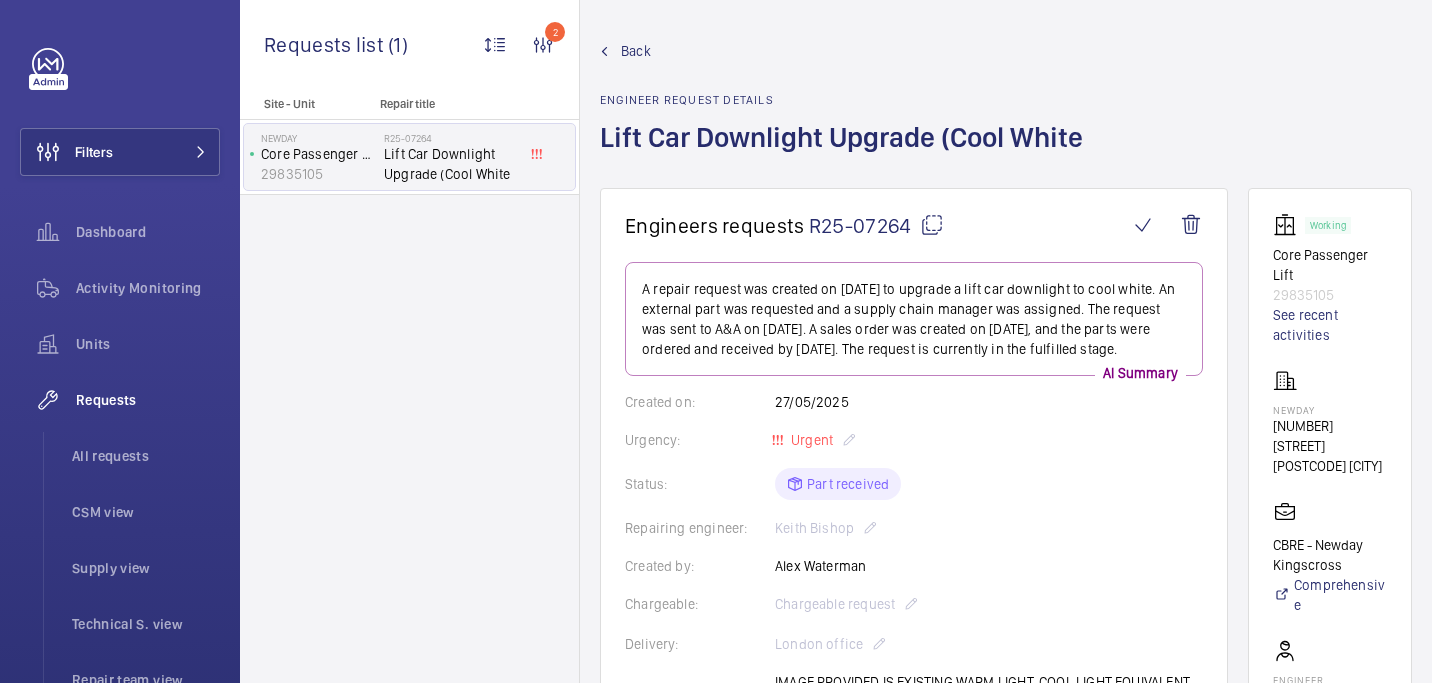 click on "Lift Car Downlight Upgrade (Cool White" 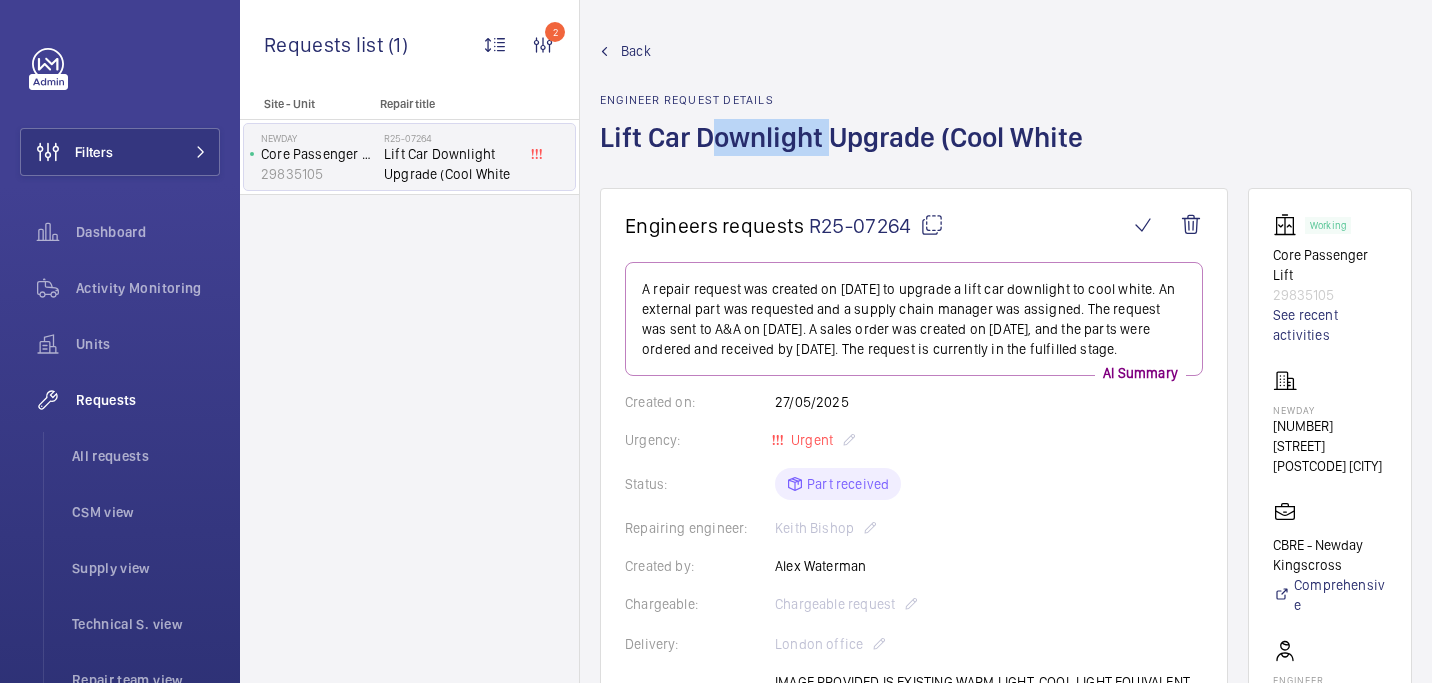 click on "Lift Car Downlight Upgrade (Cool White" 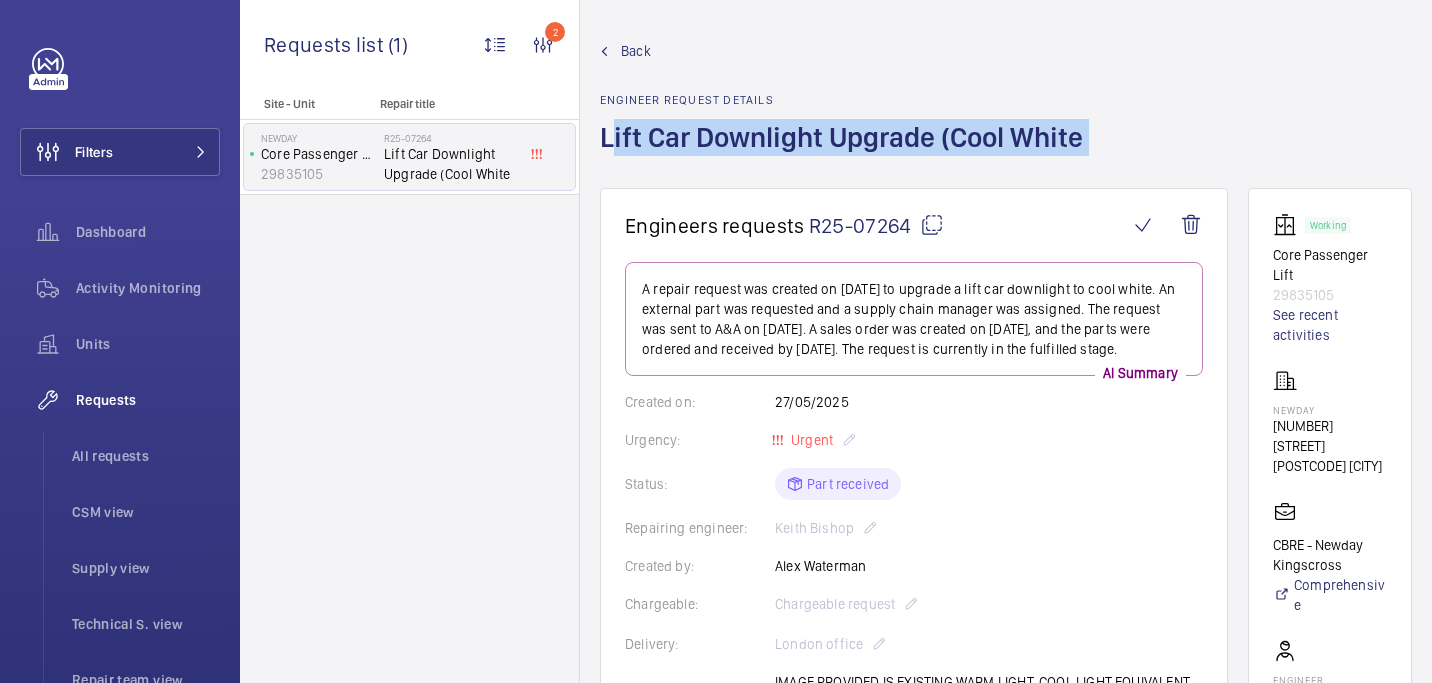 click on "Lift Car Downlight Upgrade (Cool White" 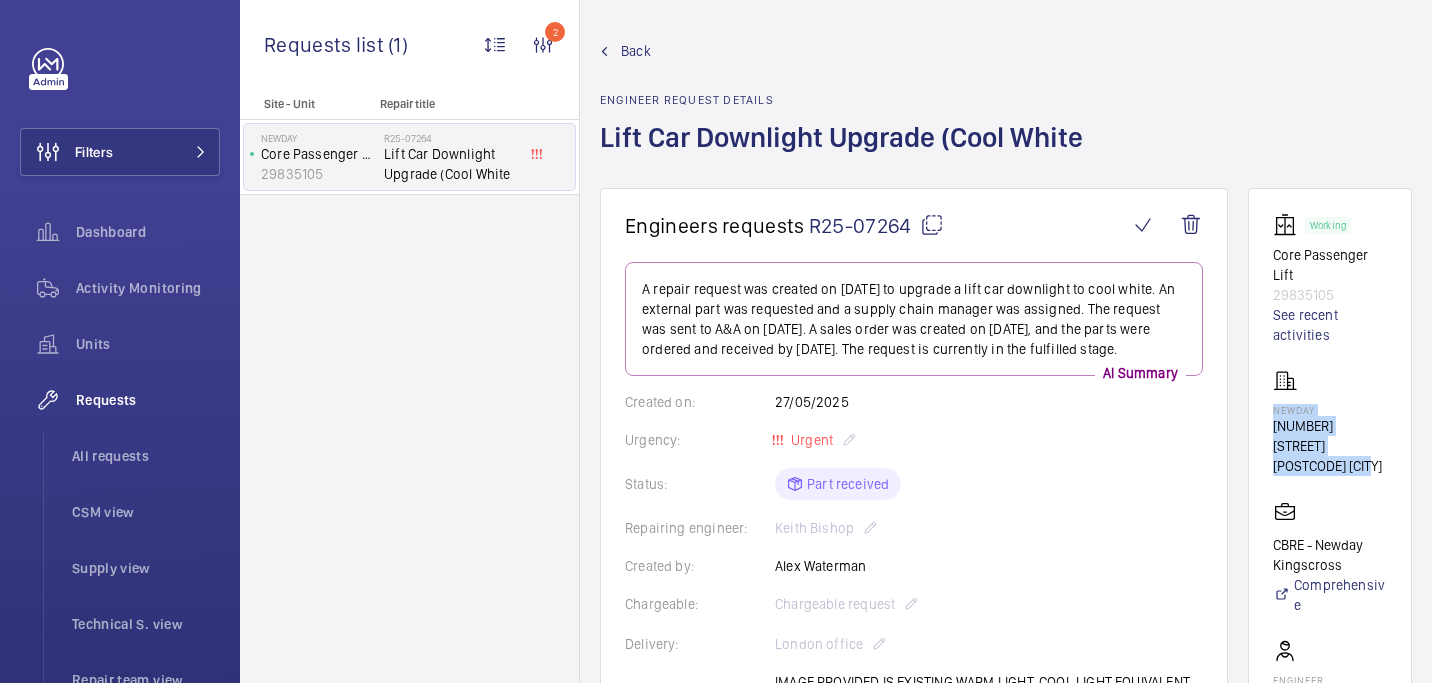 drag, startPoint x: 1271, startPoint y: 412, endPoint x: 1384, endPoint y: 439, distance: 116.18089 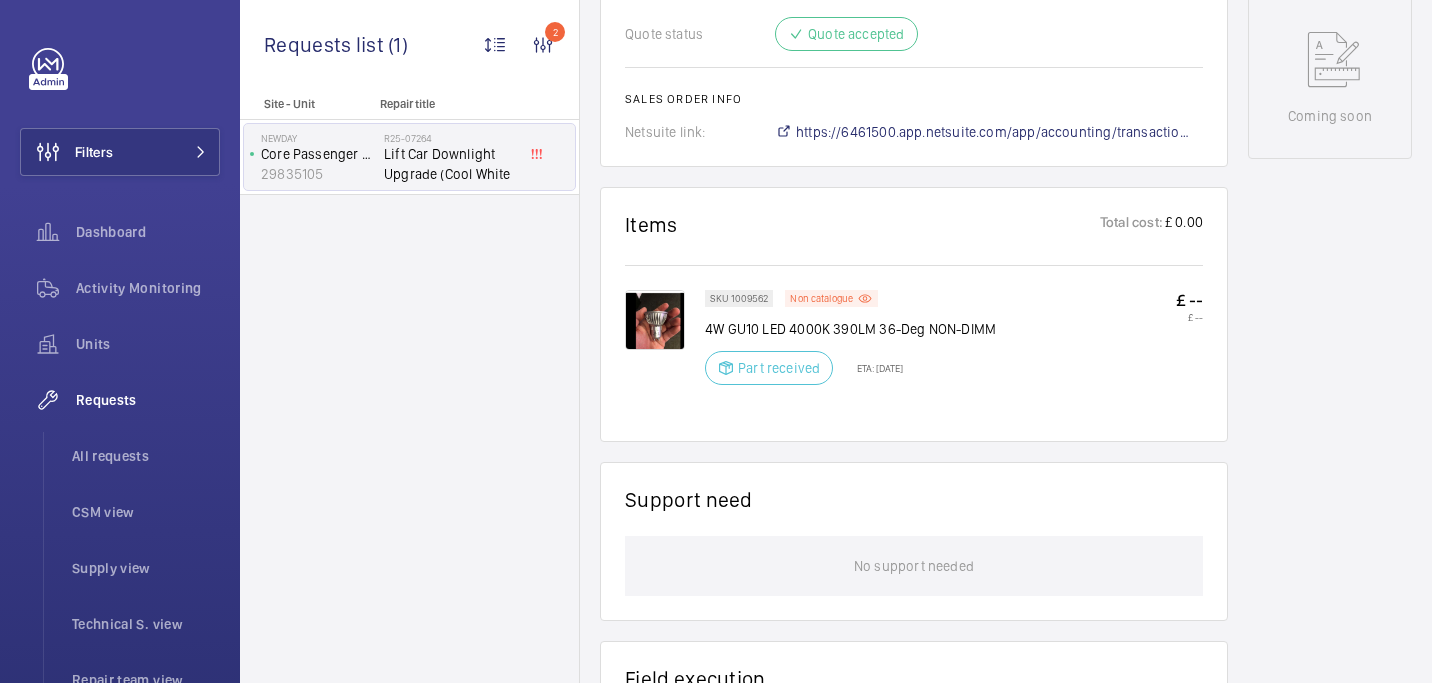 scroll, scrollTop: 1041, scrollLeft: 0, axis: vertical 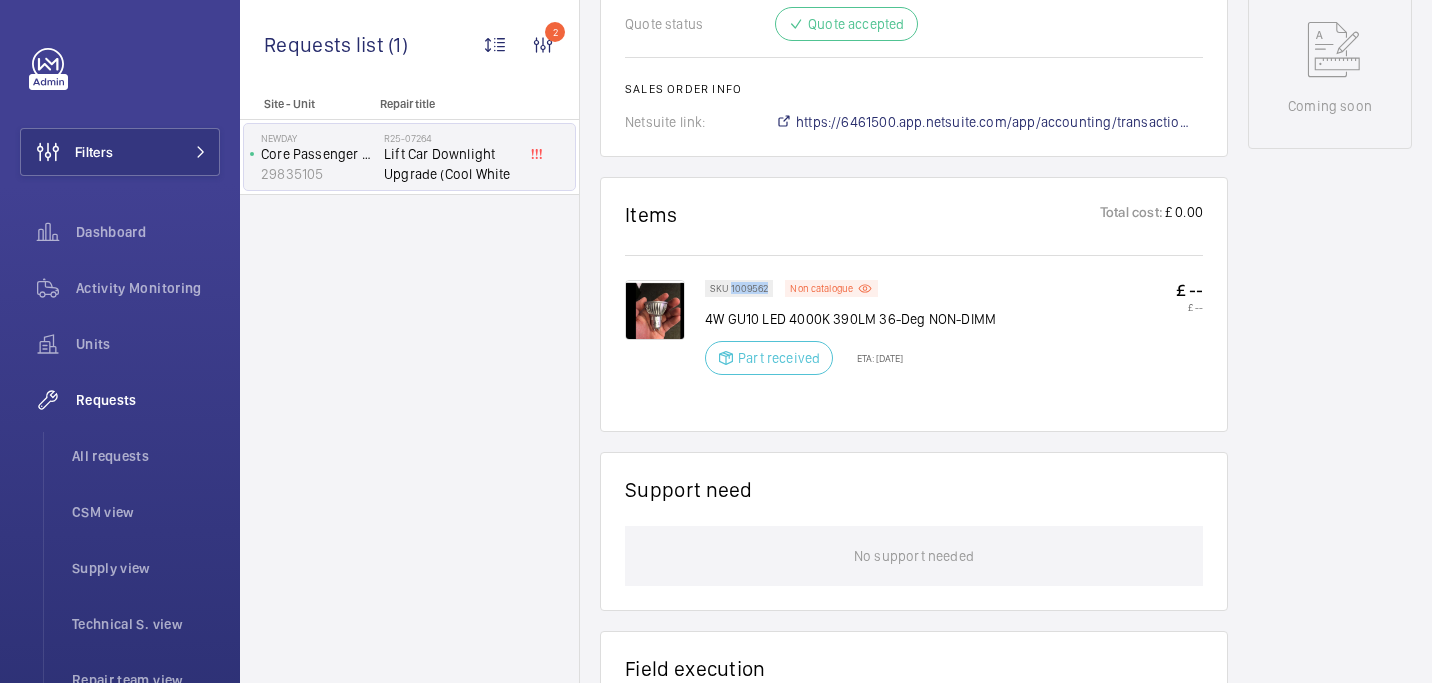 drag, startPoint x: 730, startPoint y: 287, endPoint x: 770, endPoint y: 291, distance: 40.1995 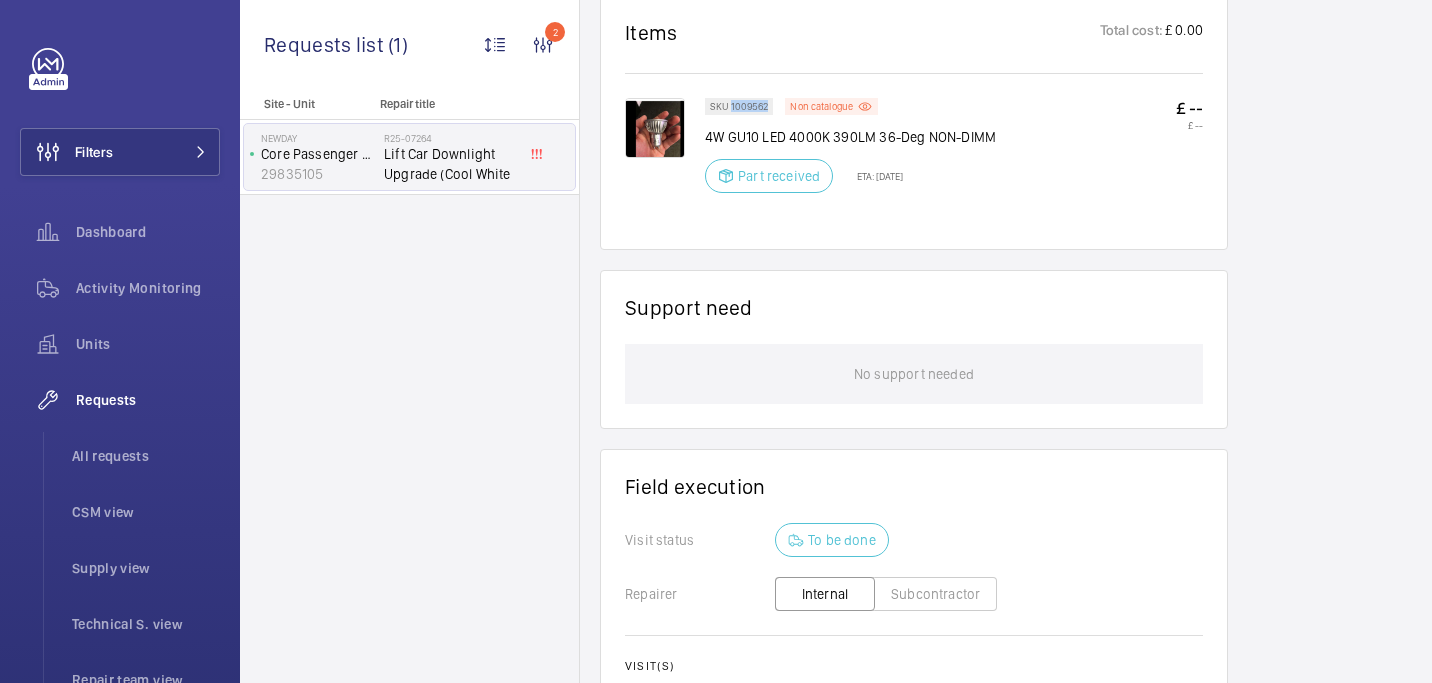 scroll, scrollTop: 635, scrollLeft: 0, axis: vertical 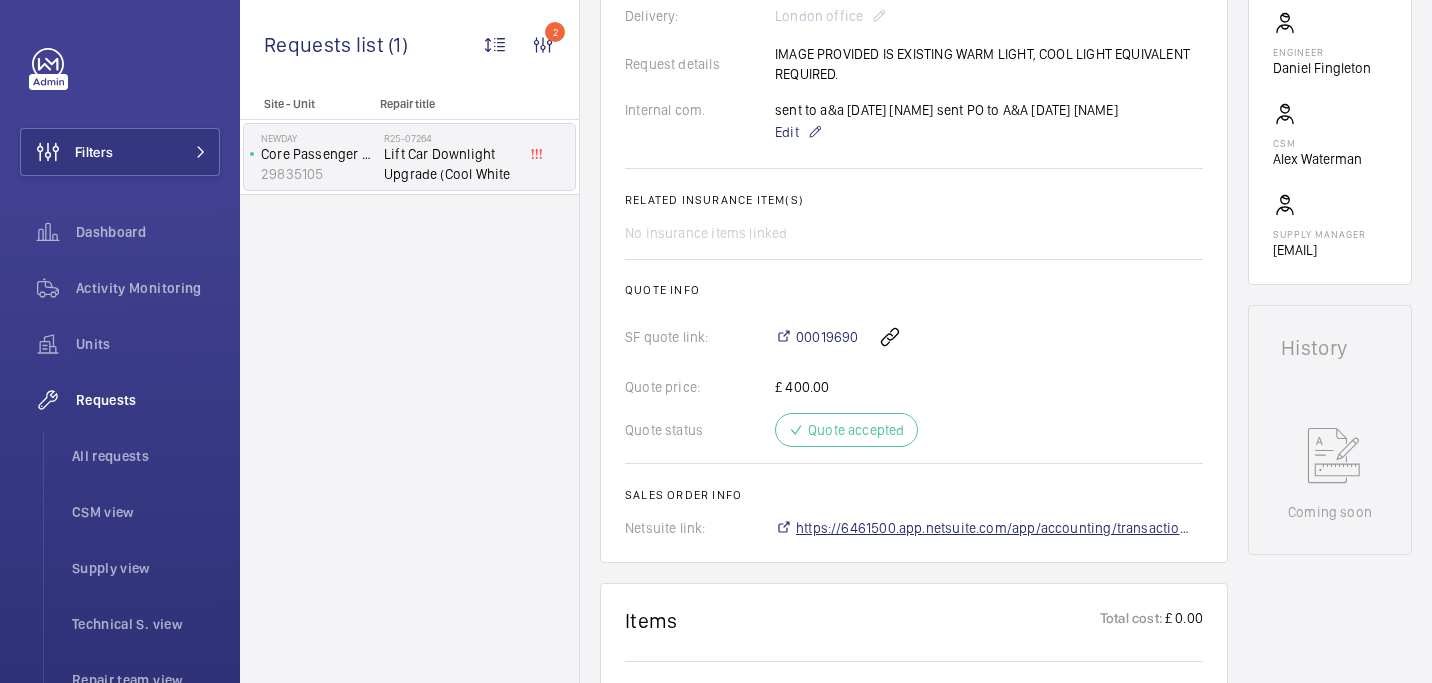 click on "https://6461500.app.netsuite.com/app/accounting/transactions/salesord.nl?id=2774337" 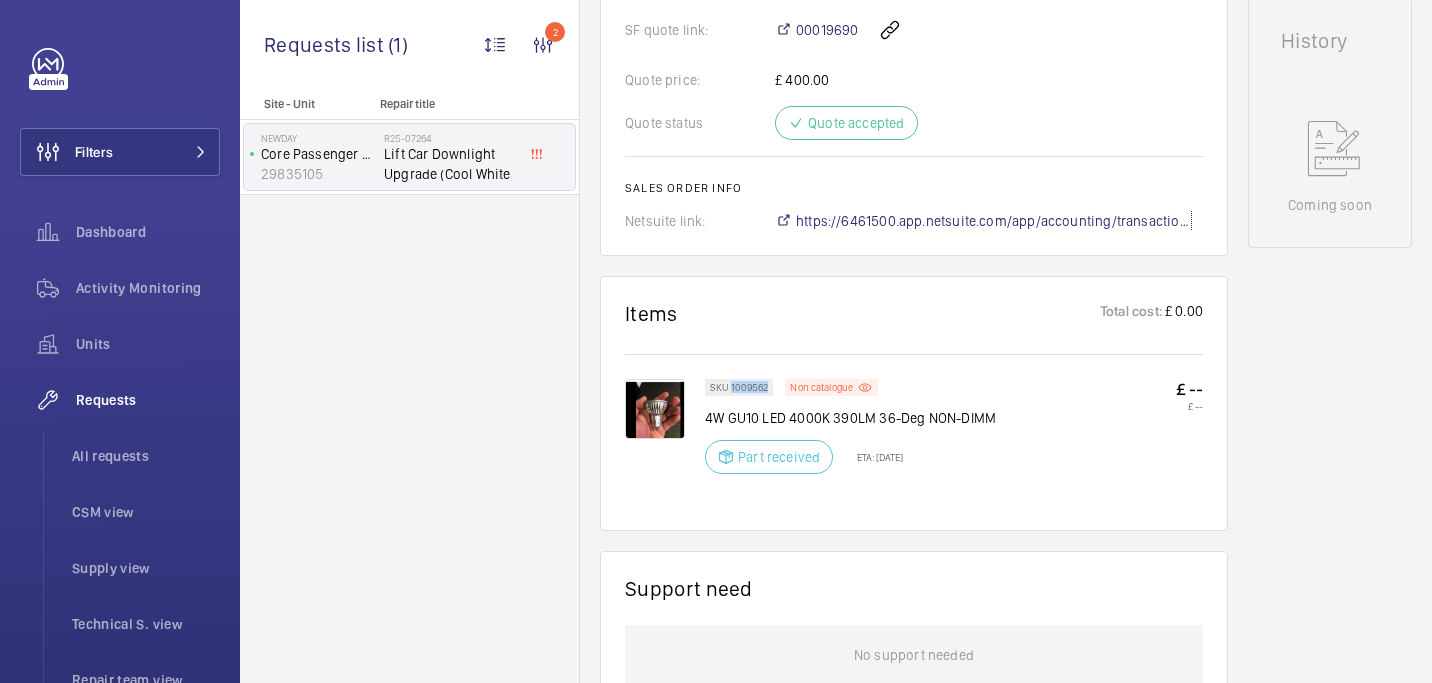 scroll, scrollTop: 944, scrollLeft: 0, axis: vertical 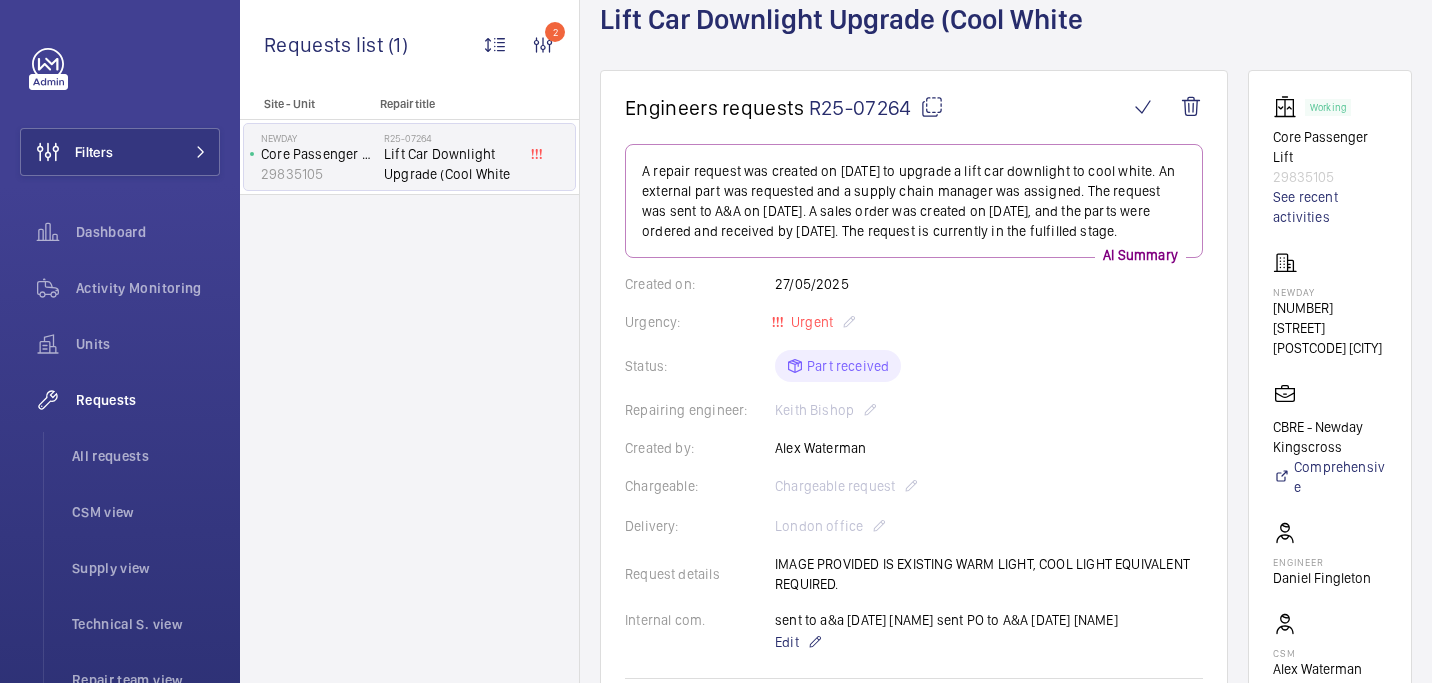 click 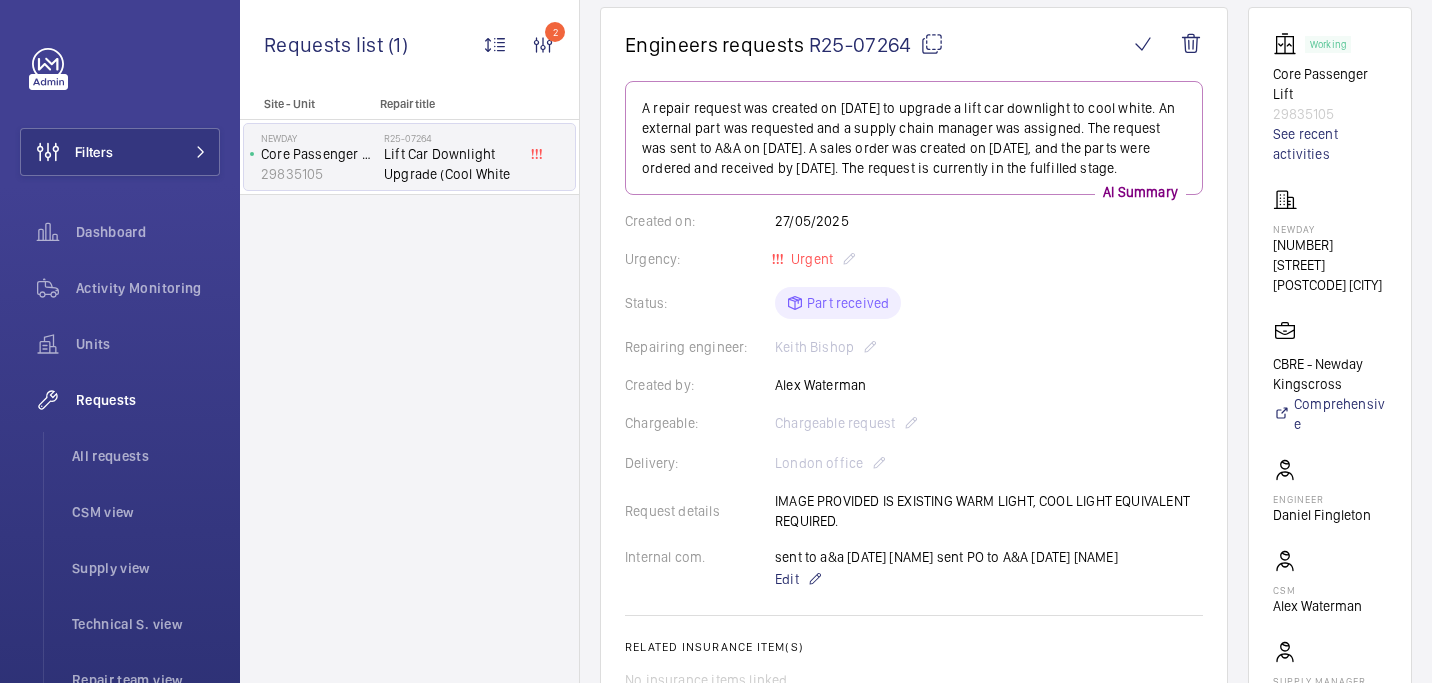 scroll, scrollTop: 190, scrollLeft: 0, axis: vertical 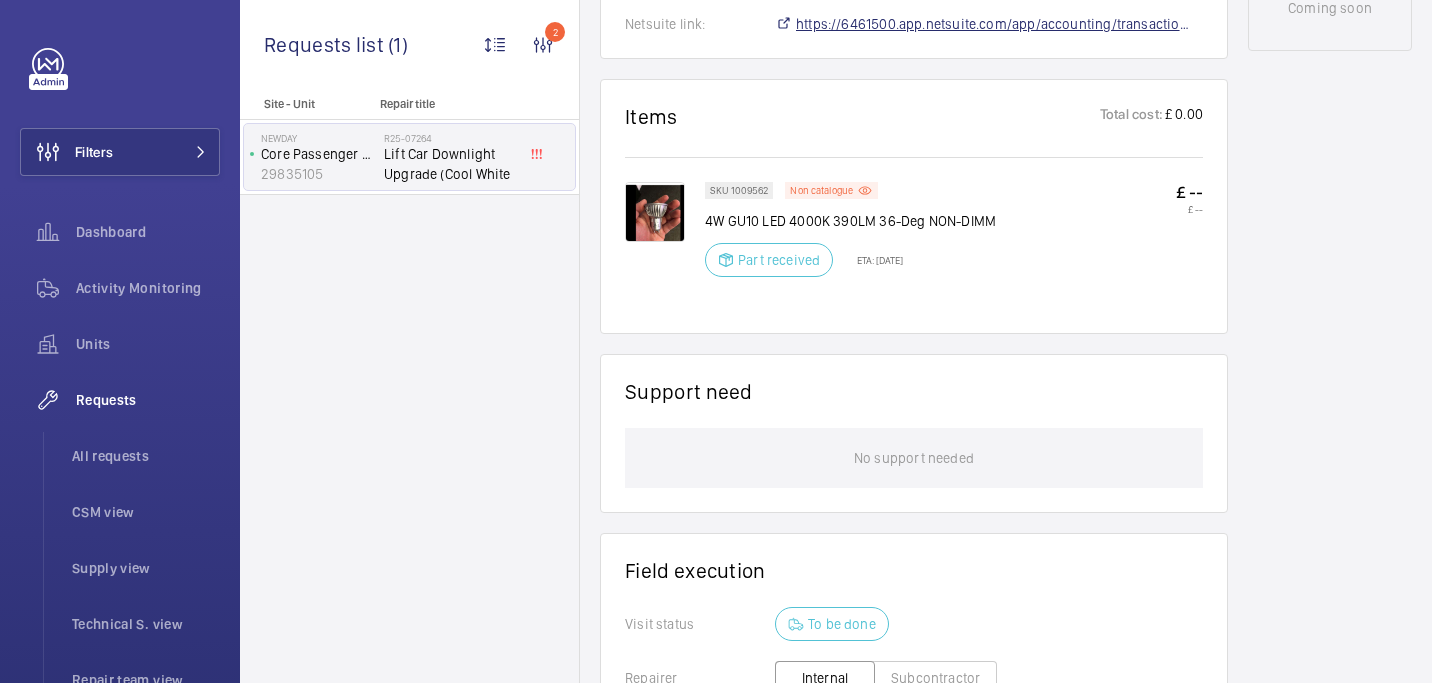 click on "https://6461500.app.netsuite.com/app/accounting/transactions/salesord.nl?id=2774337" 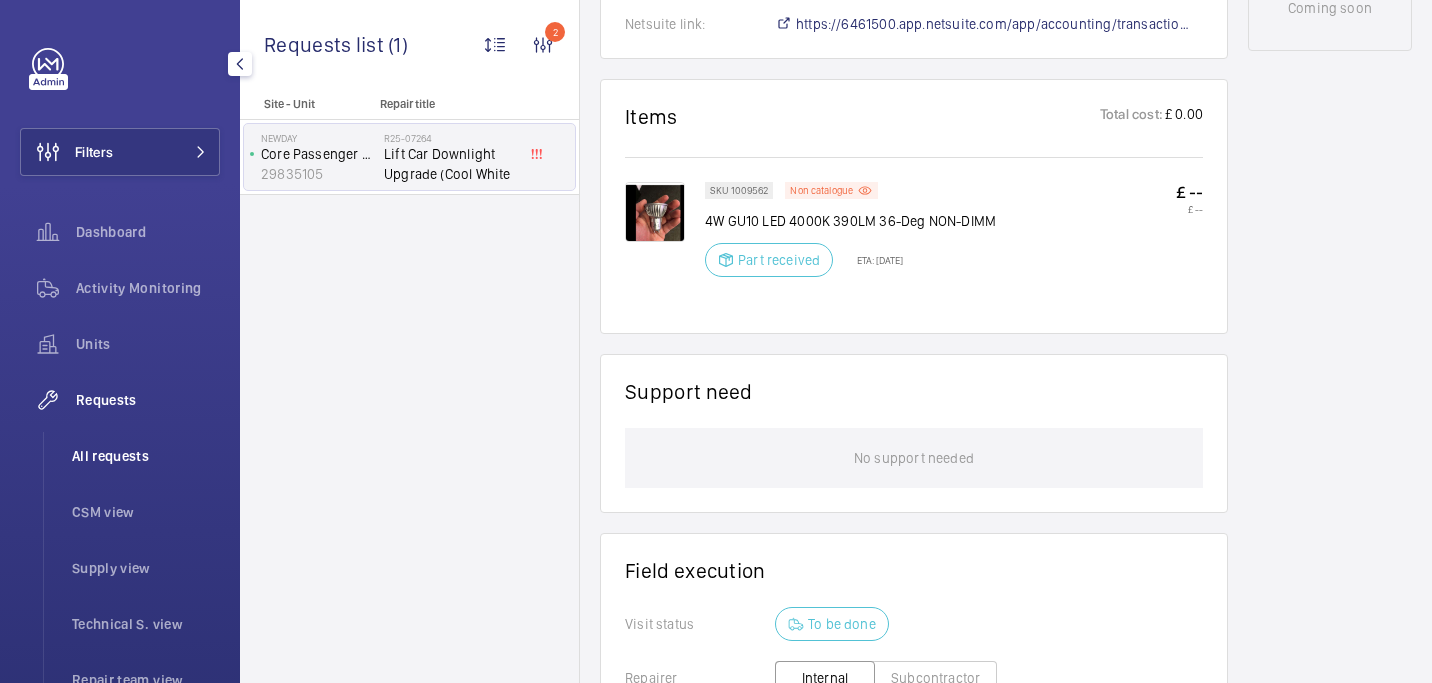 click on "All requests" 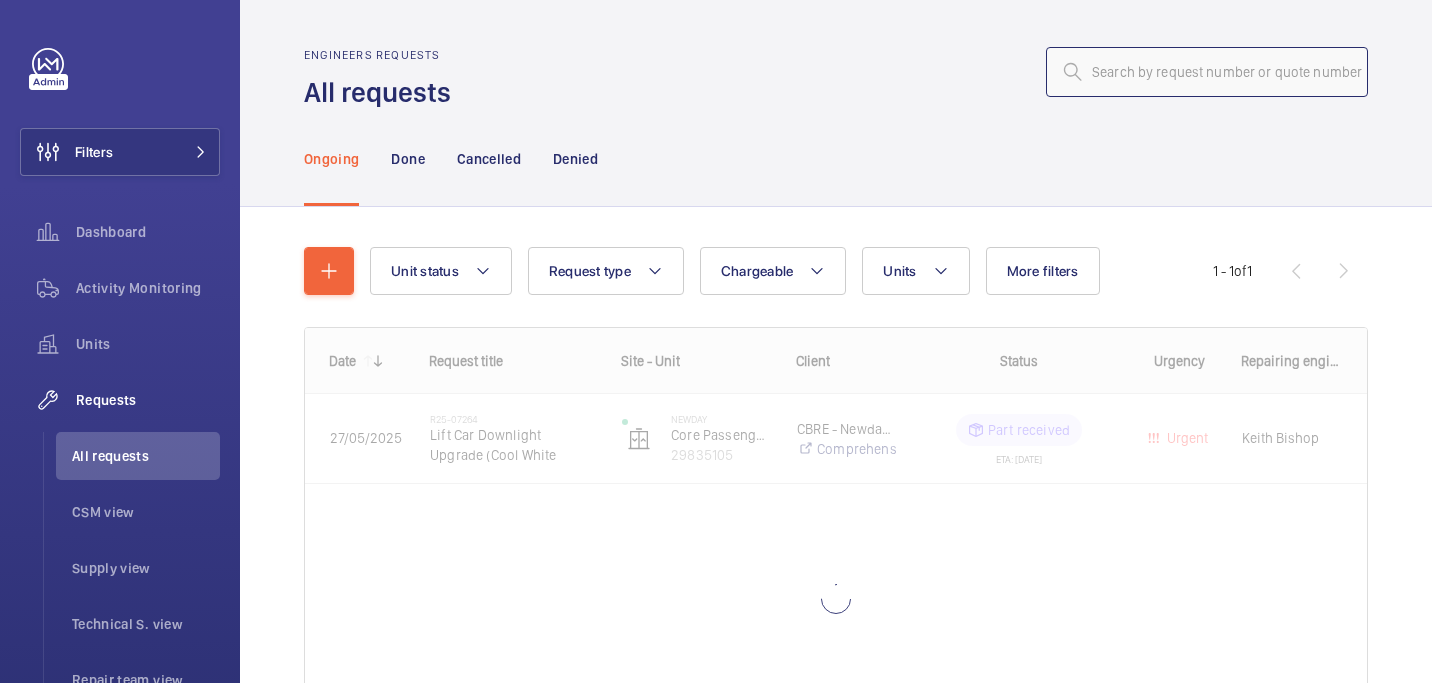 click 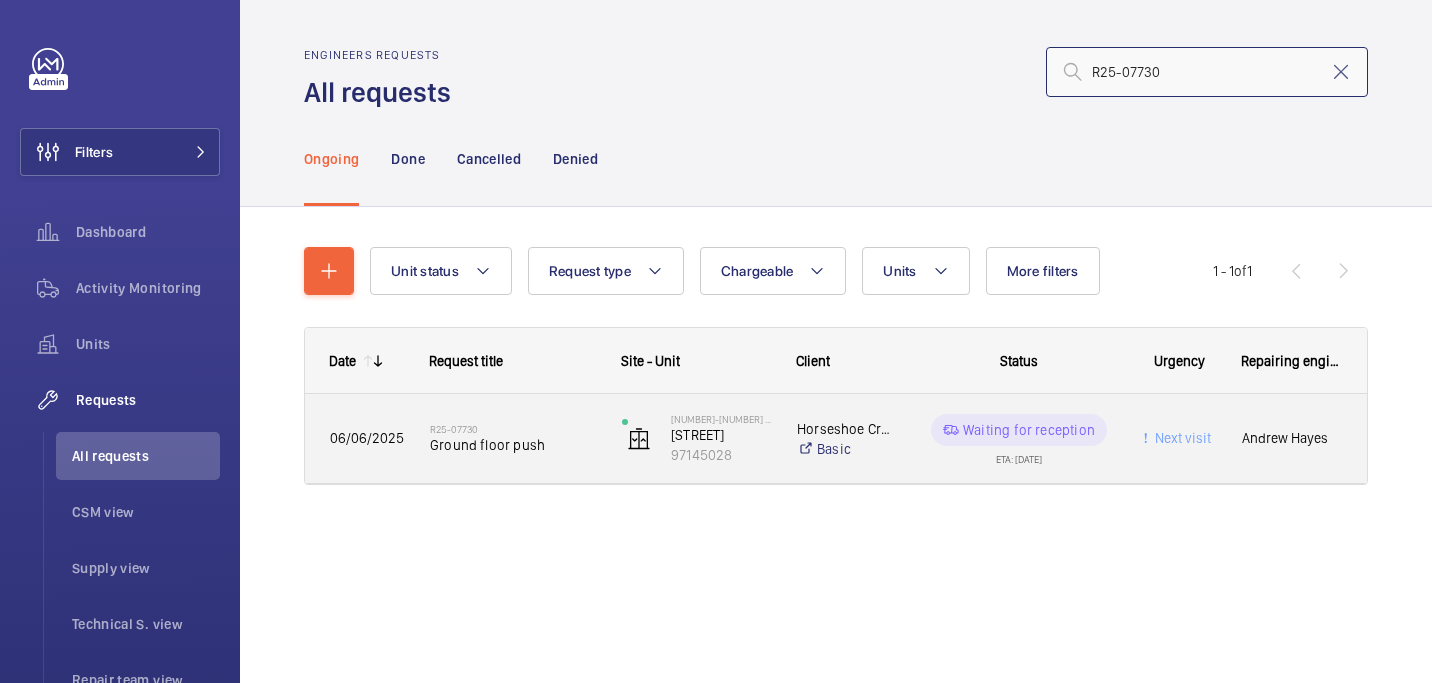 type on "R25-07730" 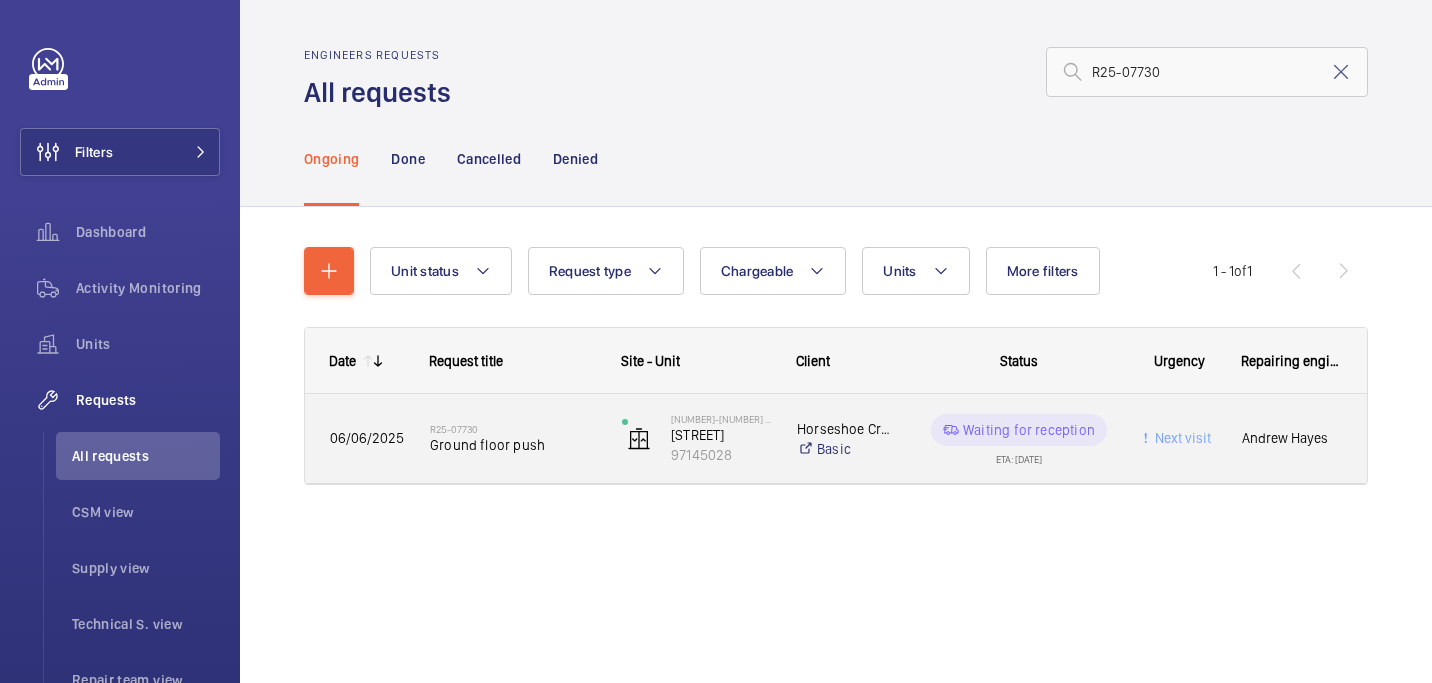 click on "R25-07730   Ground floor push" 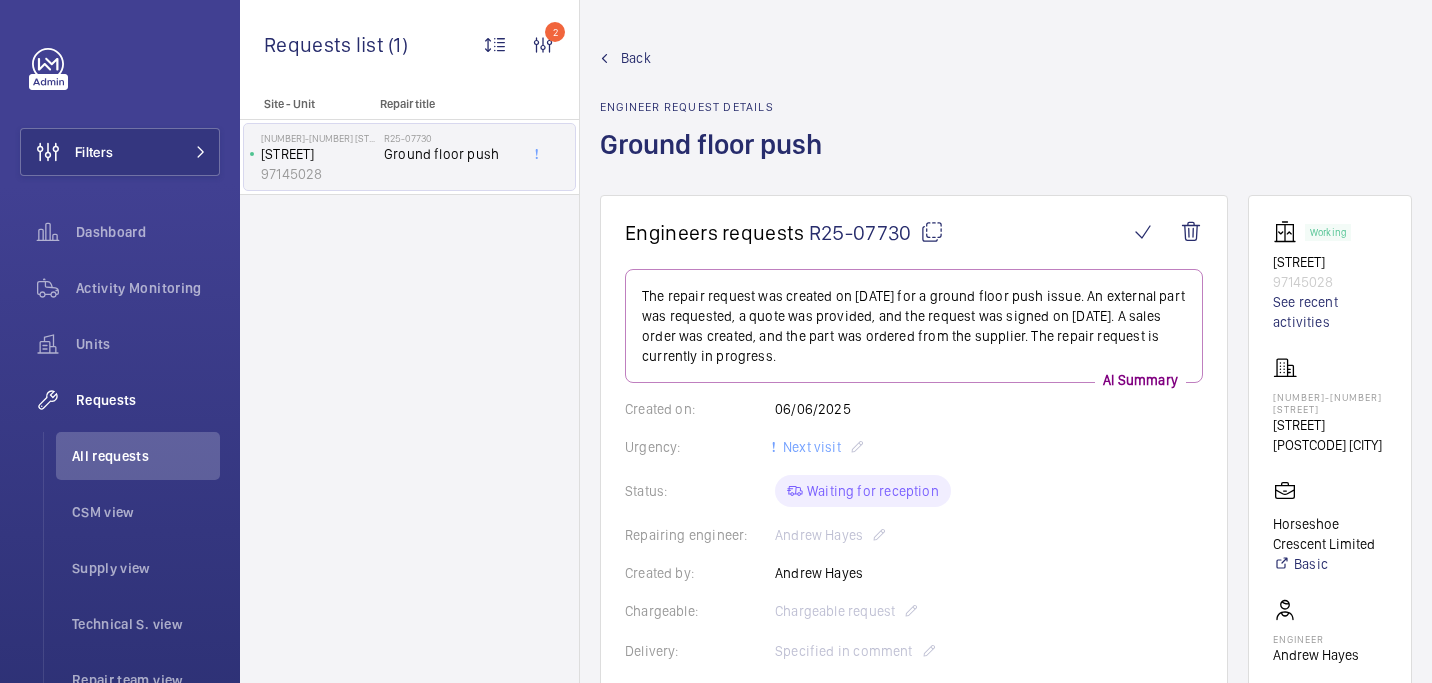 scroll, scrollTop: 870, scrollLeft: 0, axis: vertical 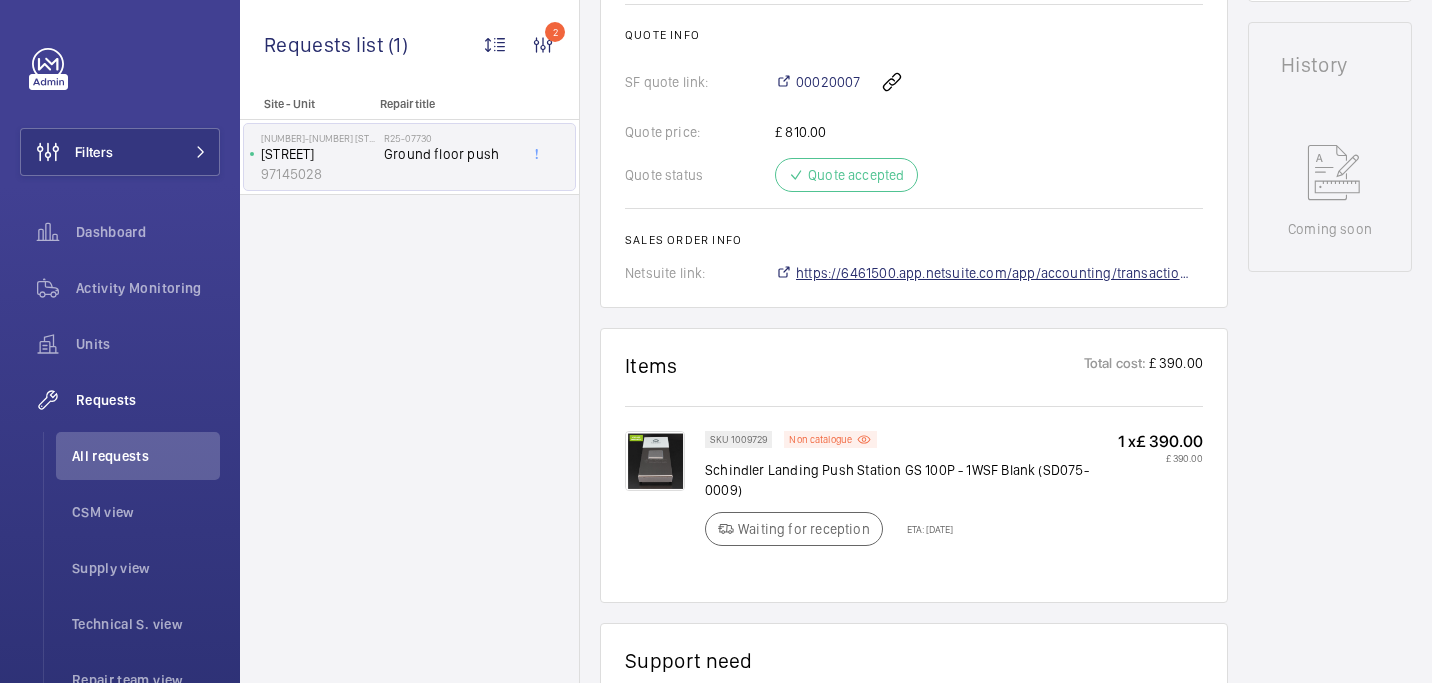 click on "https://6461500.app.netsuite.com/app/accounting/transactions/salesord.nl?id=2838380" 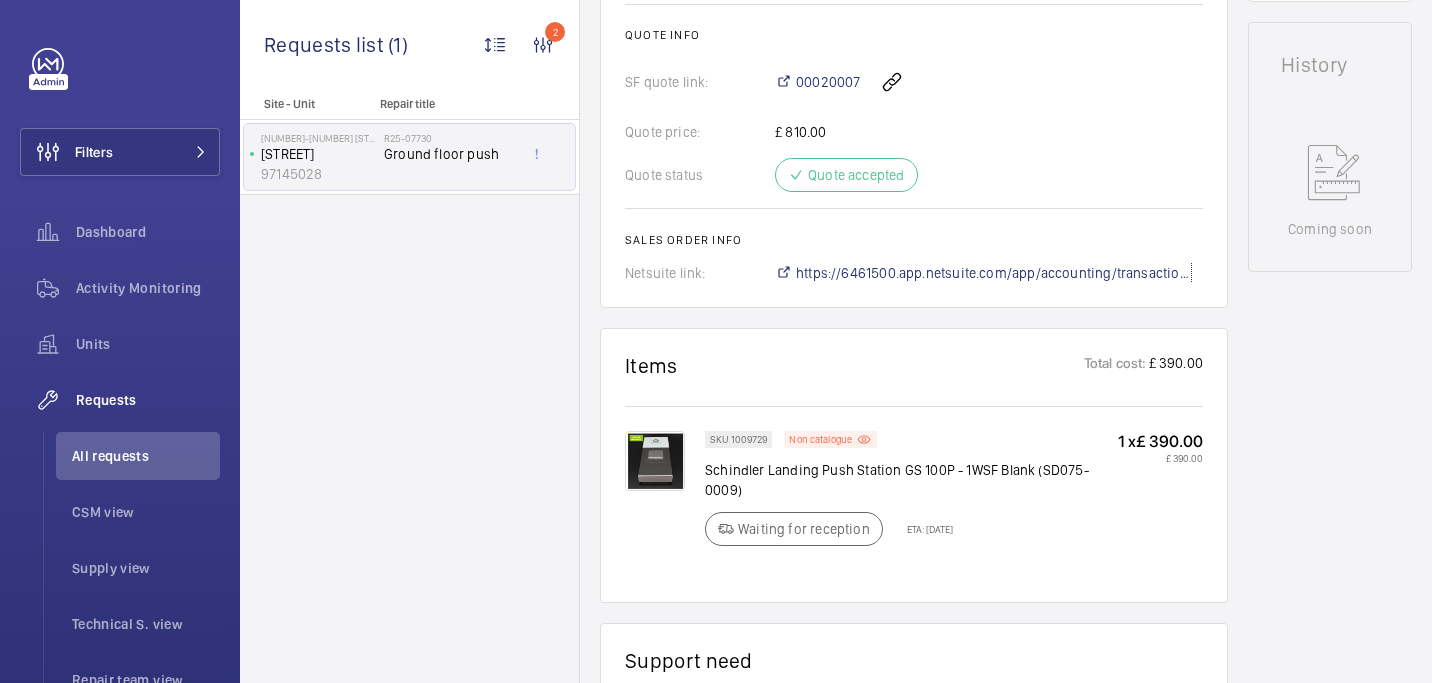 scroll, scrollTop: 603, scrollLeft: 0, axis: vertical 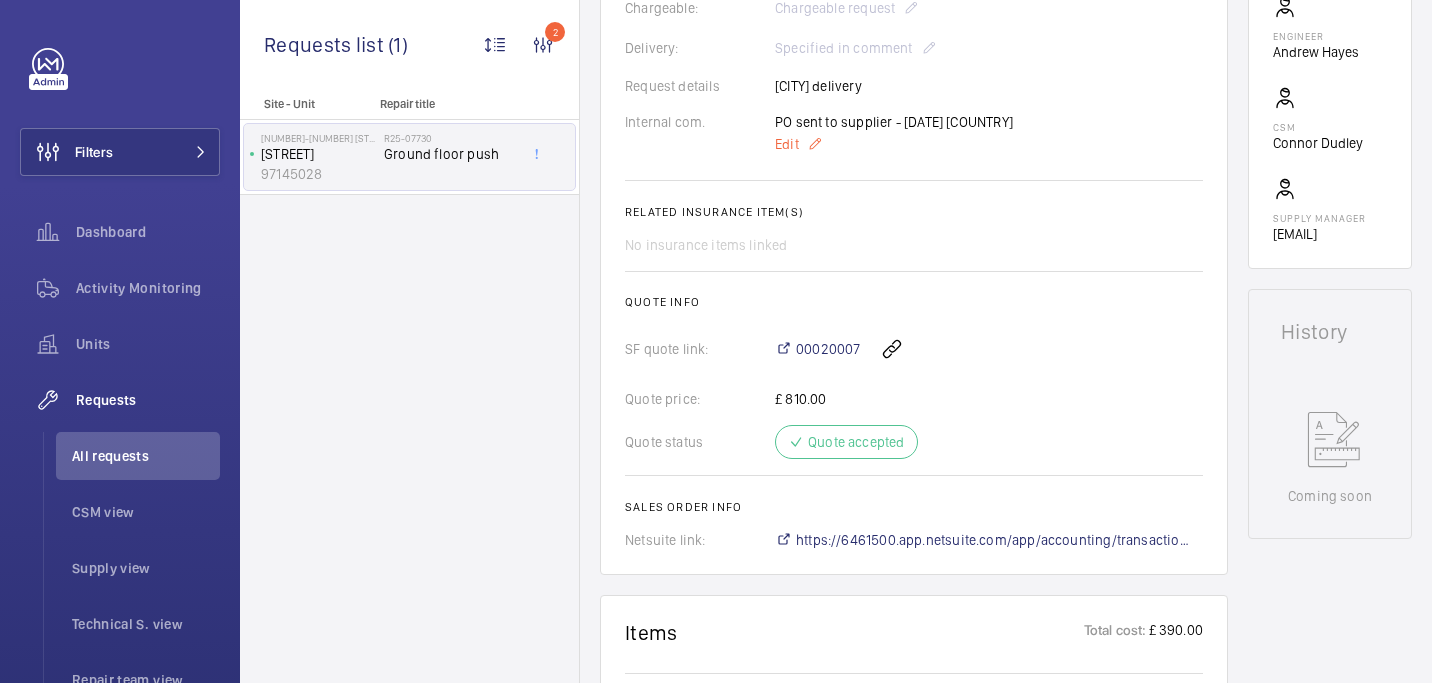 click on "Edit" 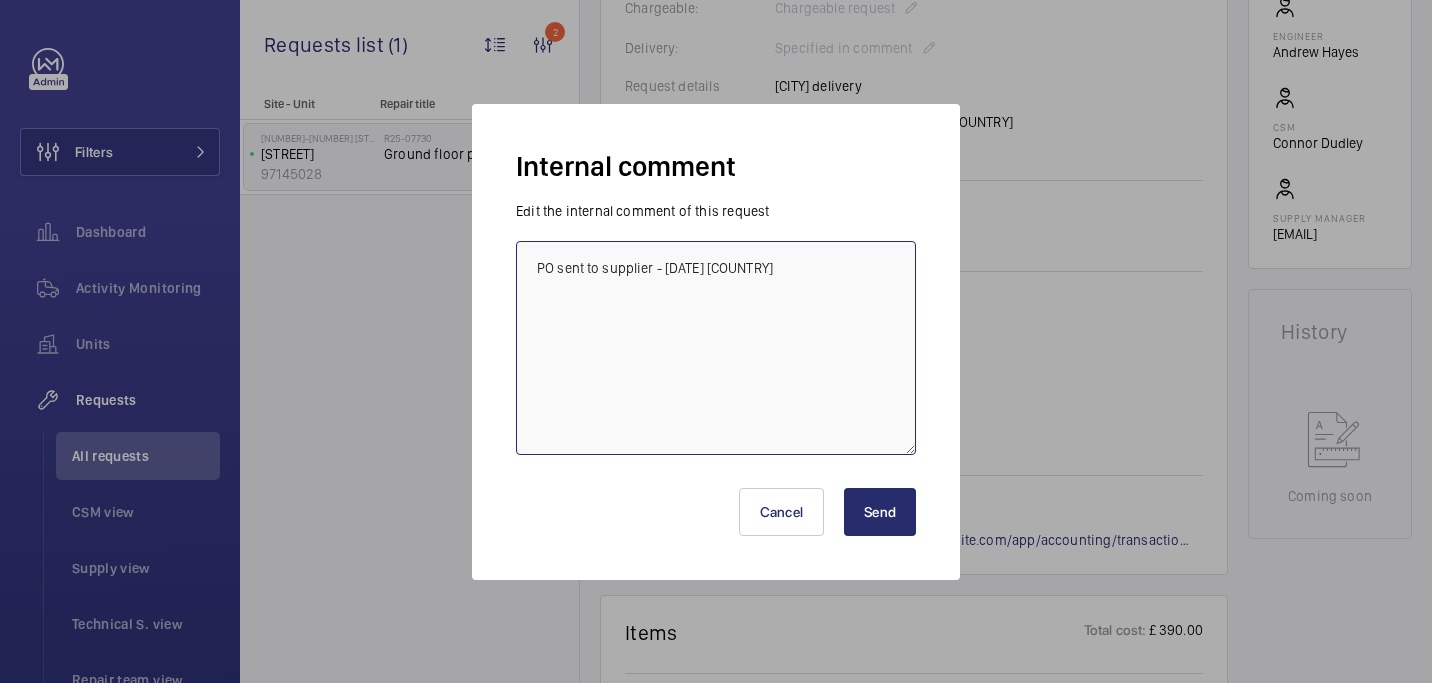 click on "PO sent to supplier - 23/07 india" at bounding box center (716, 348) 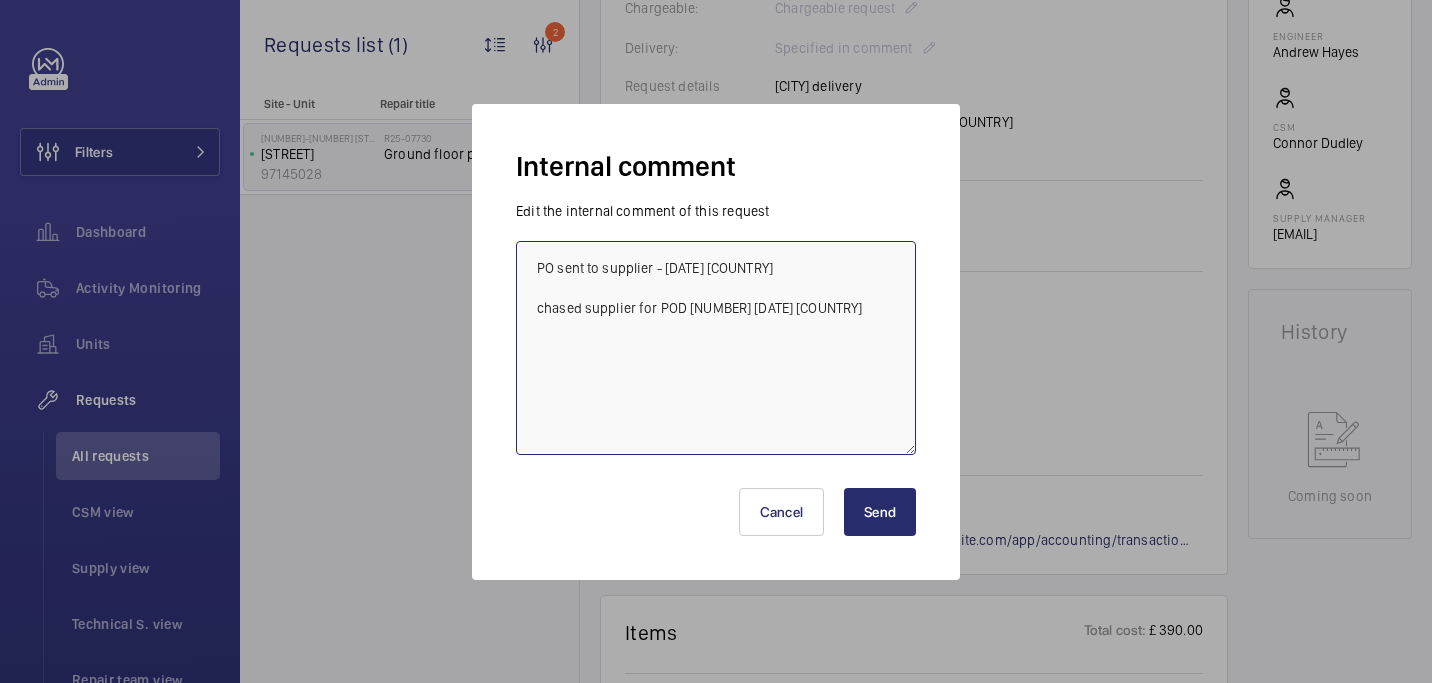 type on "PO sent to supplier - 23/07 india
chased supplier for POD 0 06/08 india" 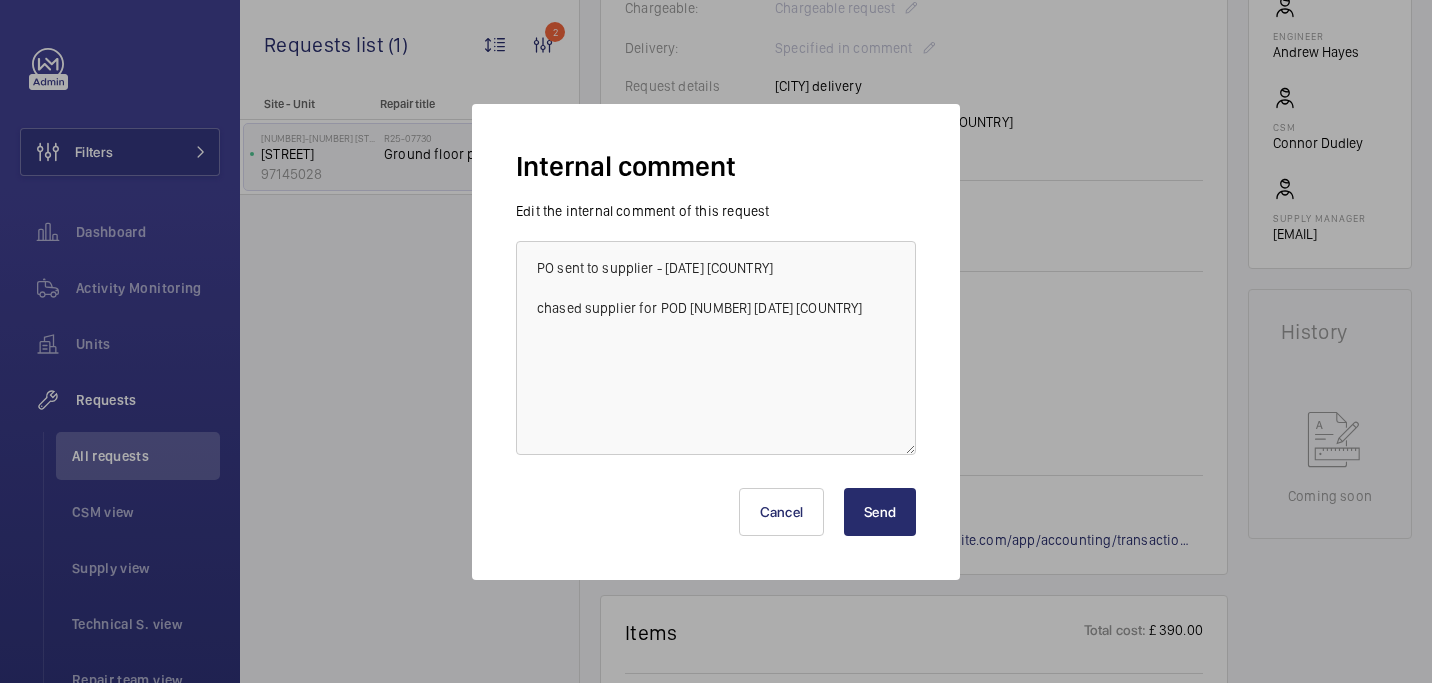 click on "Send" at bounding box center [880, 512] 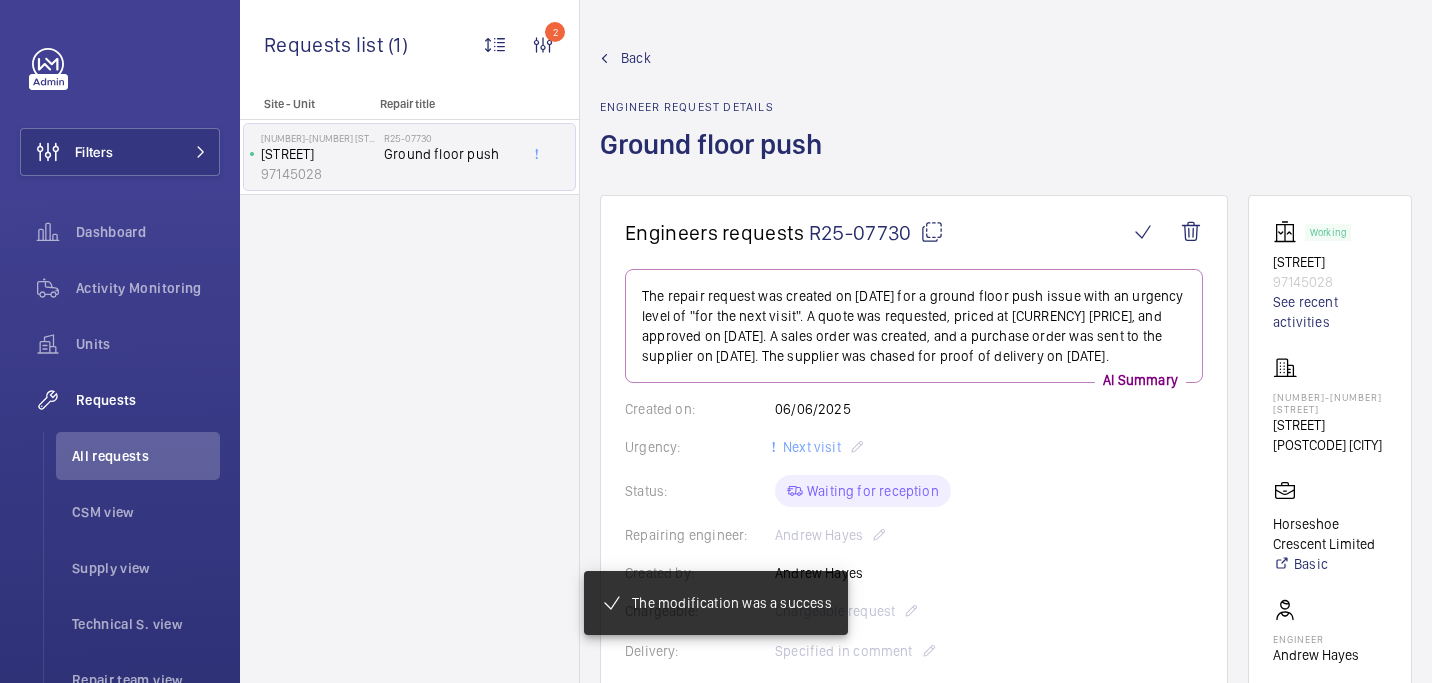 scroll, scrollTop: 1066, scrollLeft: 0, axis: vertical 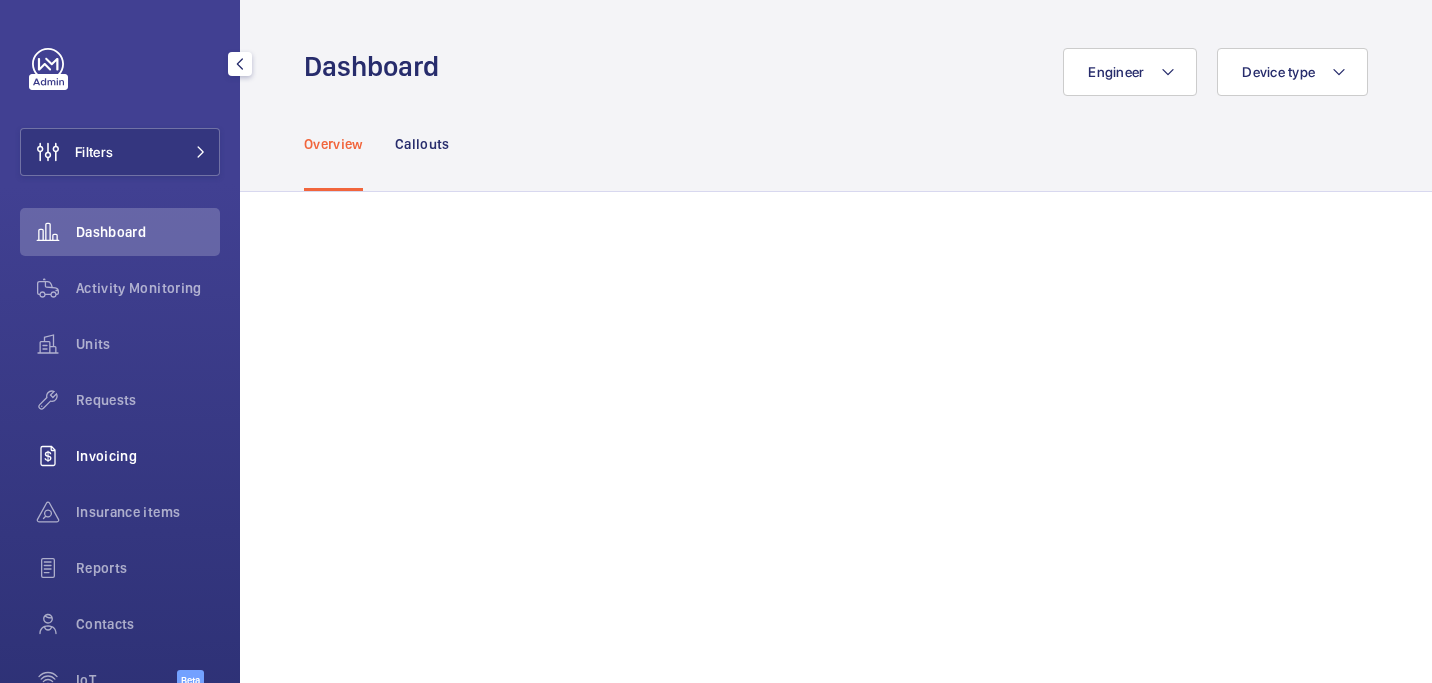 click on "Invoicing" 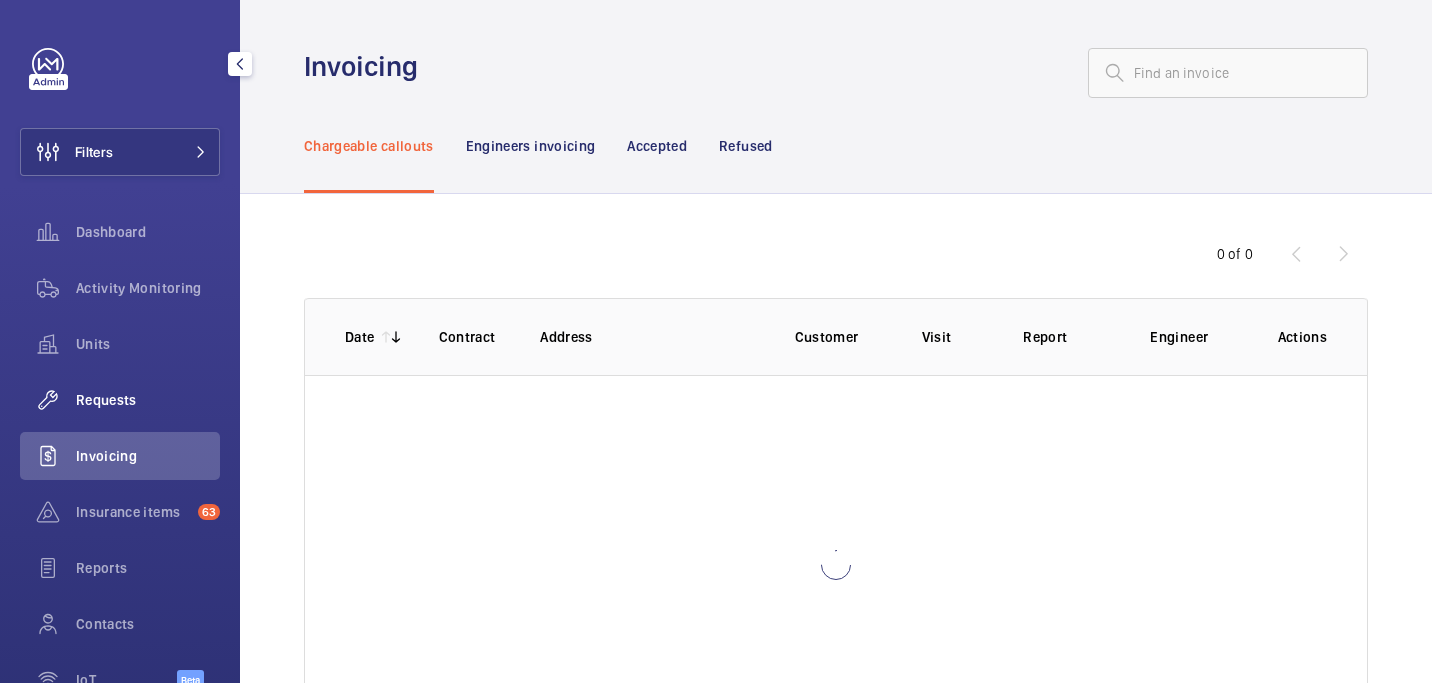 click on "Requests" 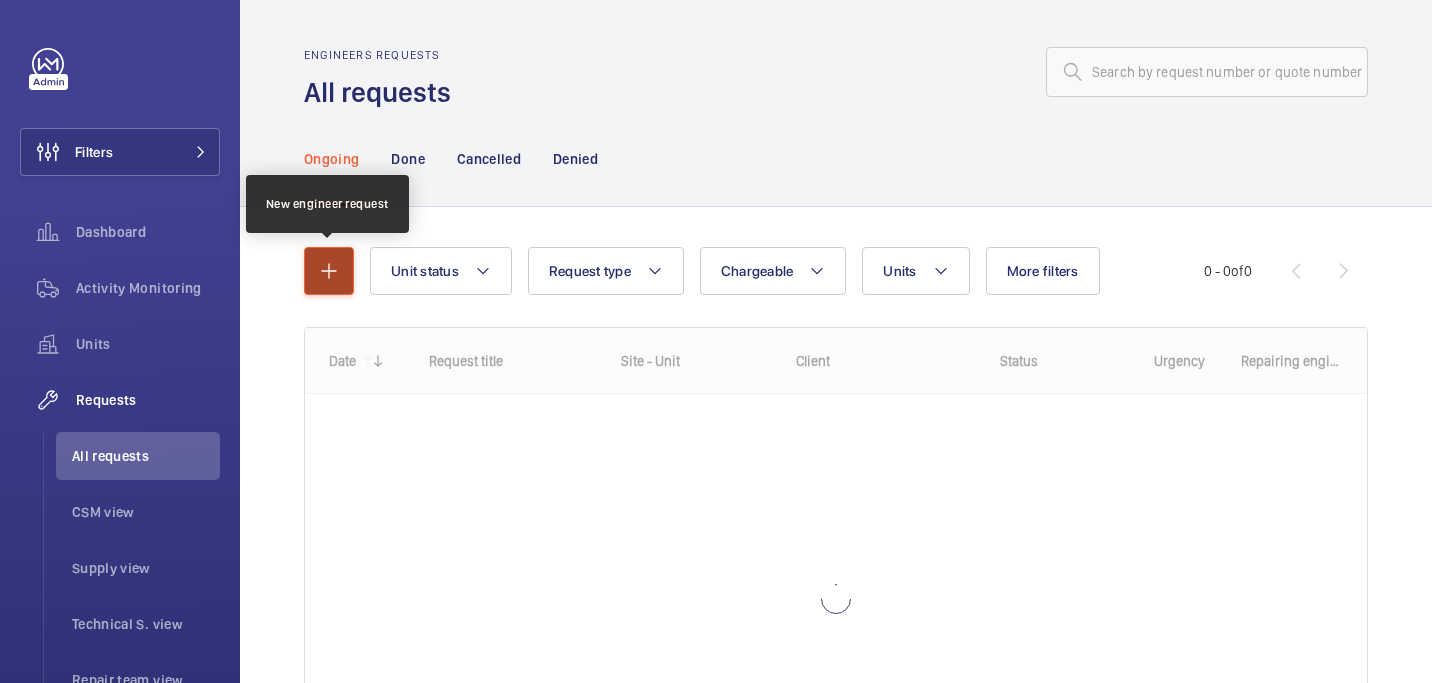 click 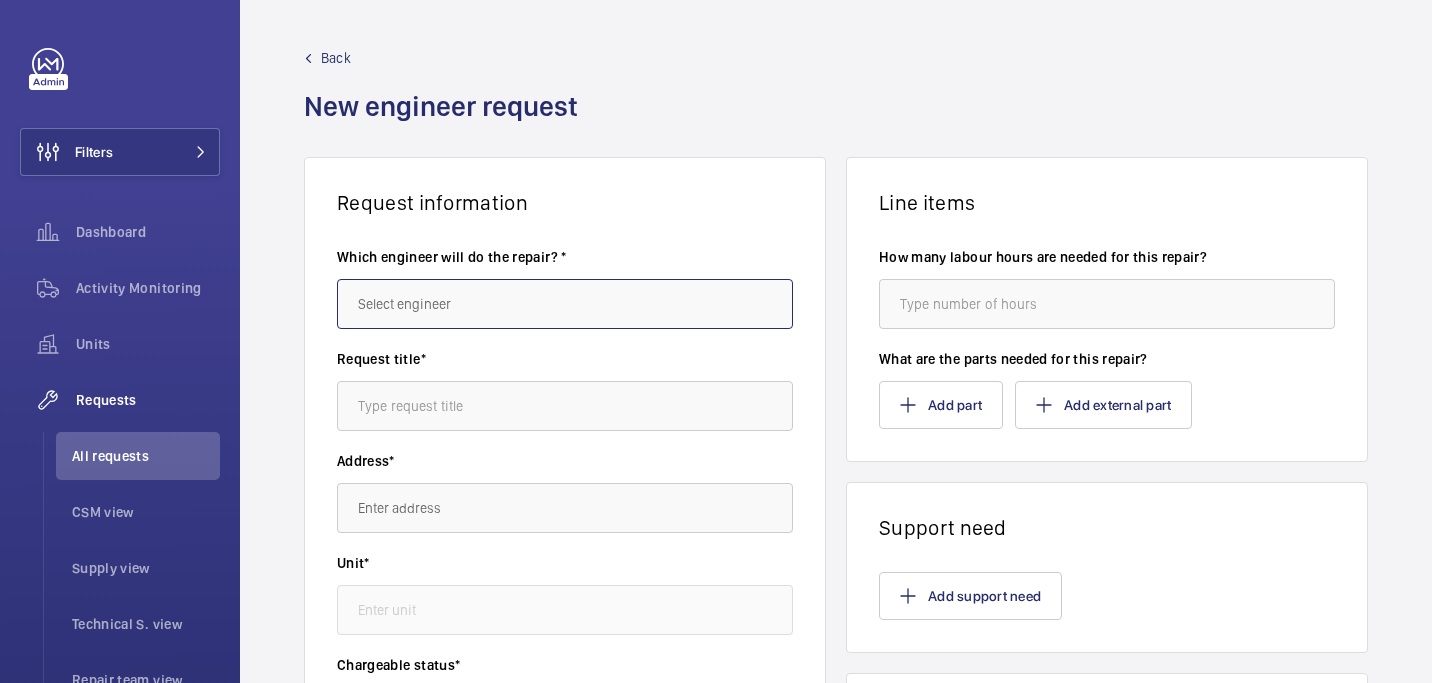 click at bounding box center [565, 304] 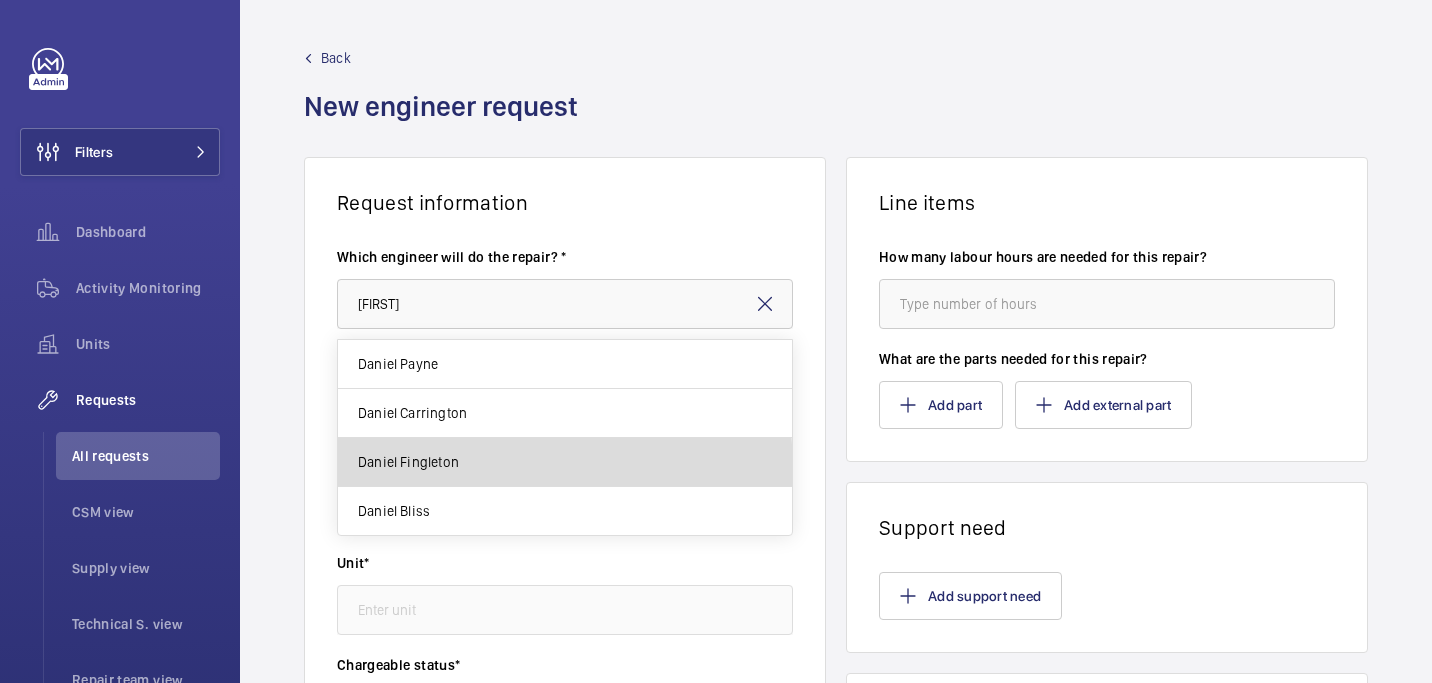 click on "Daniel Fingleton" at bounding box center (565, 462) 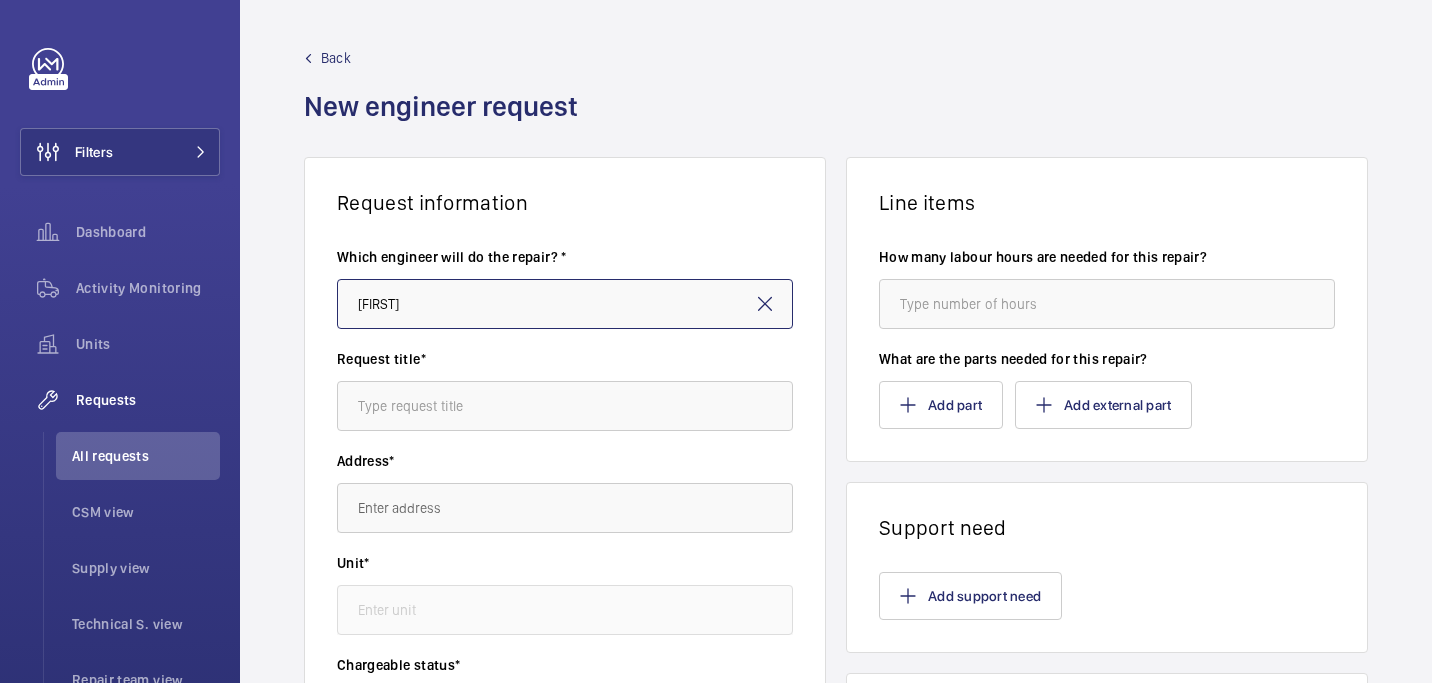 type on "Daniel Fingleton" 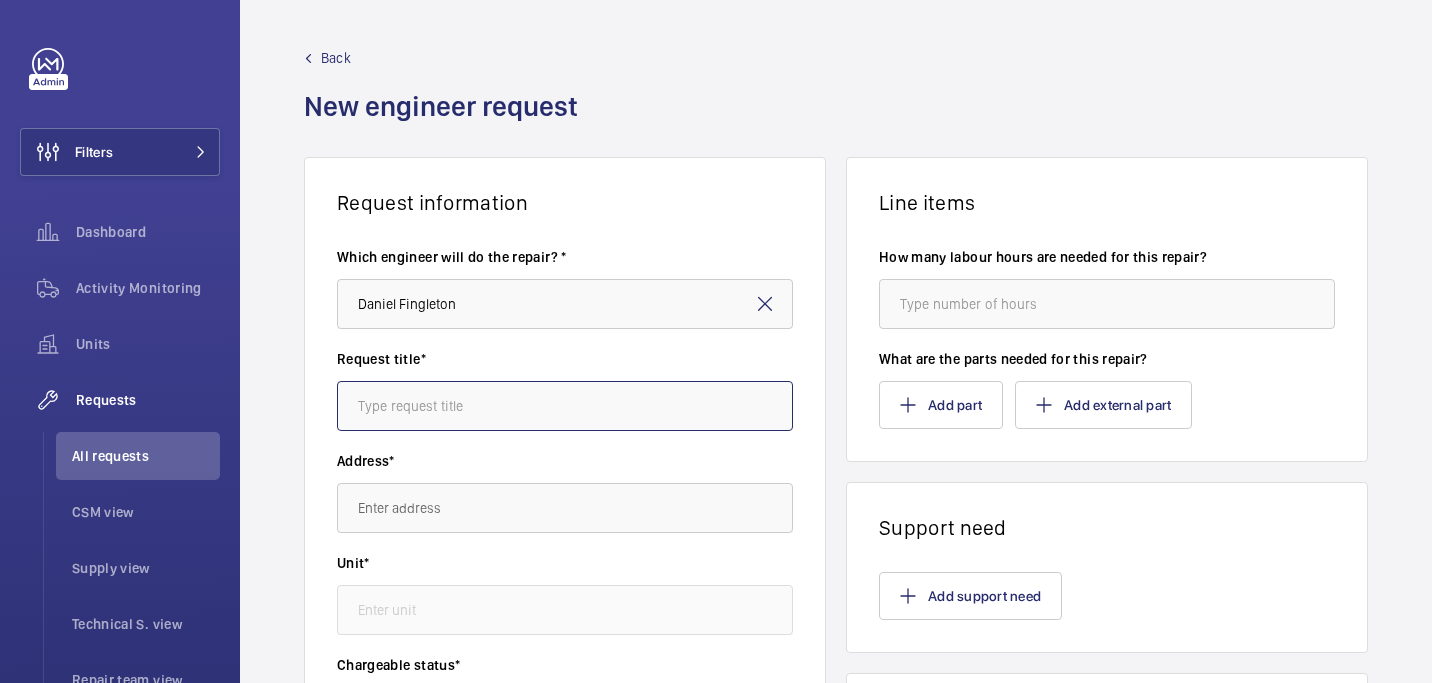 click 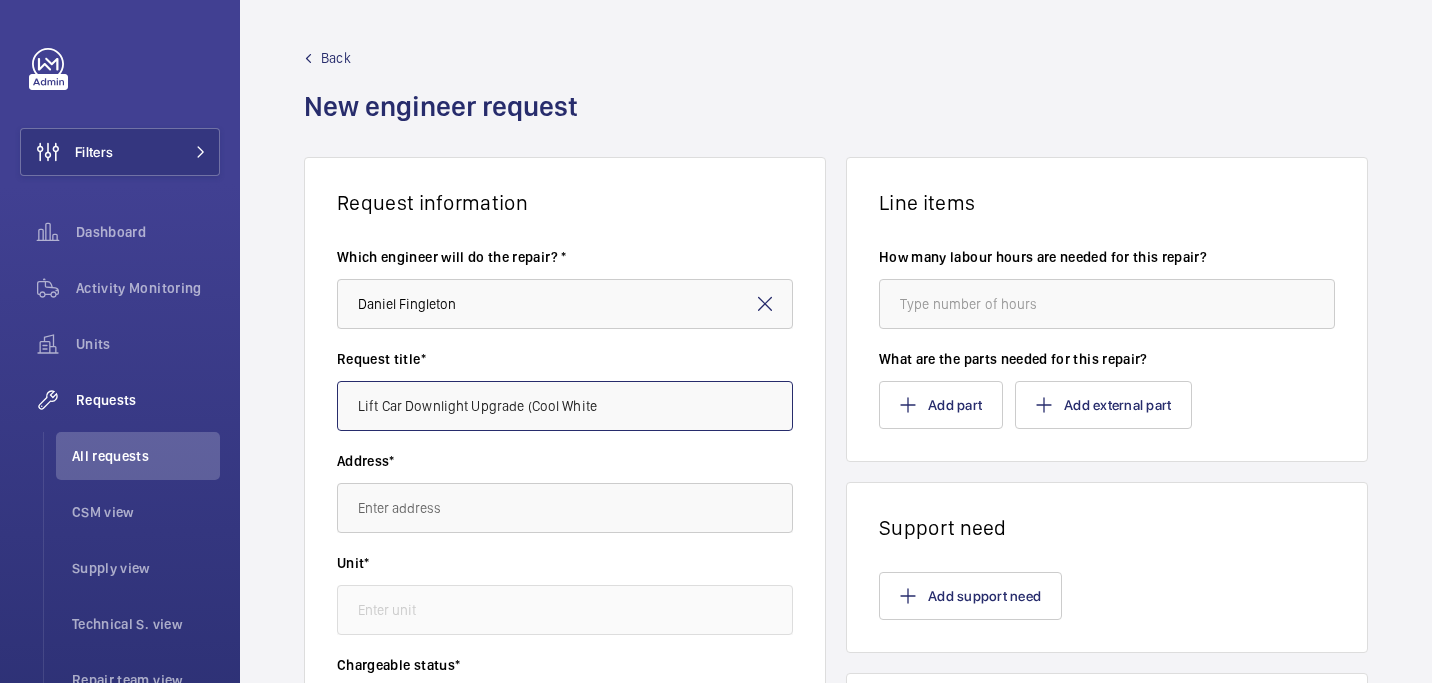 type on "Lift Car Downlight Upgrade (Cool White" 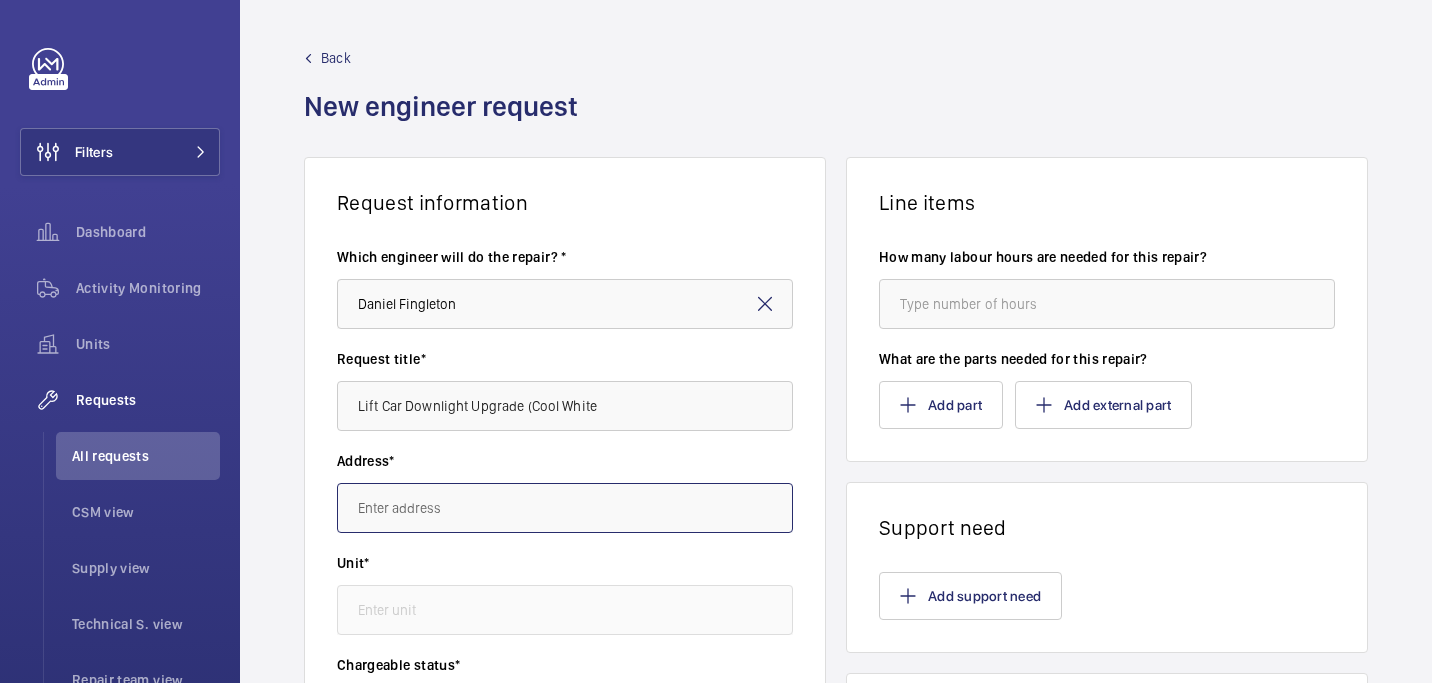 click at bounding box center [565, 508] 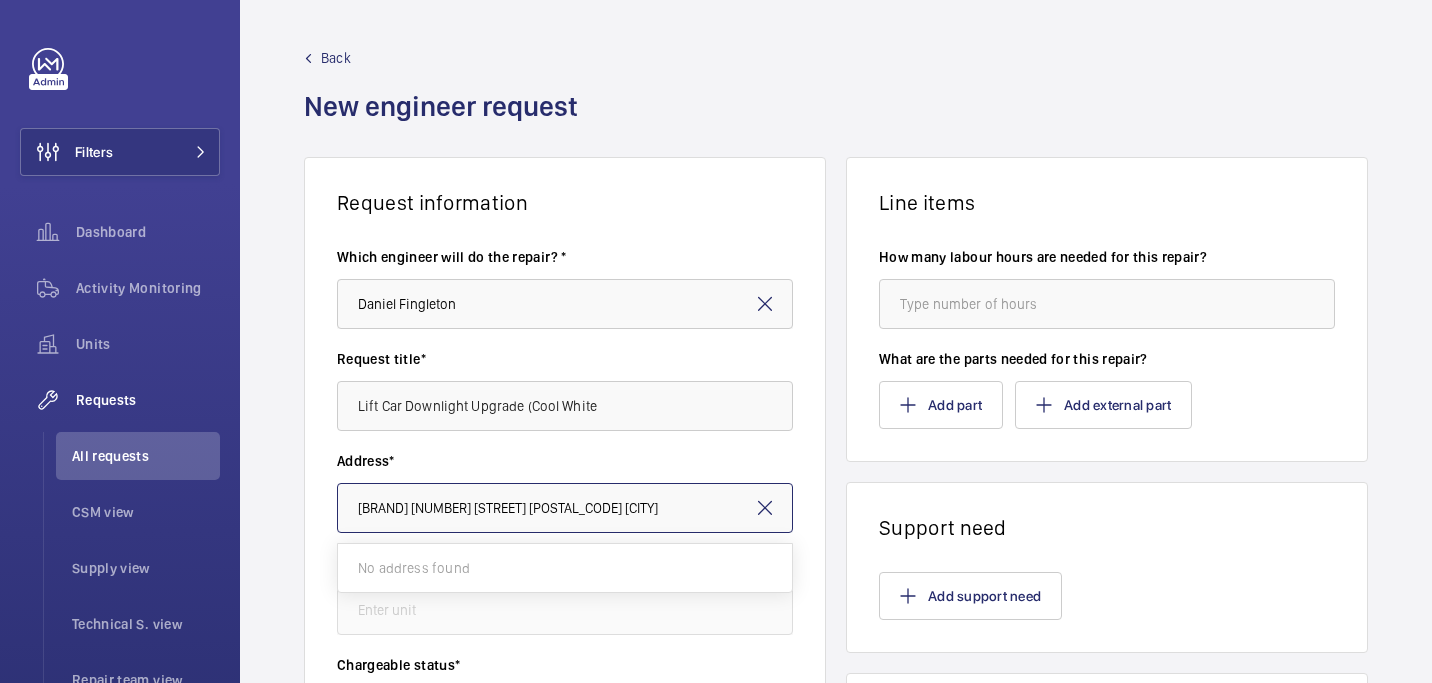 drag, startPoint x: 617, startPoint y: 510, endPoint x: 411, endPoint y: 511, distance: 206.00243 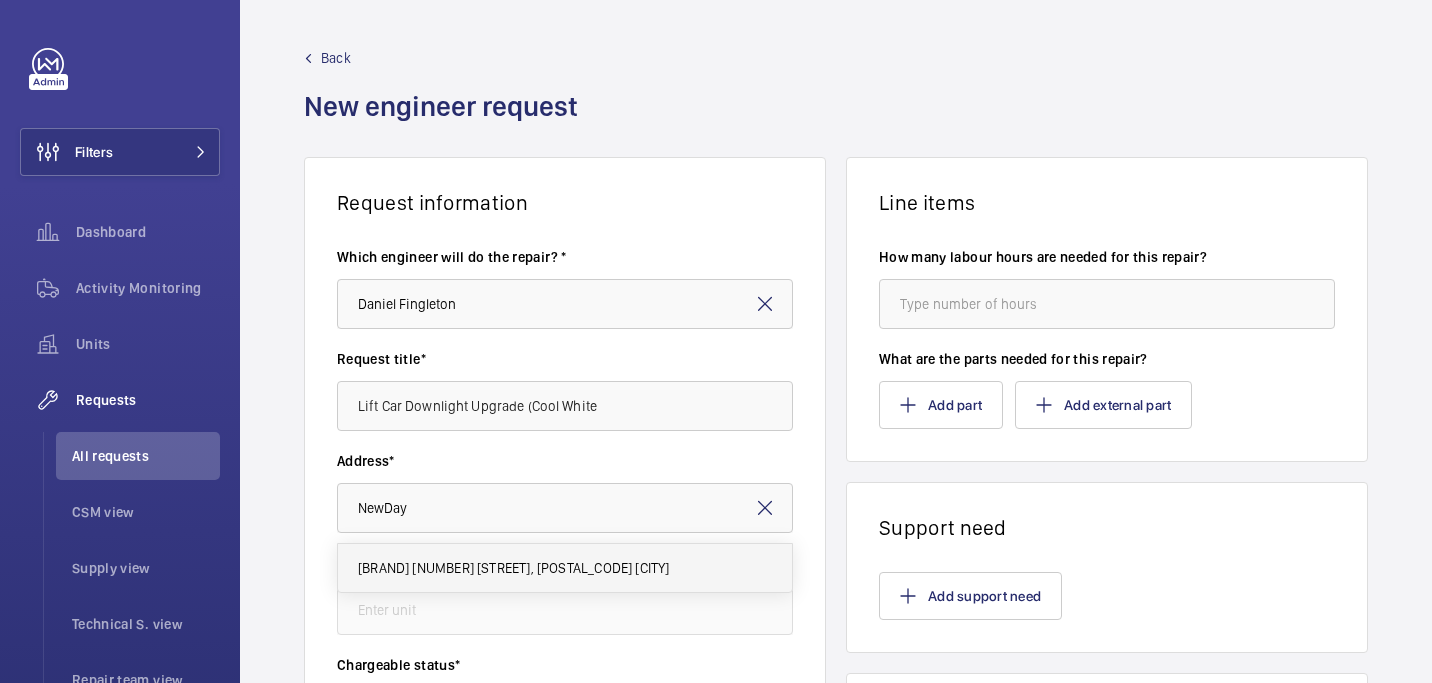 click on "NewDay 7 Handyside St, N1C 4DA LONDON" at bounding box center [514, 568] 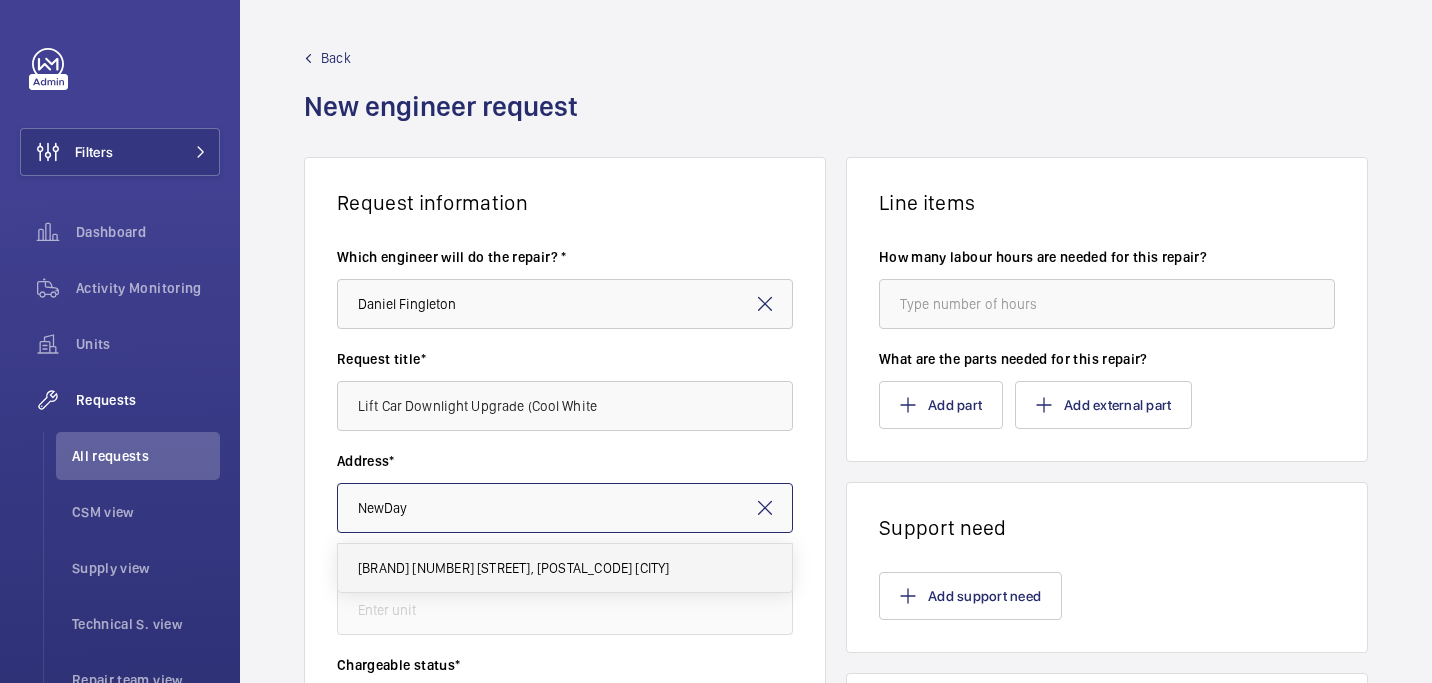 type on "NewDay 7 Handyside St, N1C 4DA LONDON" 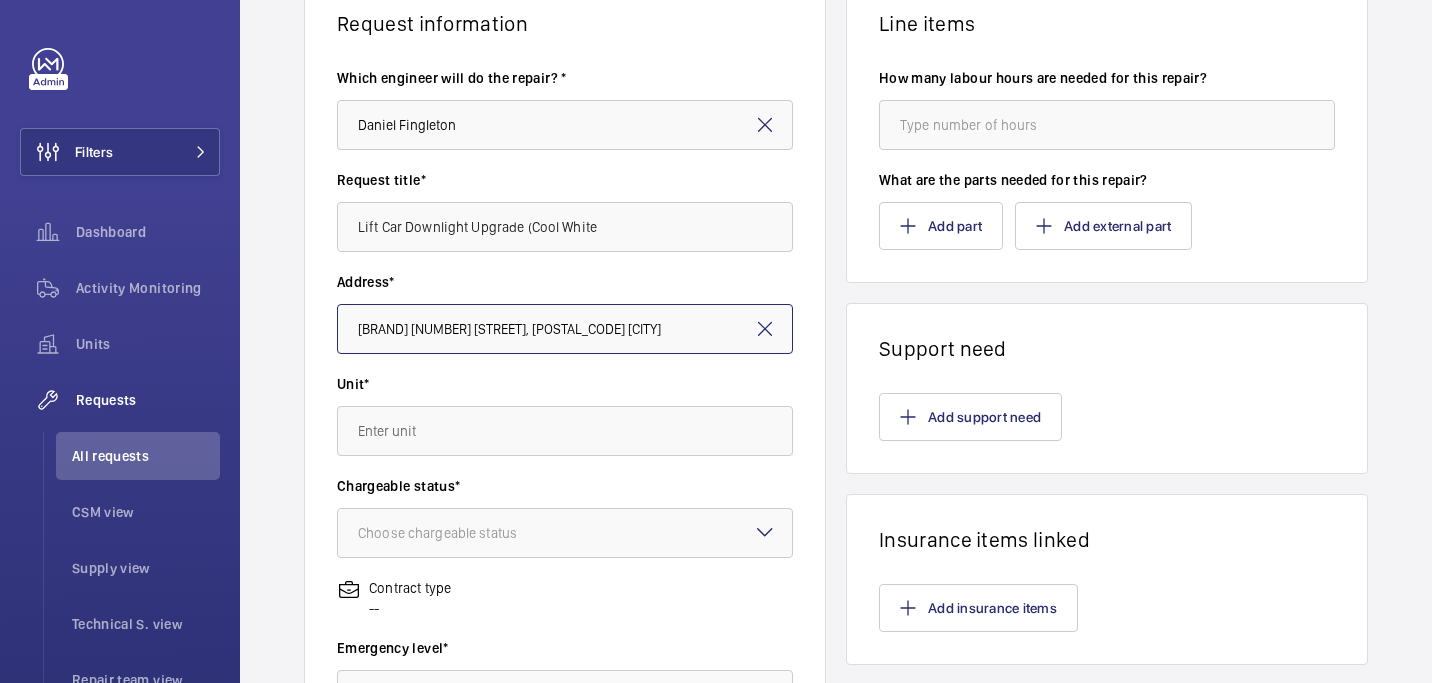 scroll, scrollTop: 244, scrollLeft: 0, axis: vertical 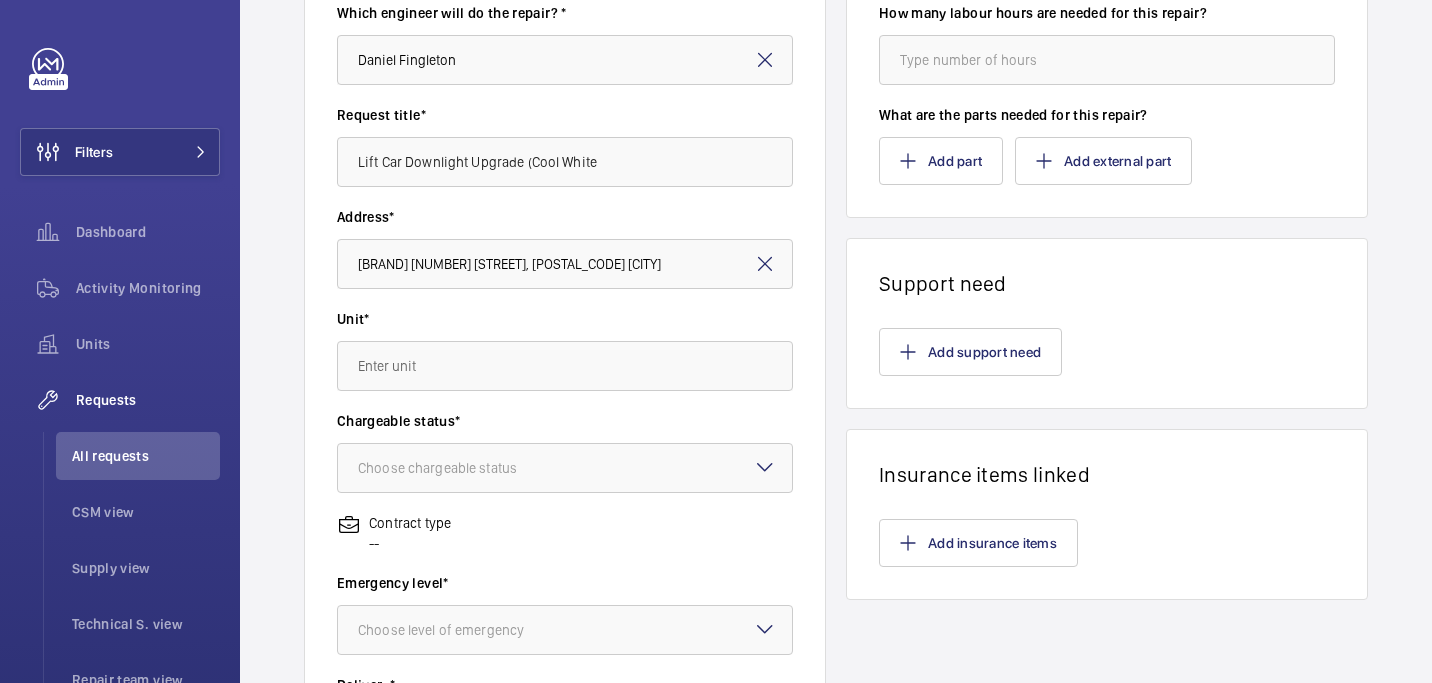 click on "Unit*" at bounding box center [565, 350] 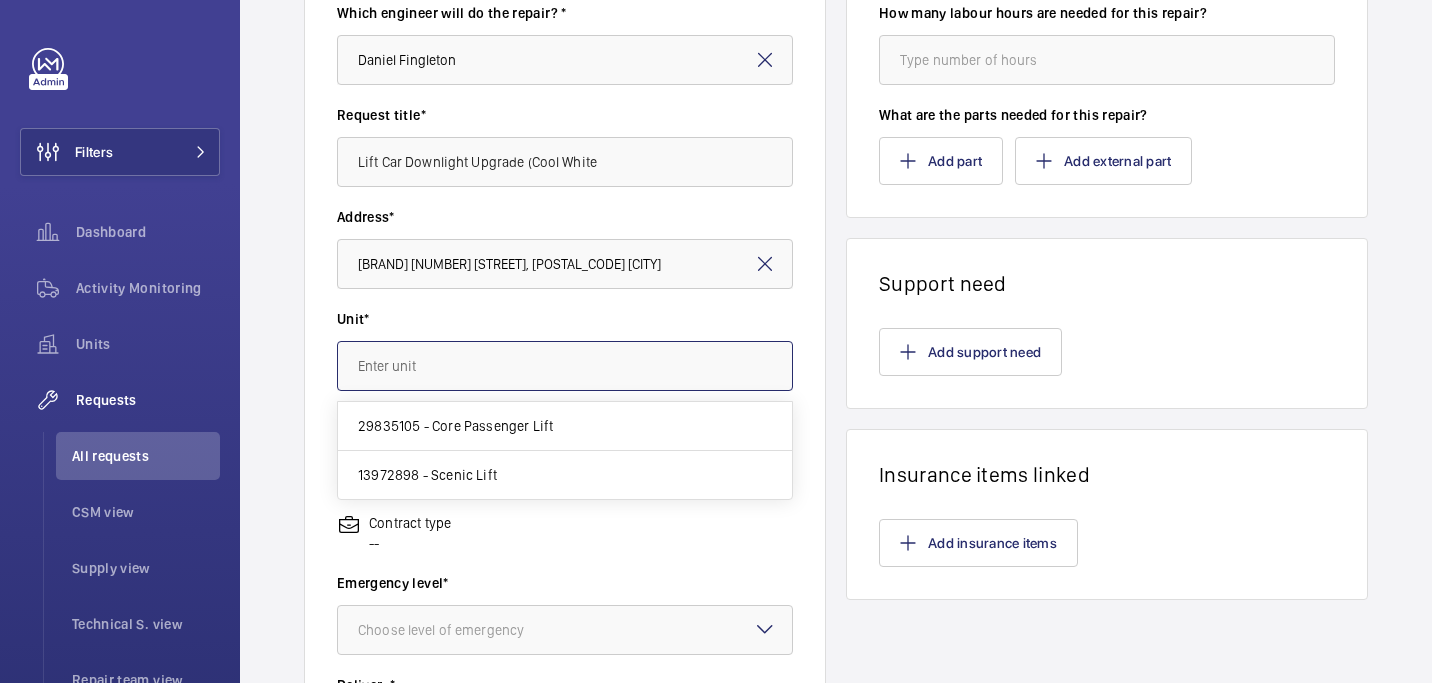click at bounding box center (565, 366) 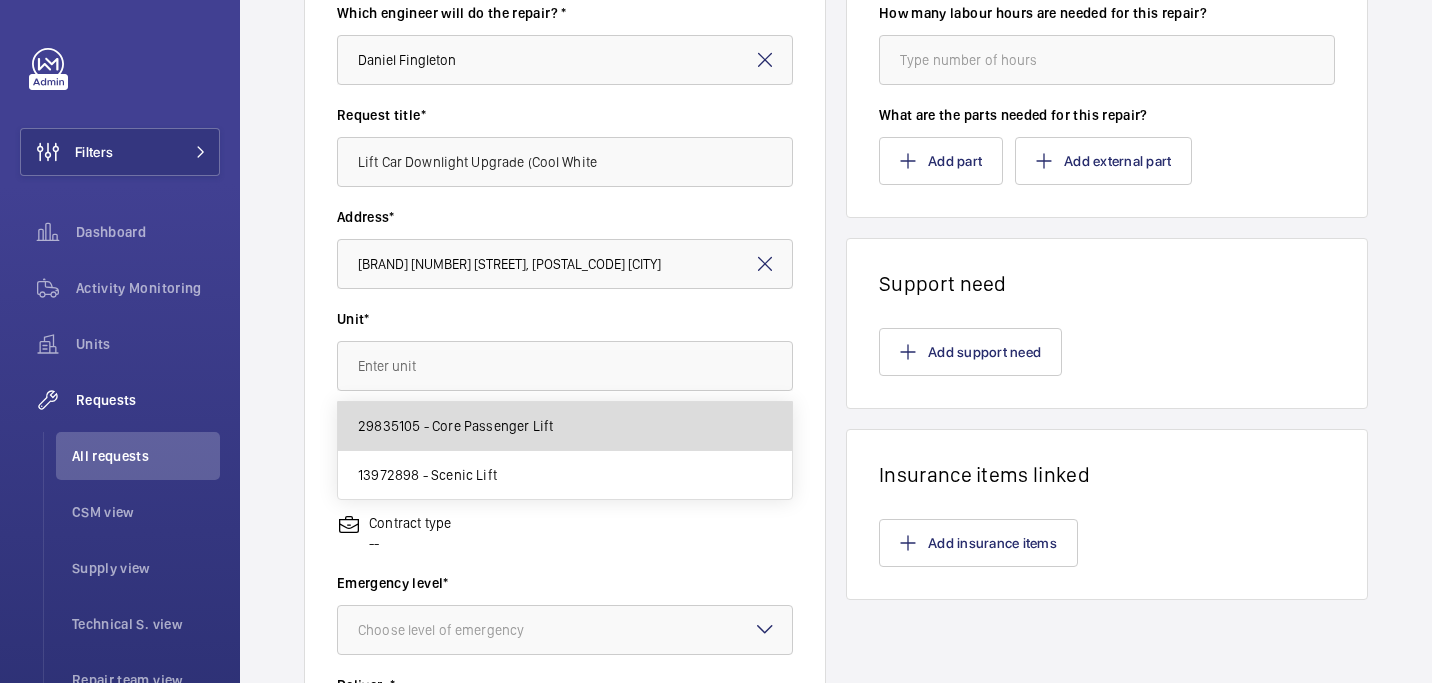 click on "29835105 - Core Passenger Lift" at bounding box center [455, 426] 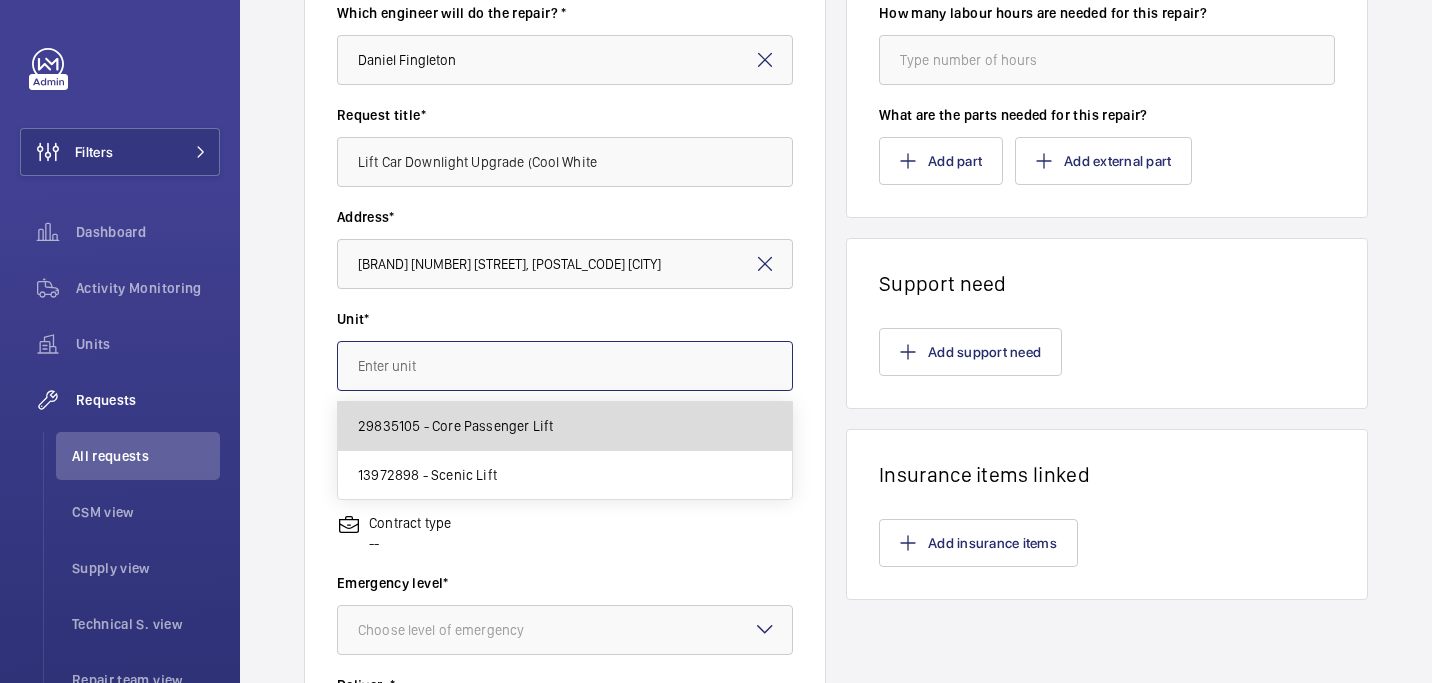 type on "29835105 - Core Passenger Lift" 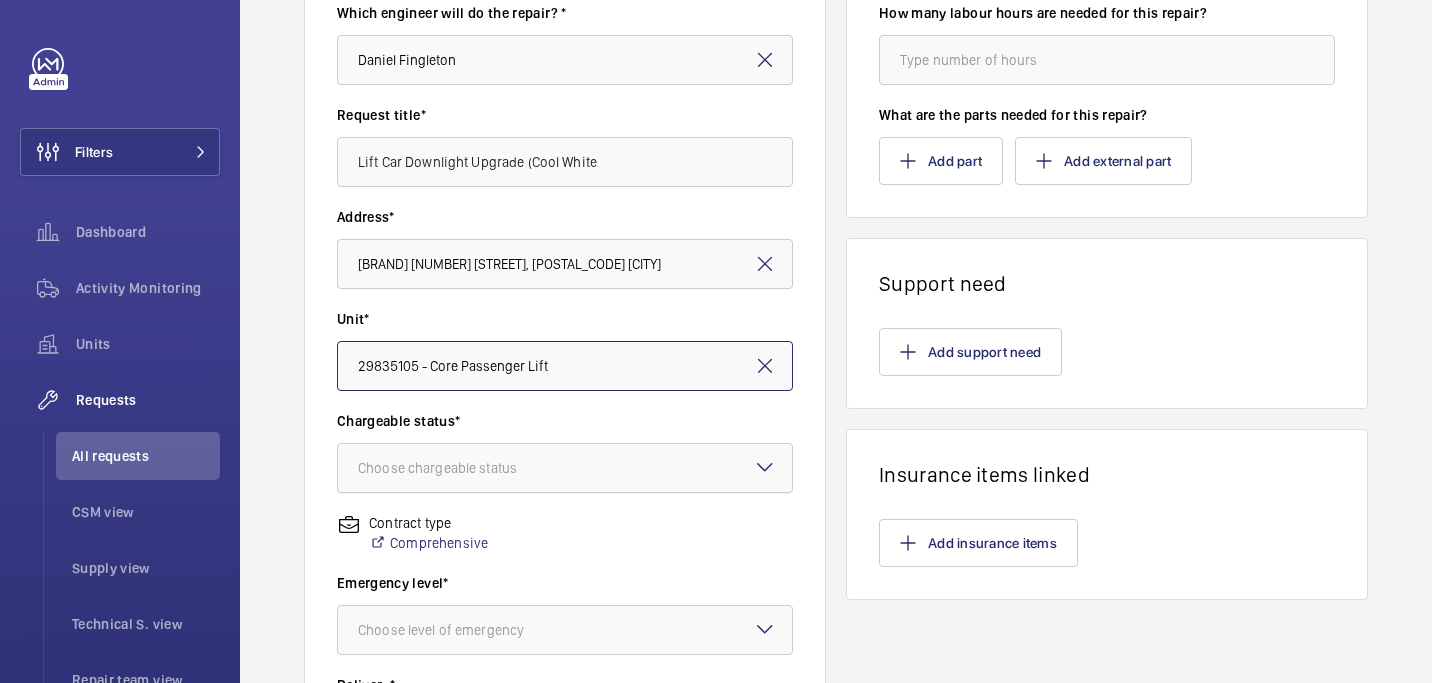 click on "Choose chargeable status" at bounding box center (462, 468) 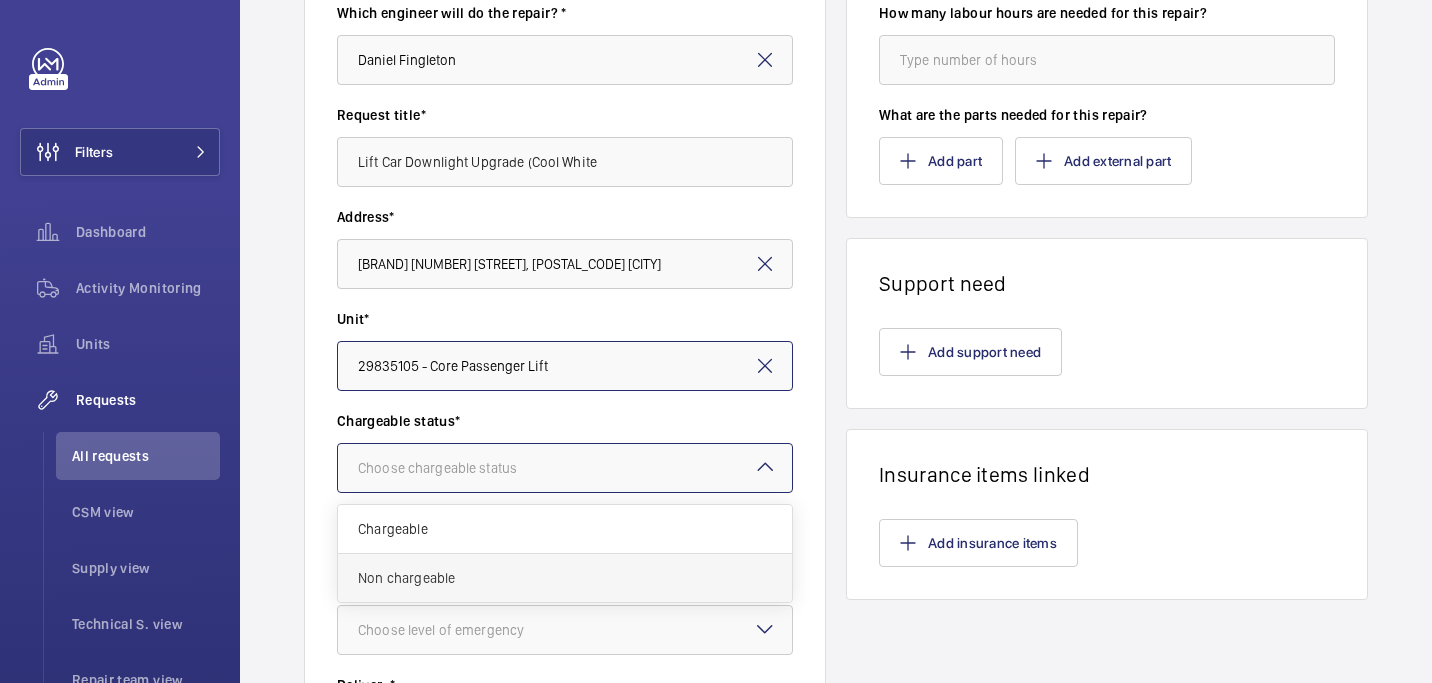 click on "Non chargeable" at bounding box center (565, 578) 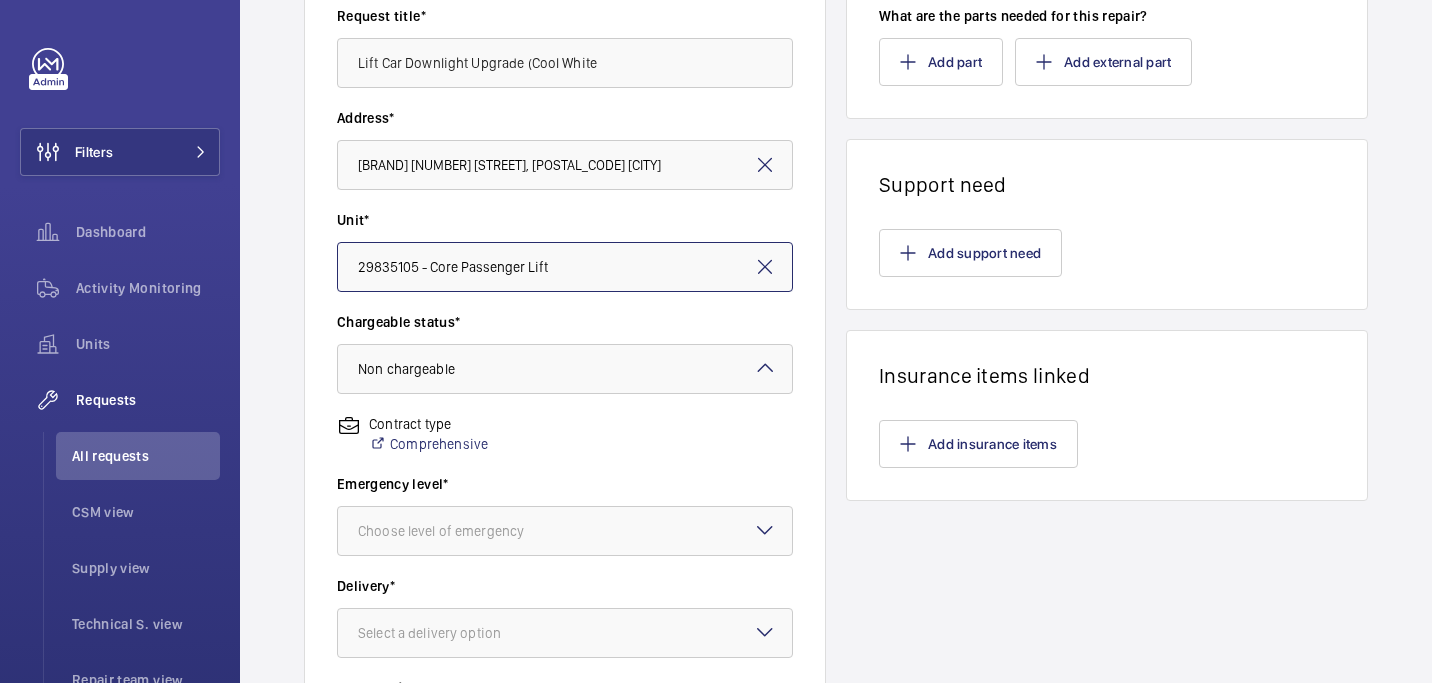 scroll, scrollTop: 382, scrollLeft: 0, axis: vertical 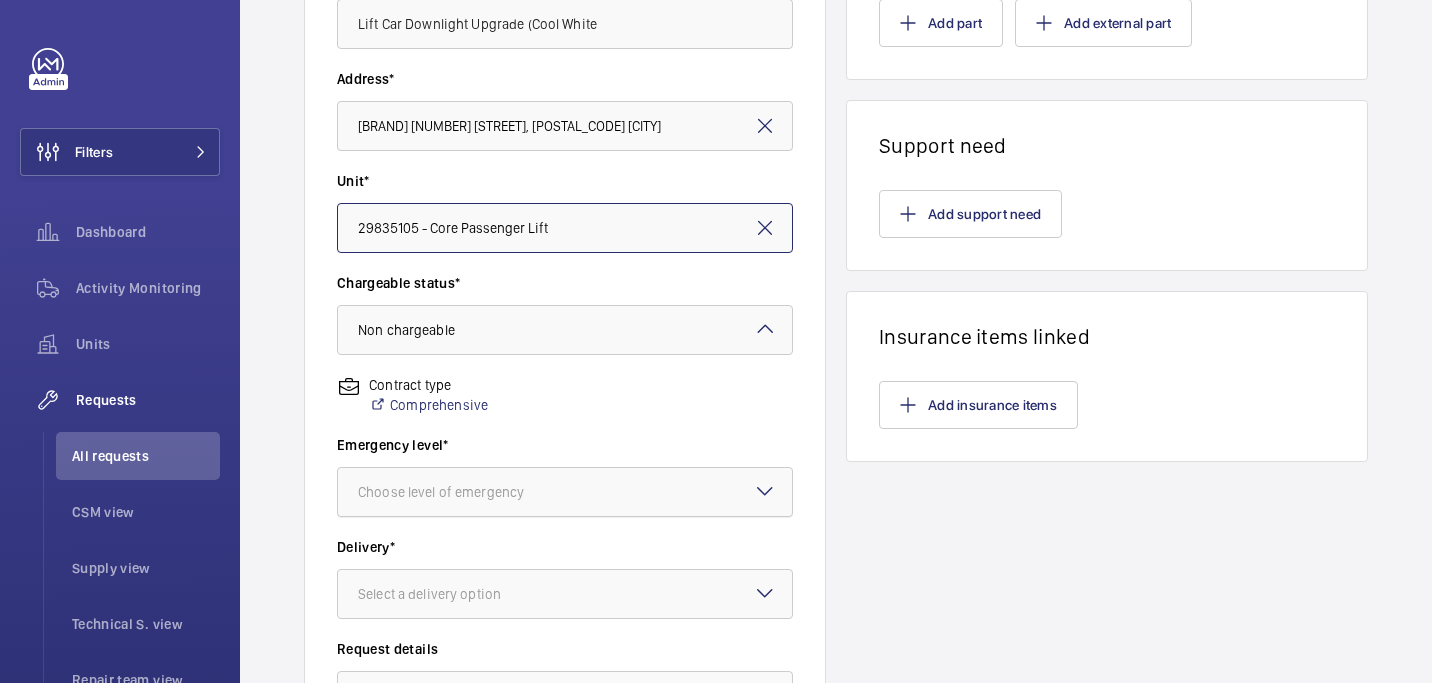 click on "Choose level of emergency" at bounding box center (466, 492) 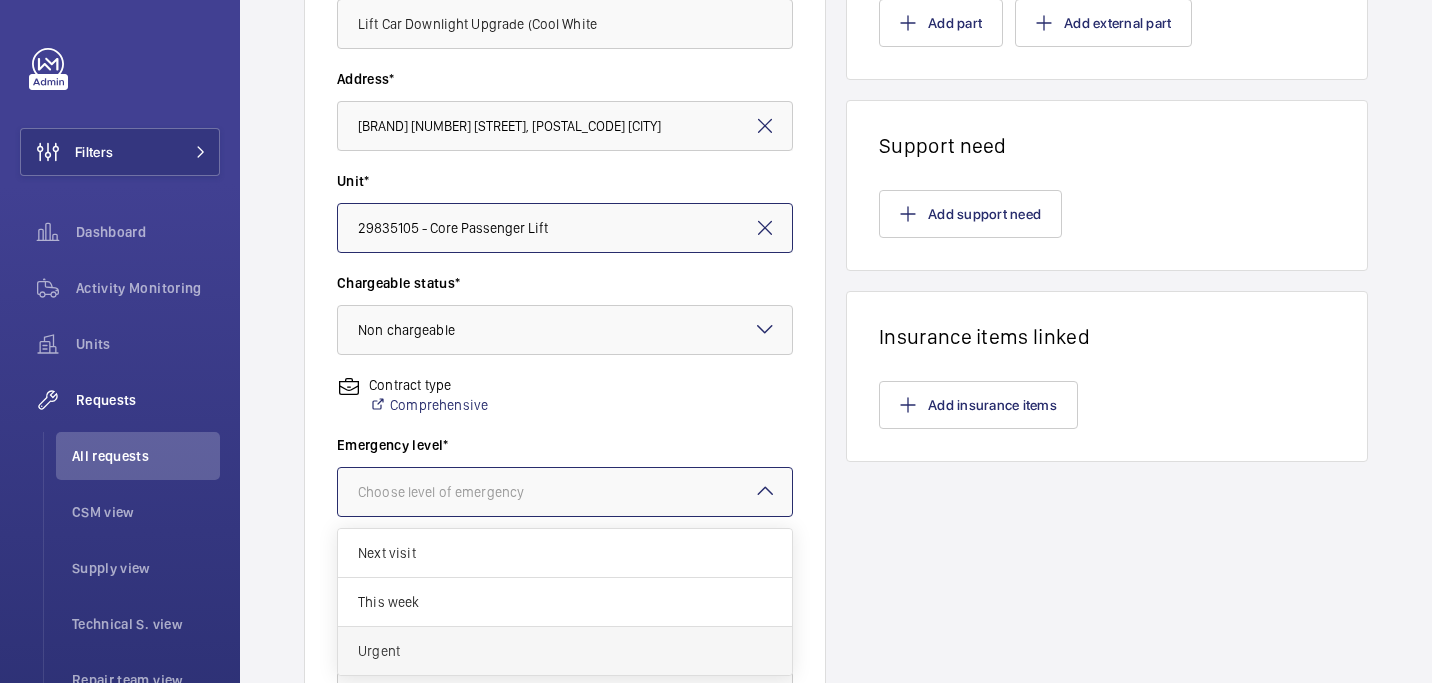 click on "Urgent" at bounding box center (565, 651) 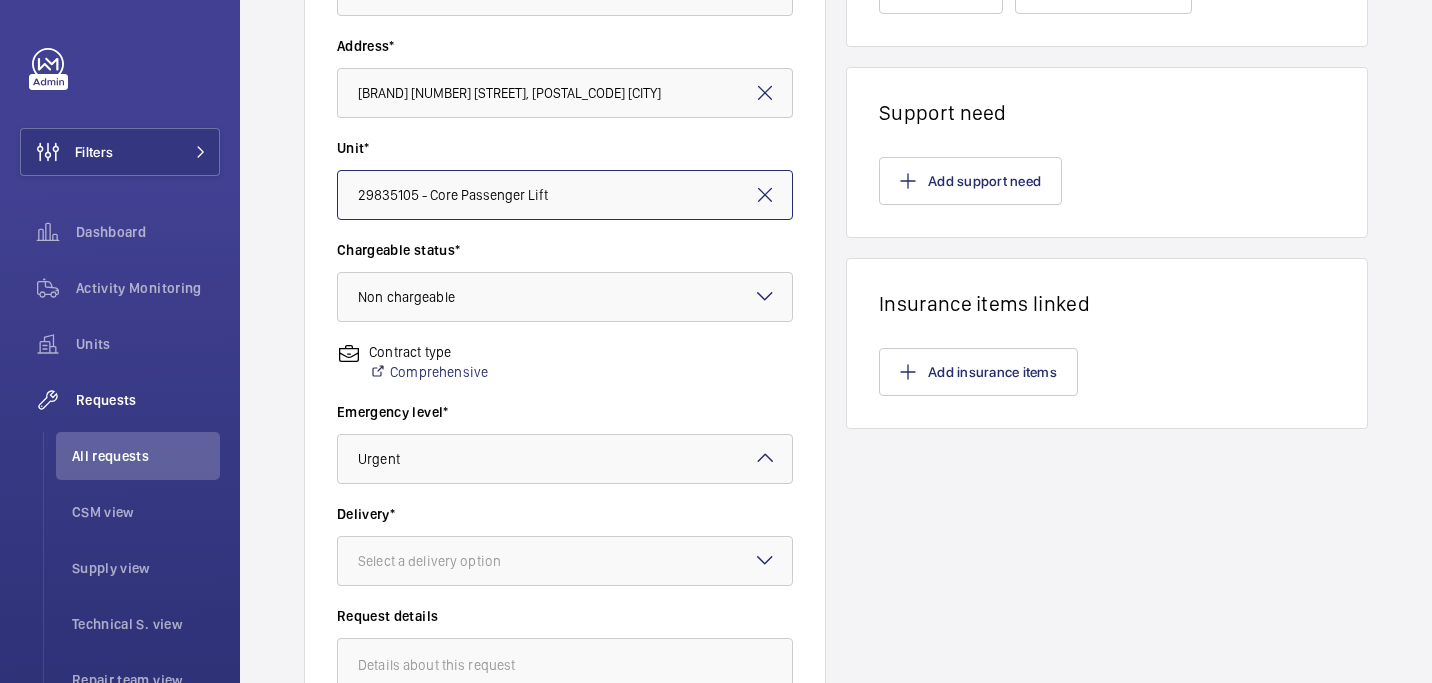 scroll, scrollTop: 568, scrollLeft: 0, axis: vertical 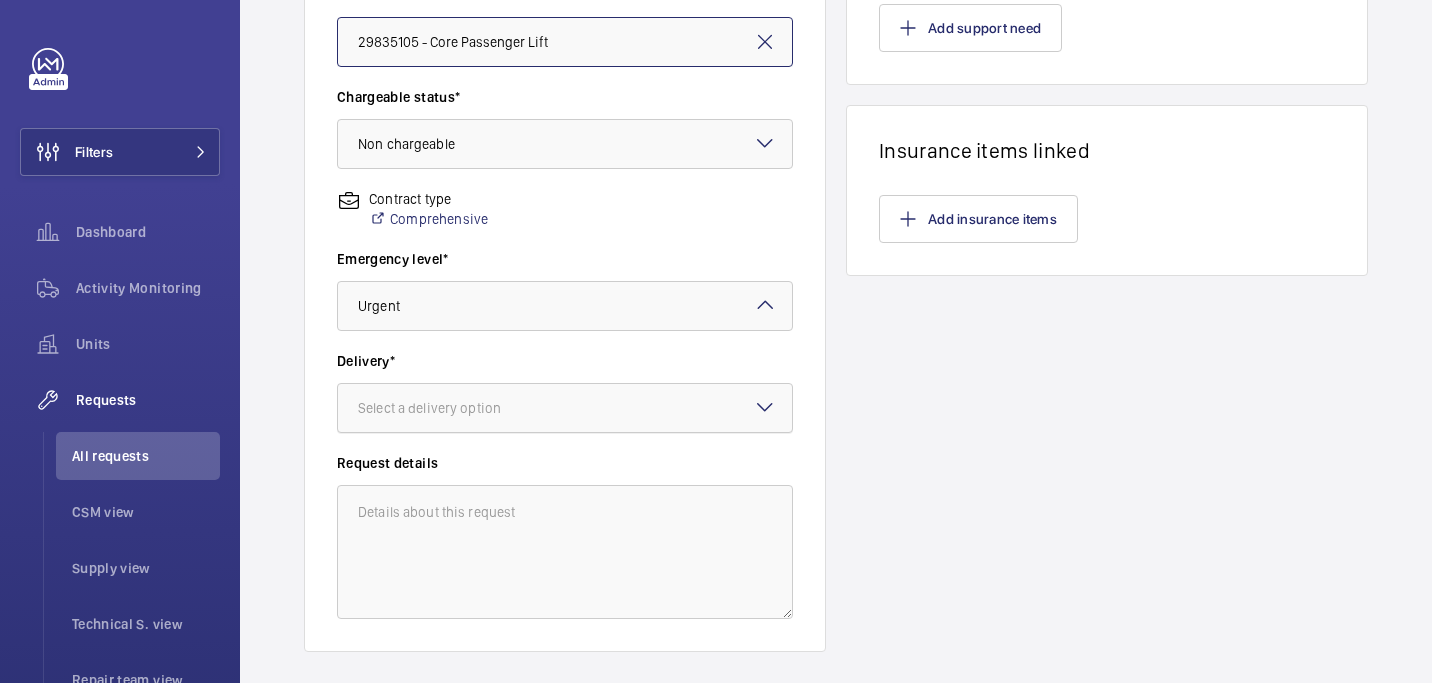click at bounding box center [565, 408] 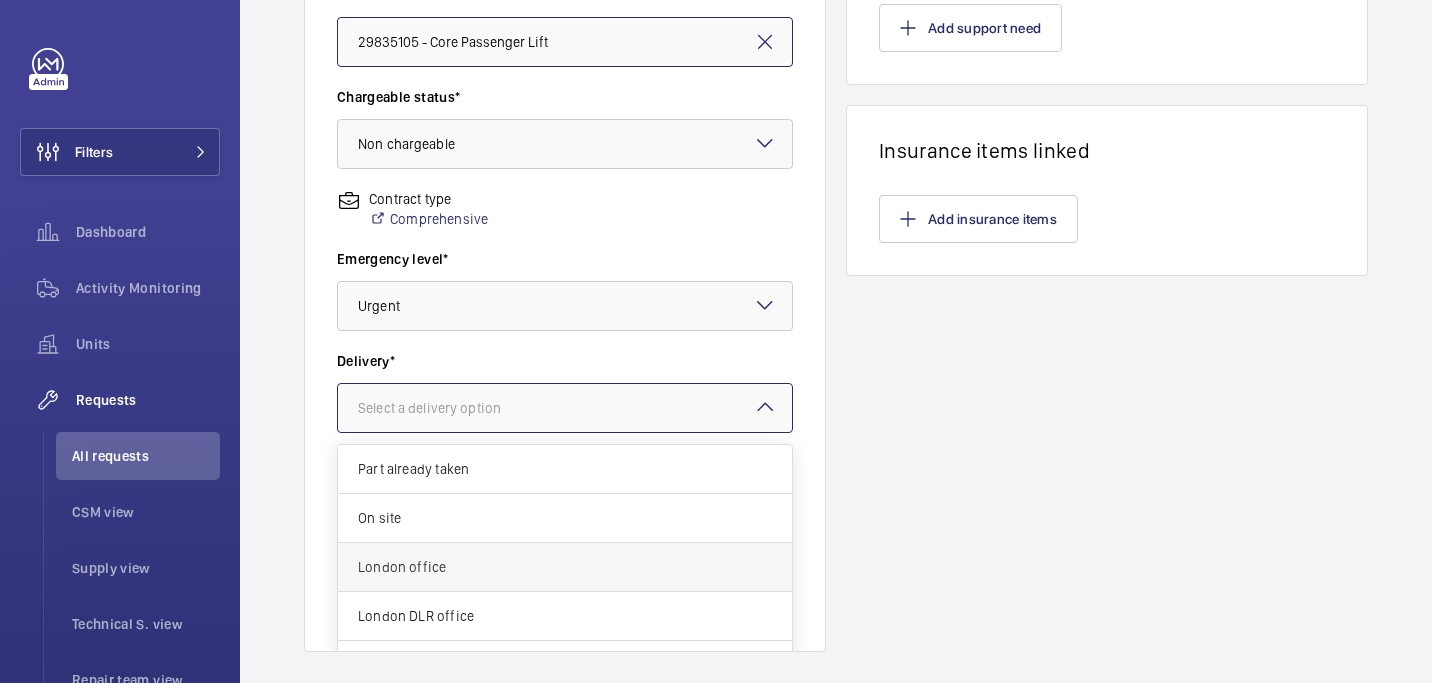 click on "London office" at bounding box center (565, 567) 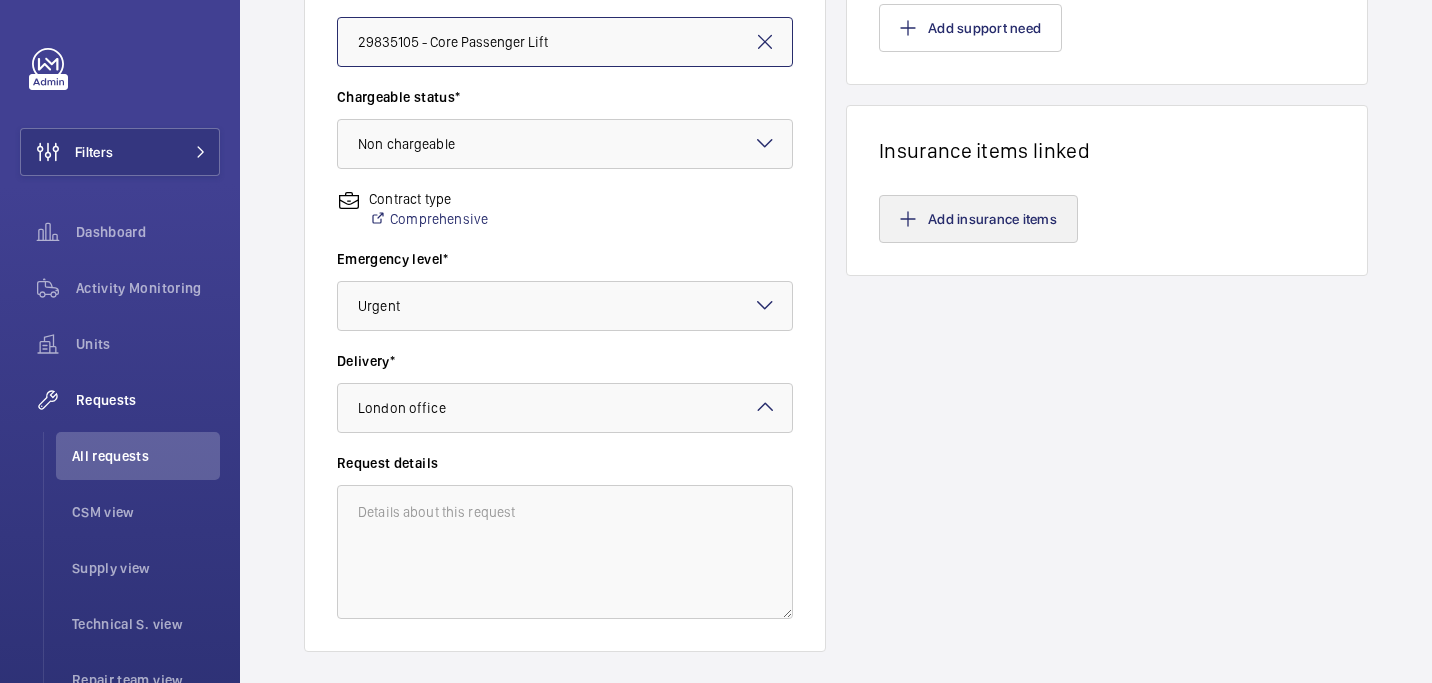 scroll, scrollTop: 0, scrollLeft: 0, axis: both 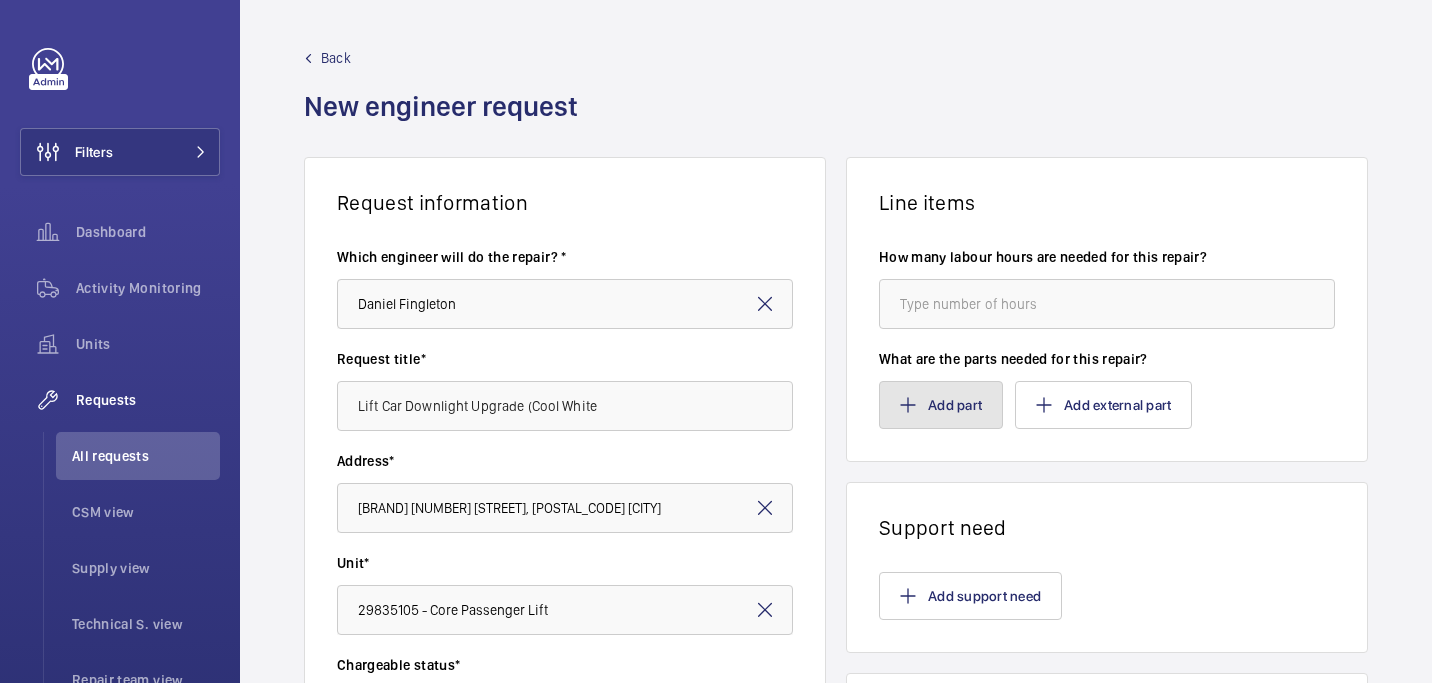 click on "Add part" 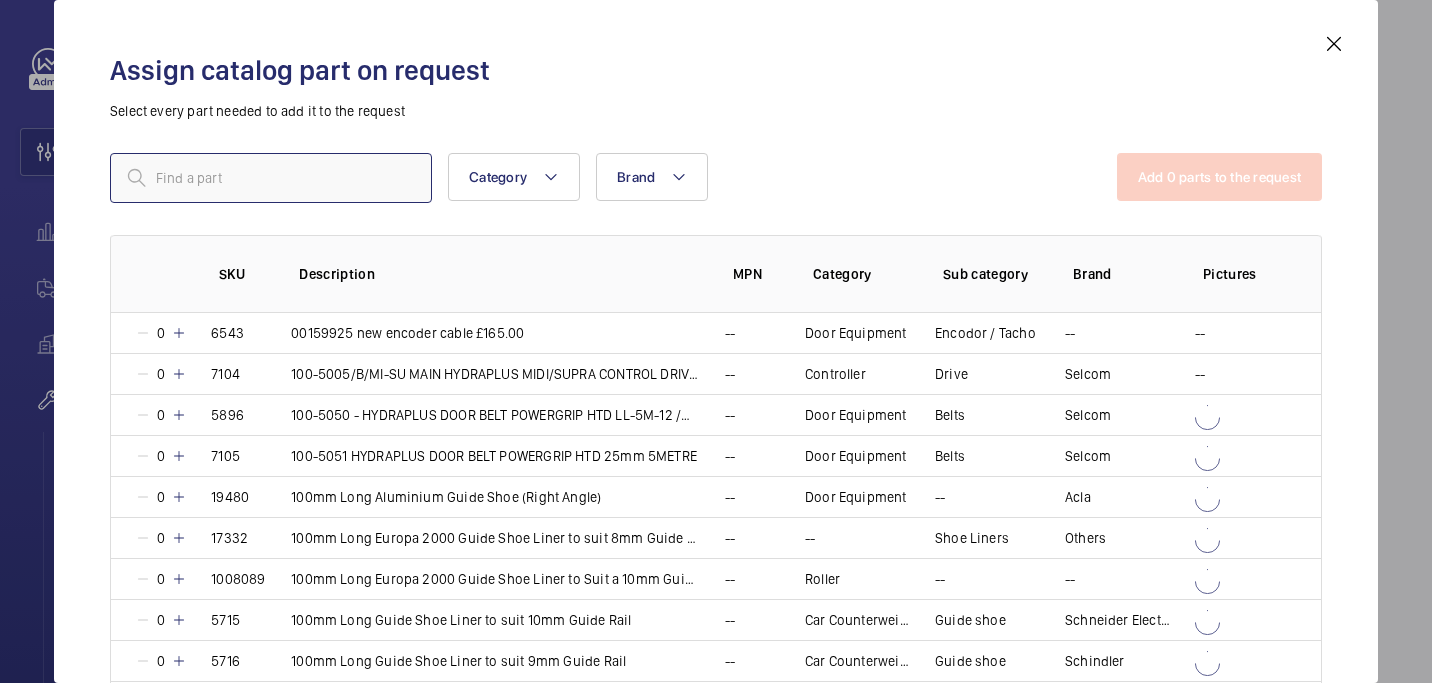 click at bounding box center [271, 178] 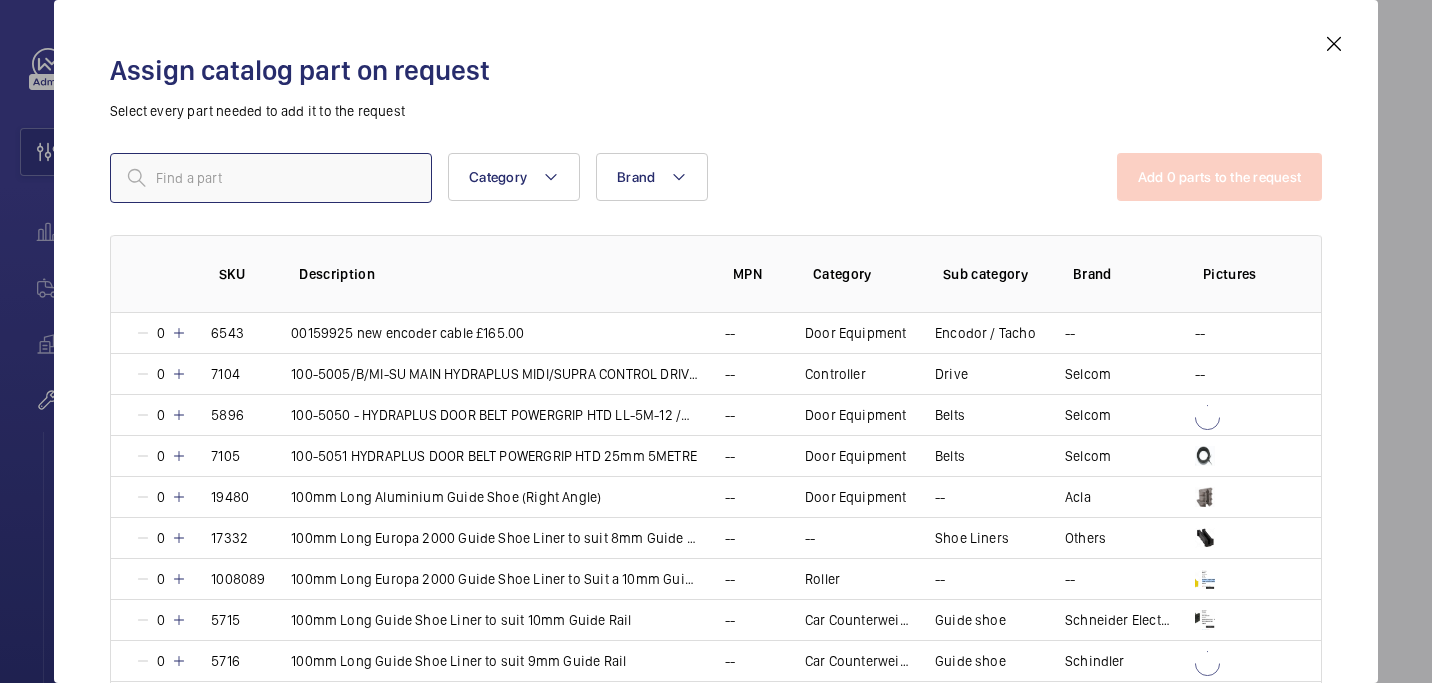 paste on "1009562" 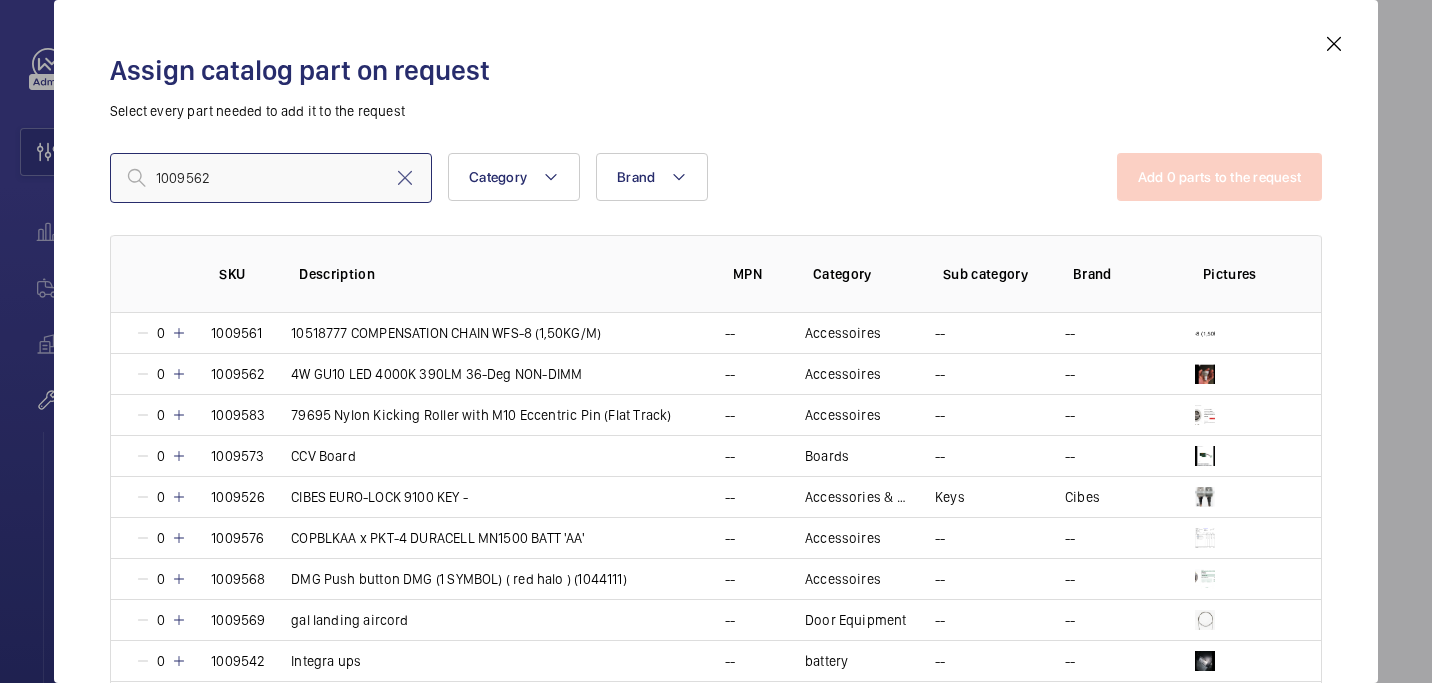 click on "1009562" at bounding box center (271, 178) 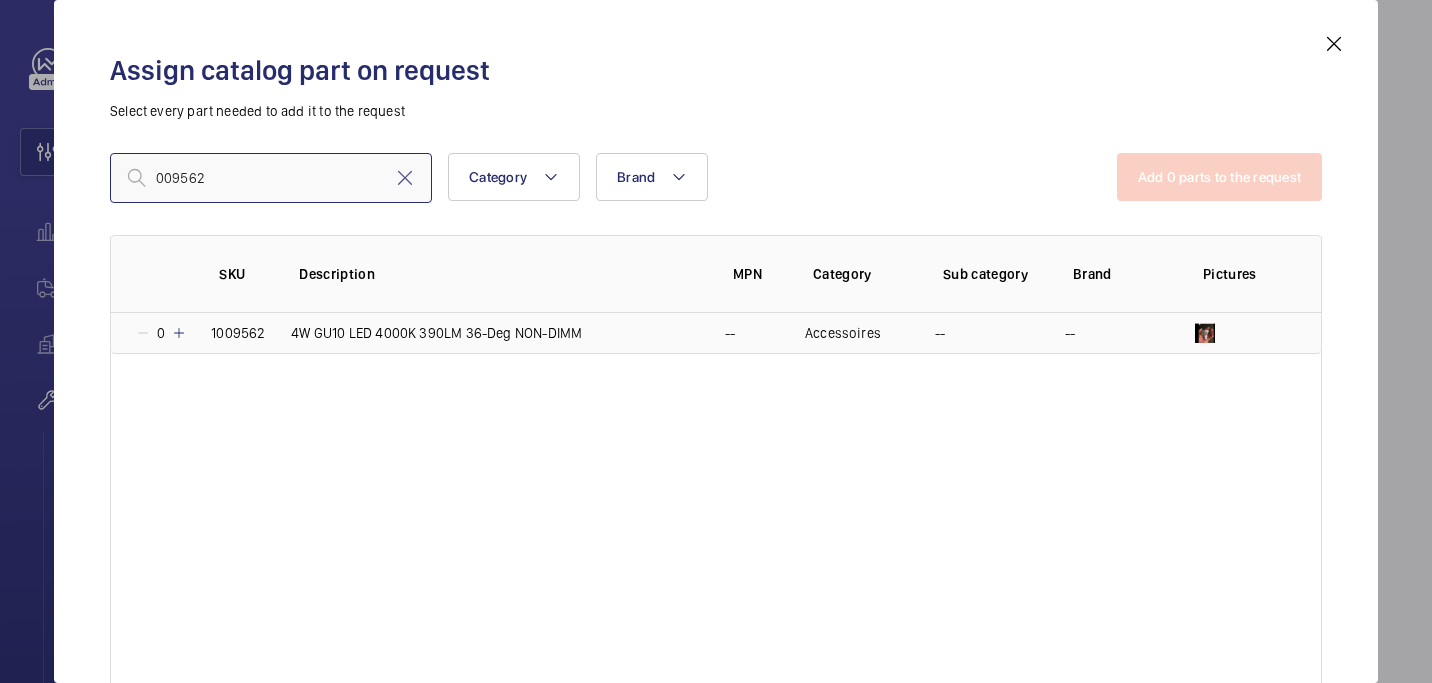 type on "009562" 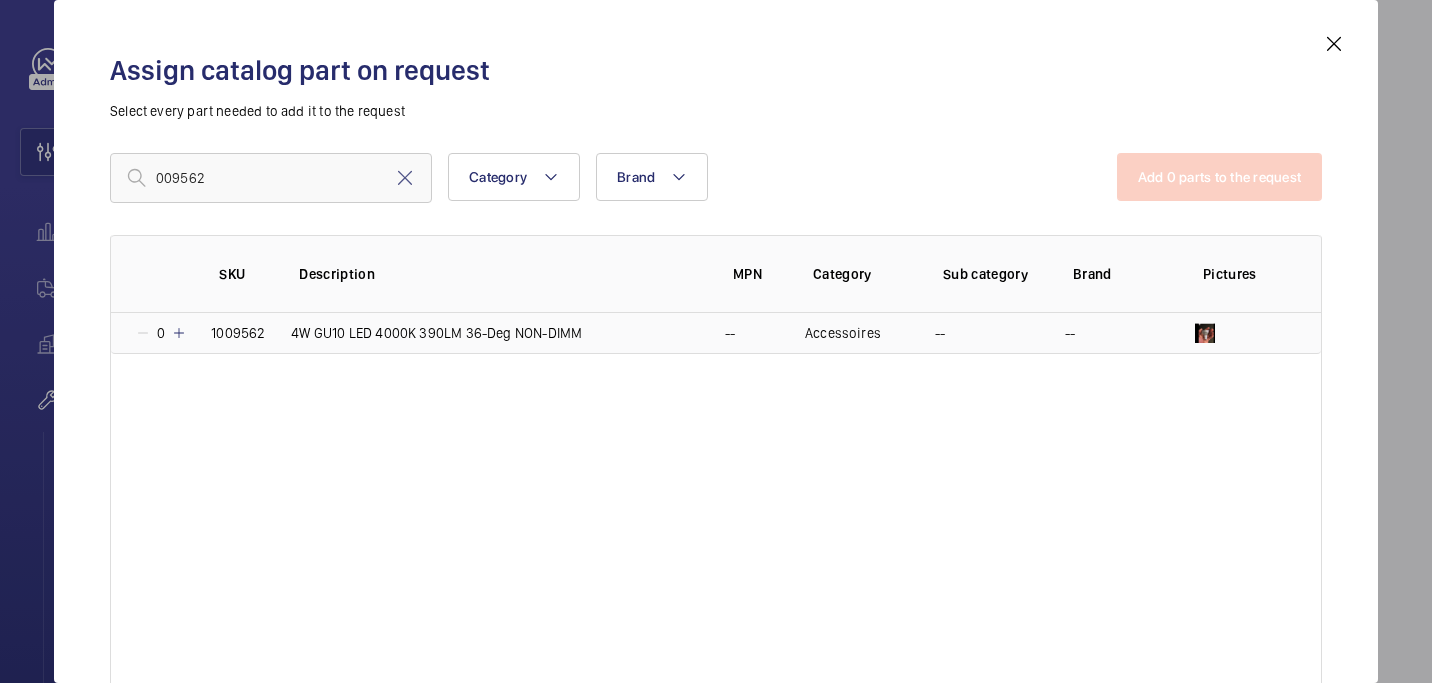 click on "0" at bounding box center (149, 333) 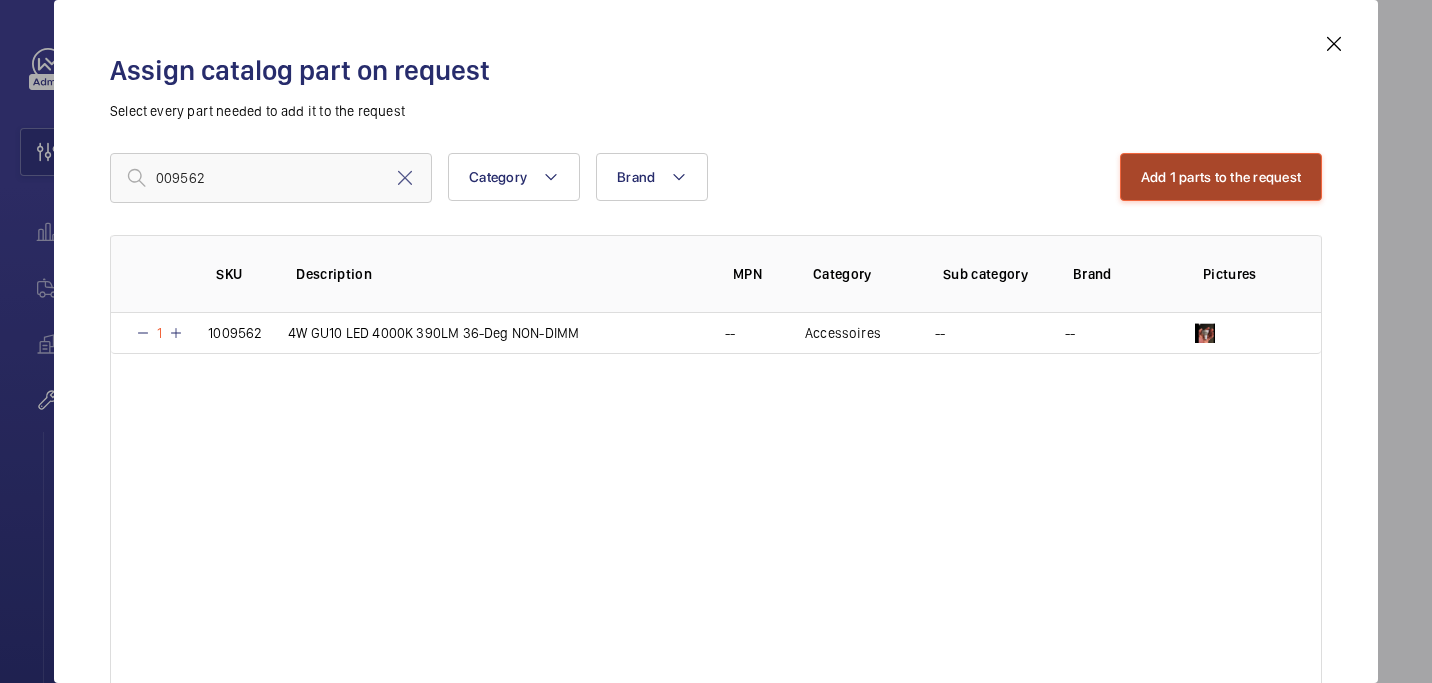click on "Add 1 parts to the request" at bounding box center [1221, 177] 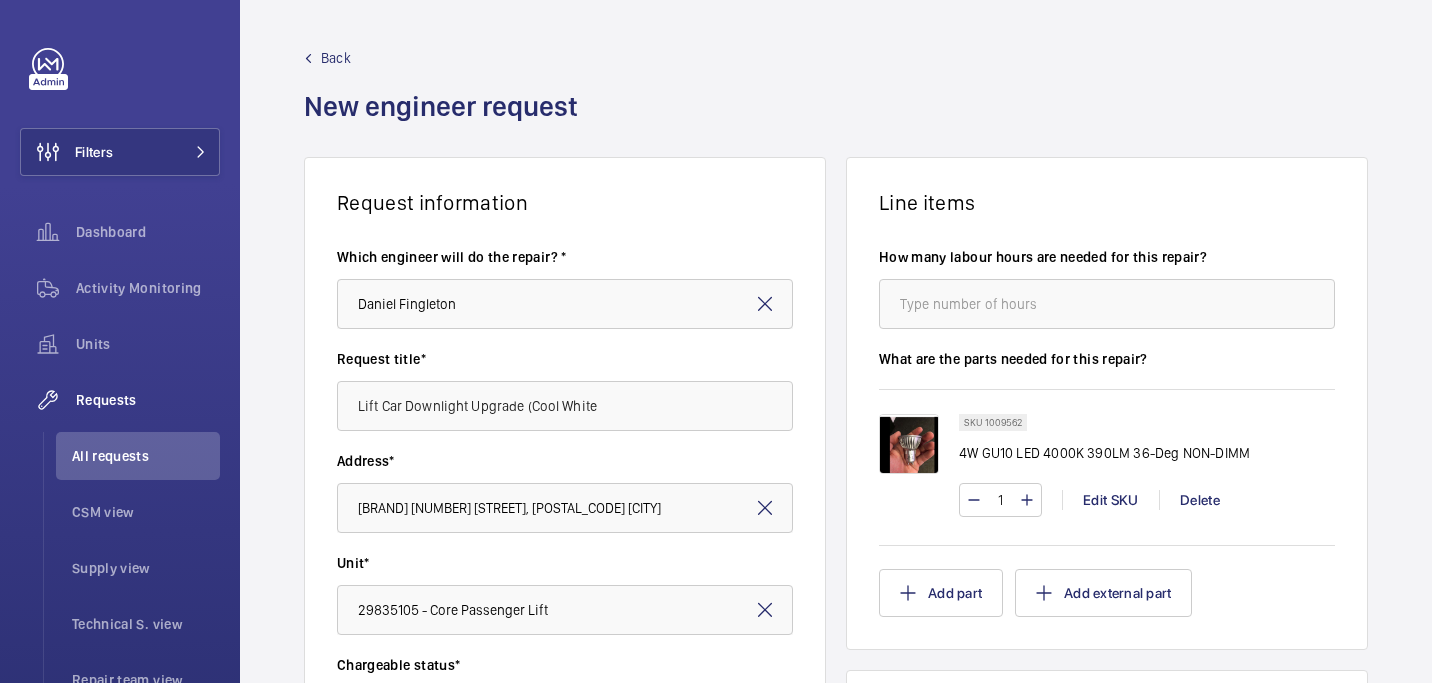 scroll, scrollTop: 33, scrollLeft: 0, axis: vertical 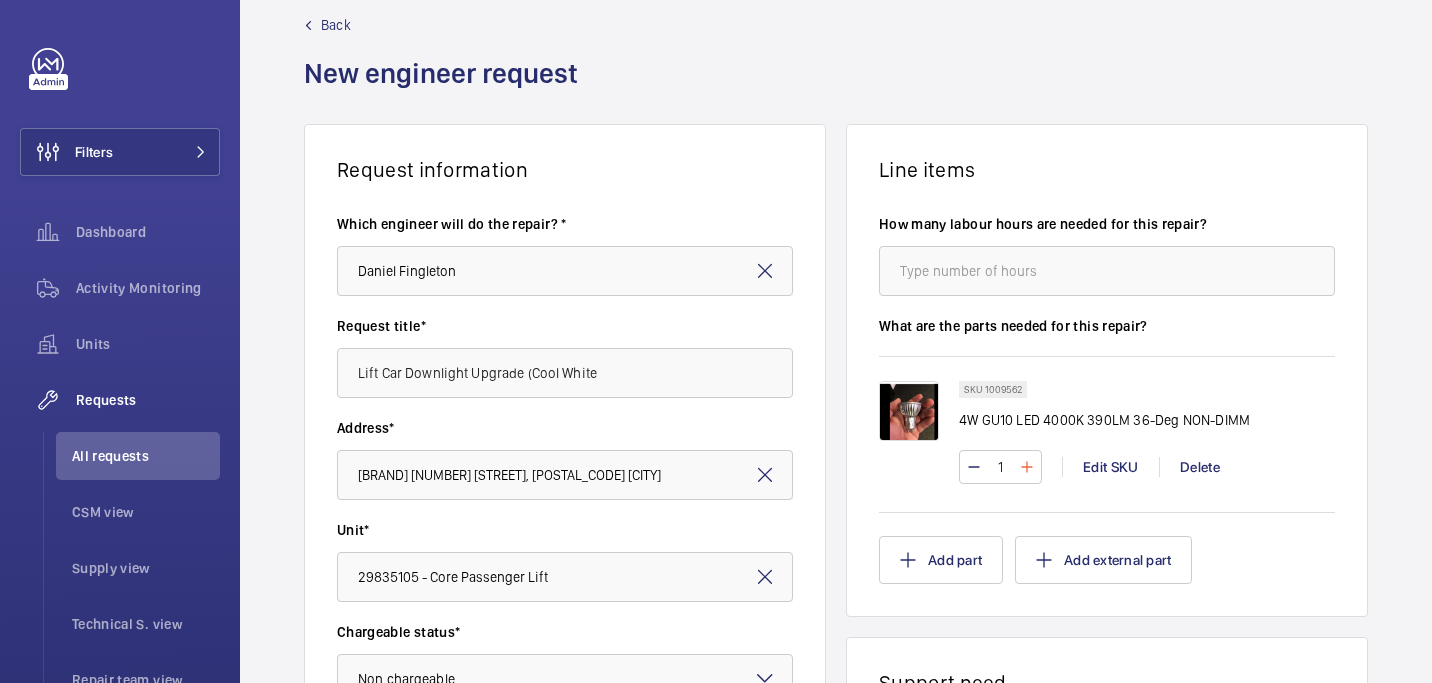 click 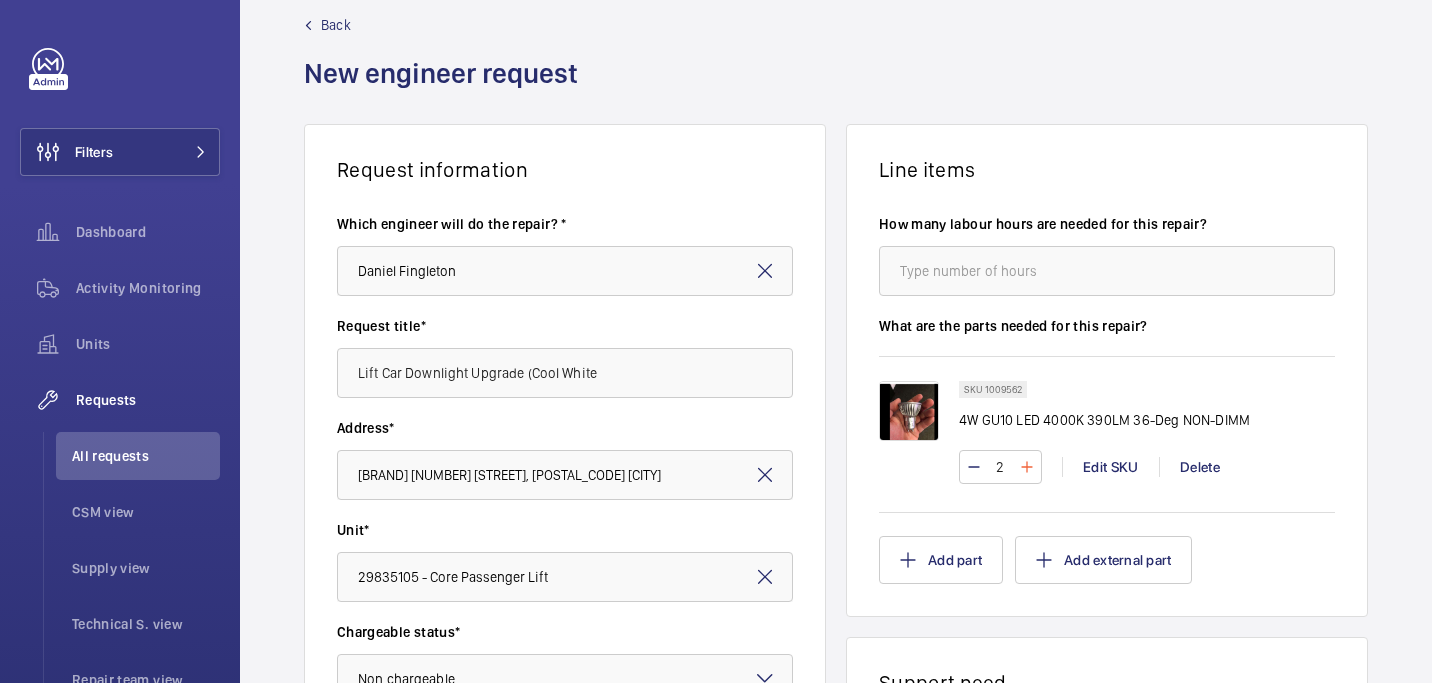 click 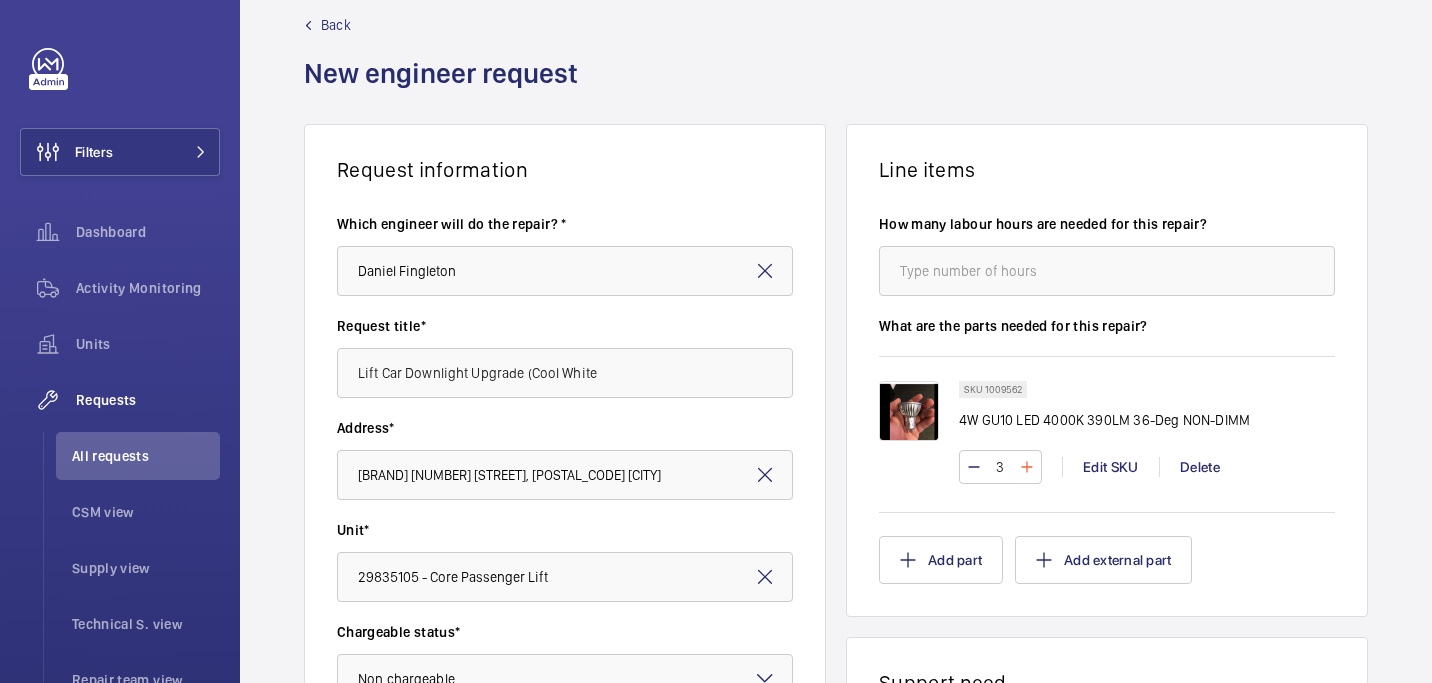 click 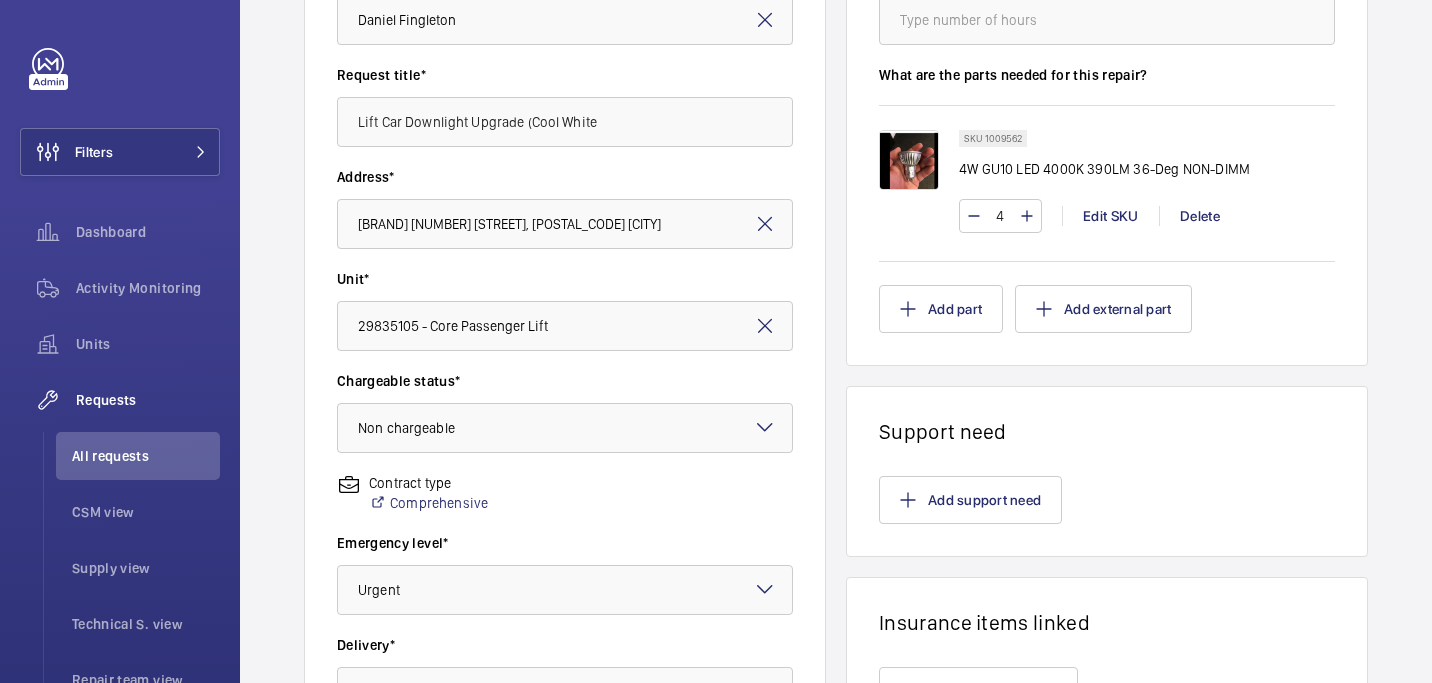 scroll, scrollTop: 681, scrollLeft: 0, axis: vertical 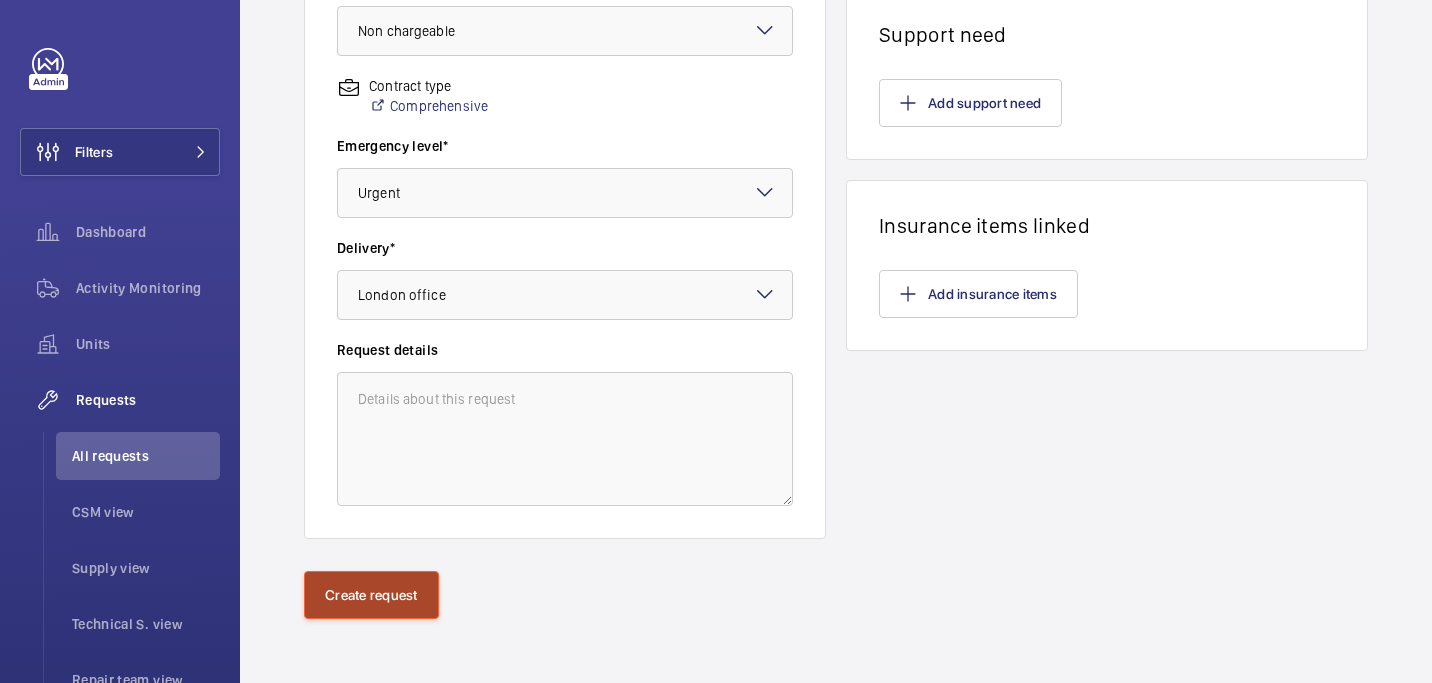 click on "Create request" 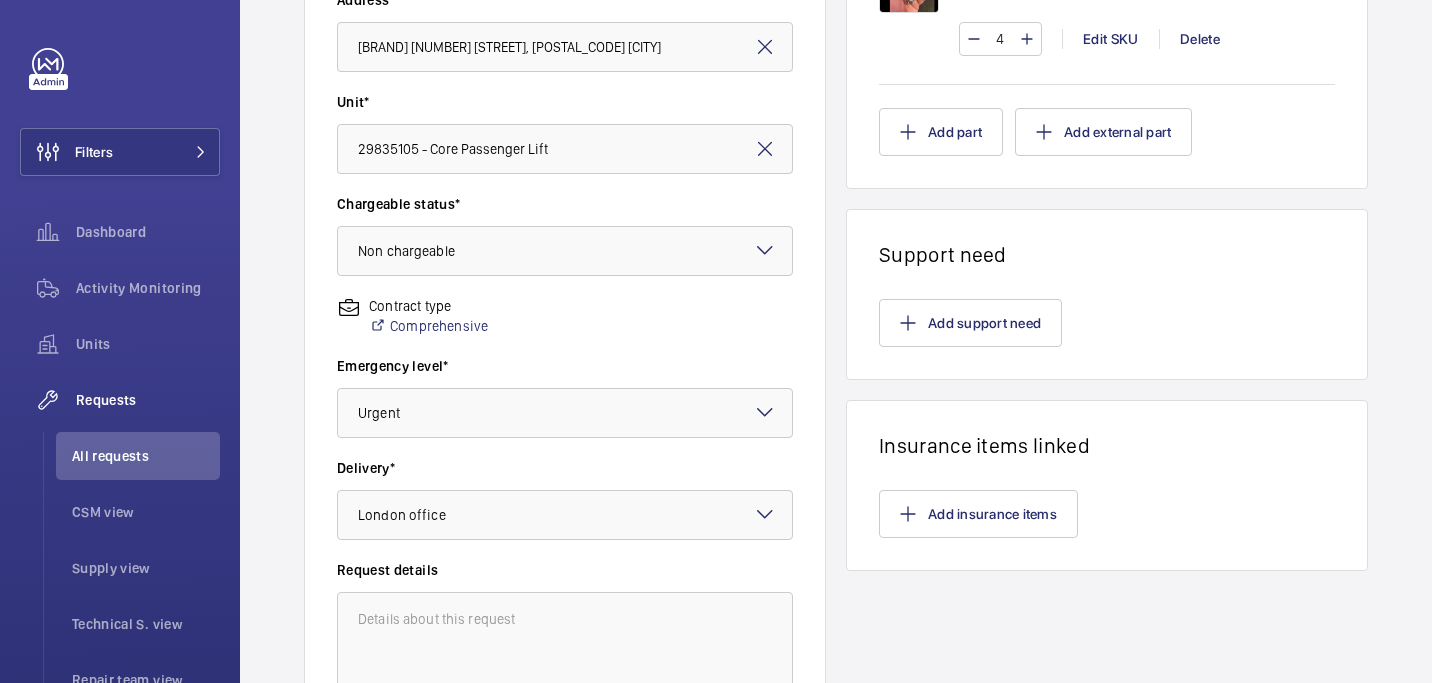 scroll, scrollTop: 681, scrollLeft: 0, axis: vertical 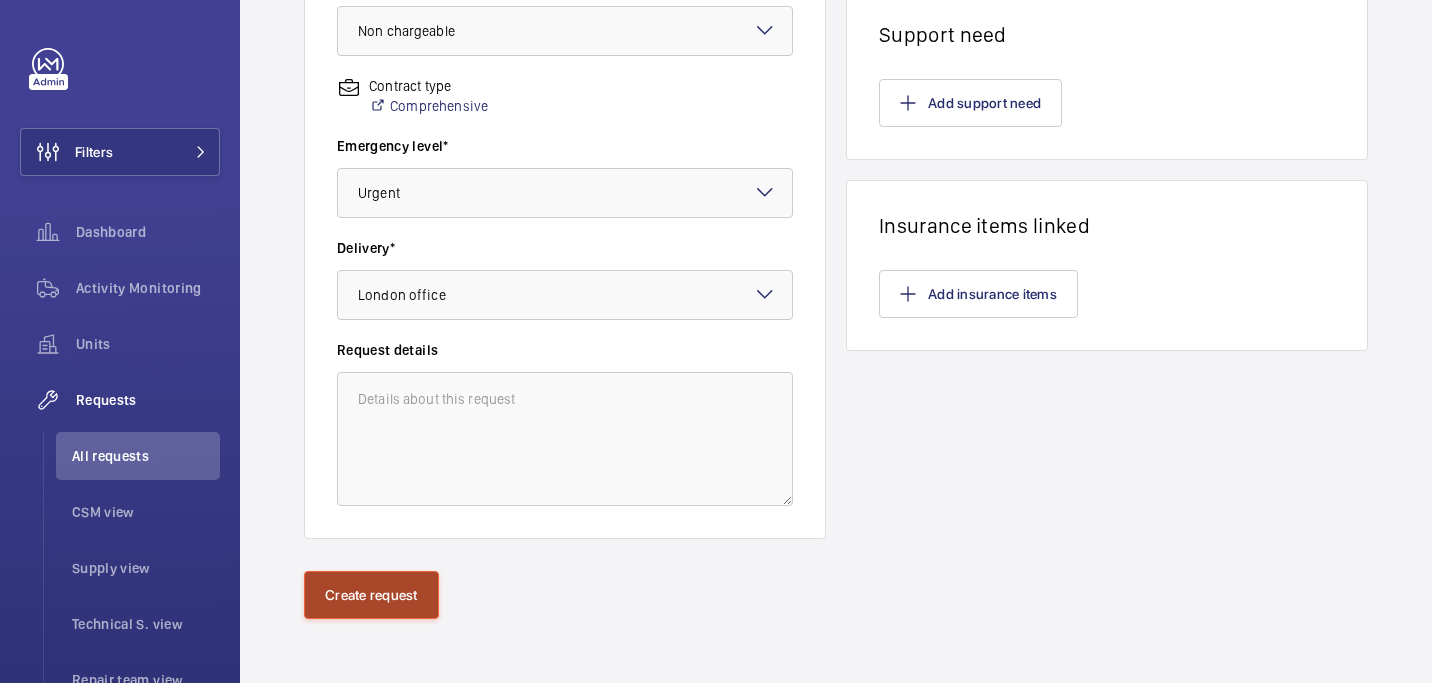 click on "Create request" 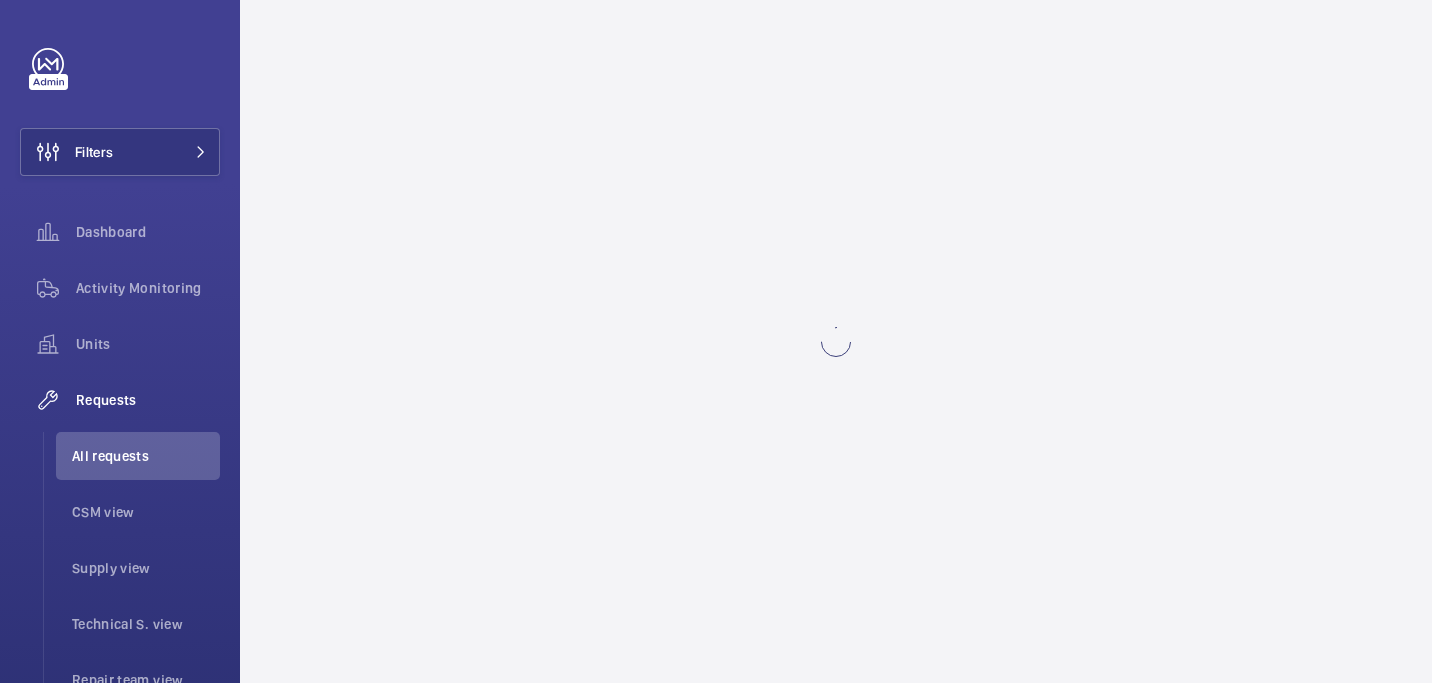 scroll, scrollTop: 0, scrollLeft: 0, axis: both 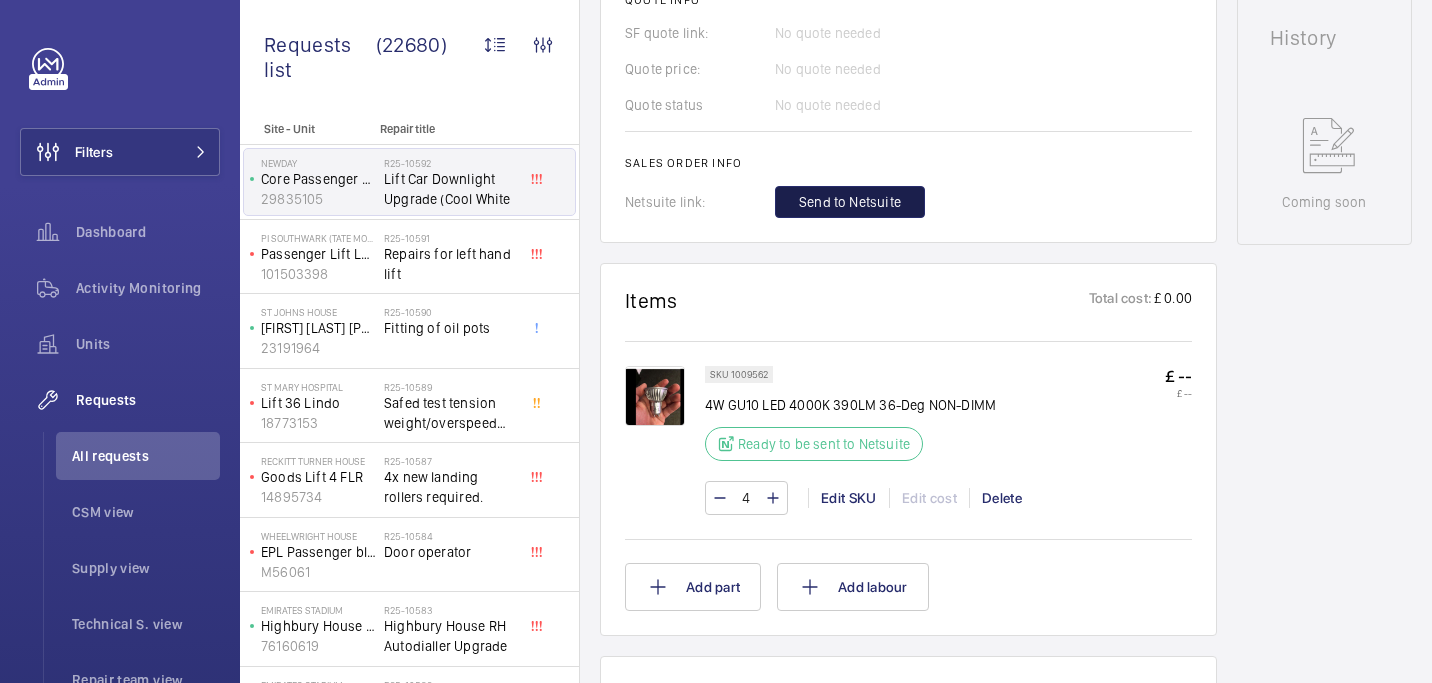 click on "Send to Netsuite" 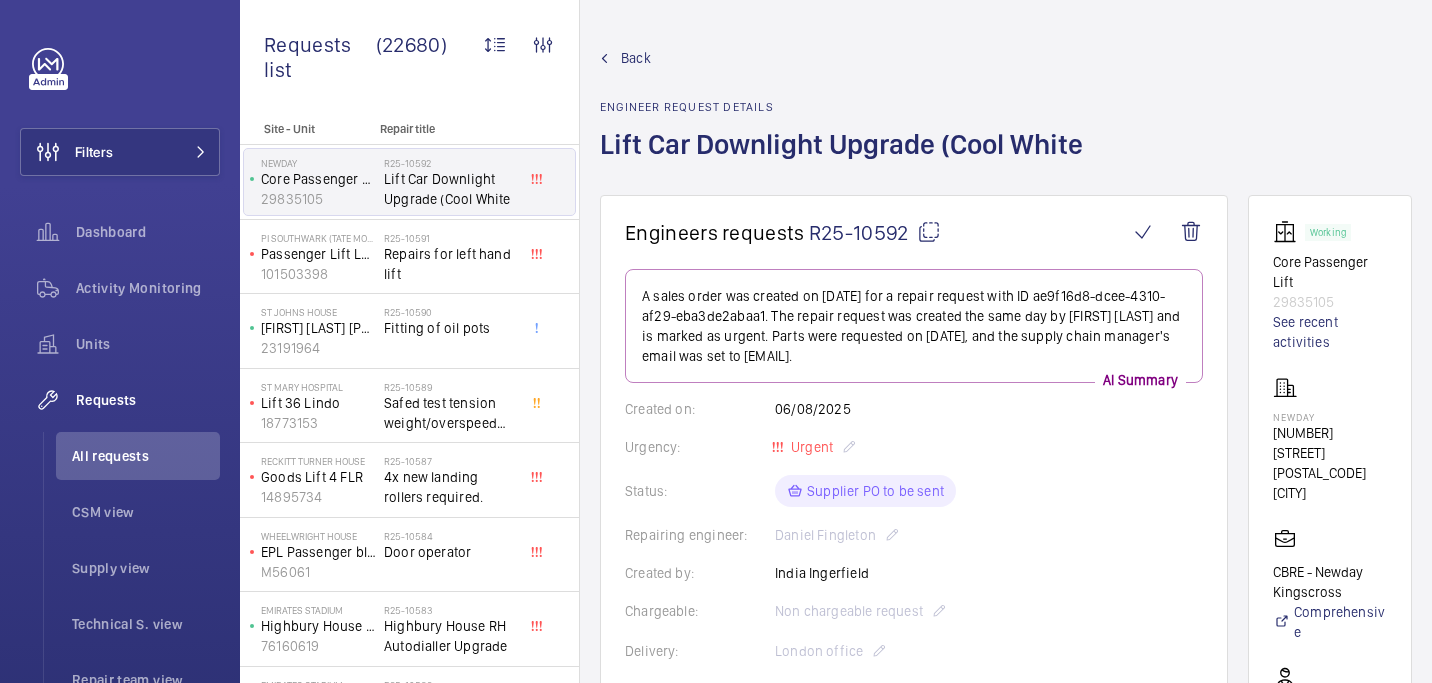 scroll, scrollTop: 945, scrollLeft: 0, axis: vertical 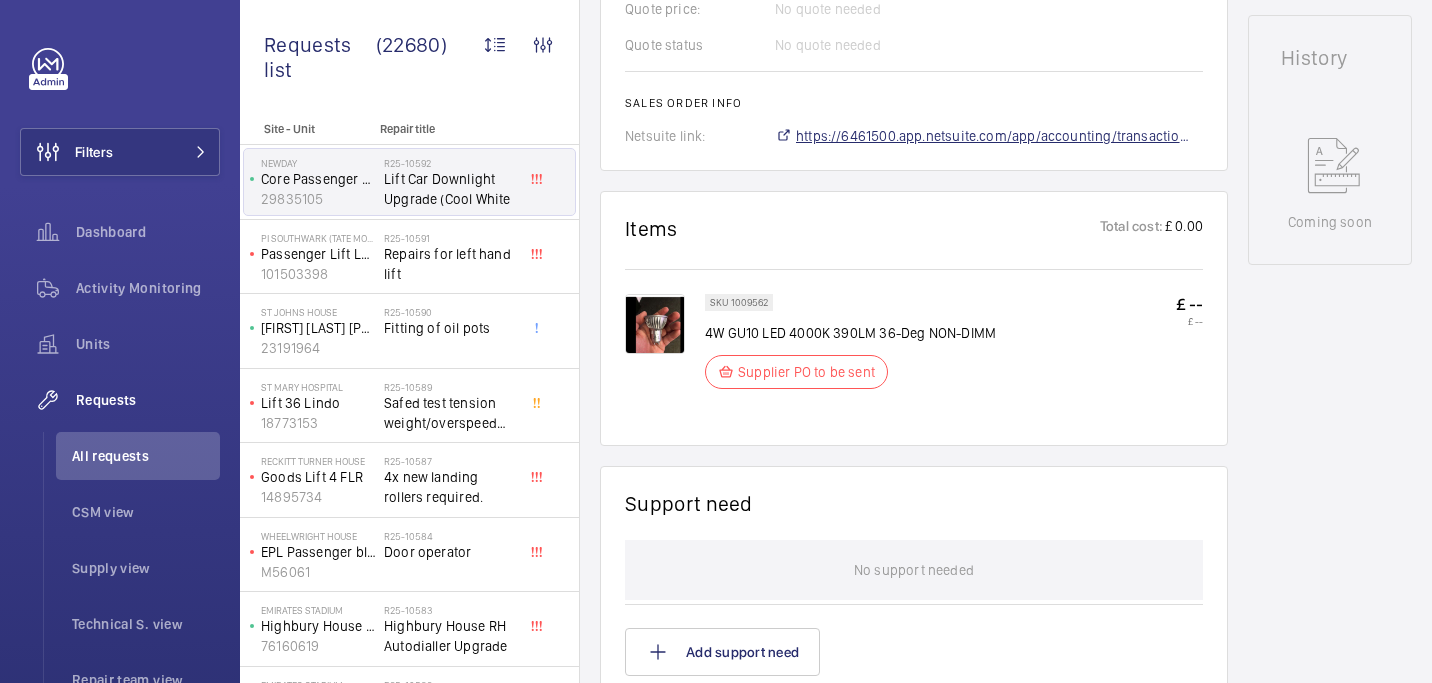 click on "https://6461500.app.netsuite.com/app/accounting/transactions/salesord.nl?id=2881747" 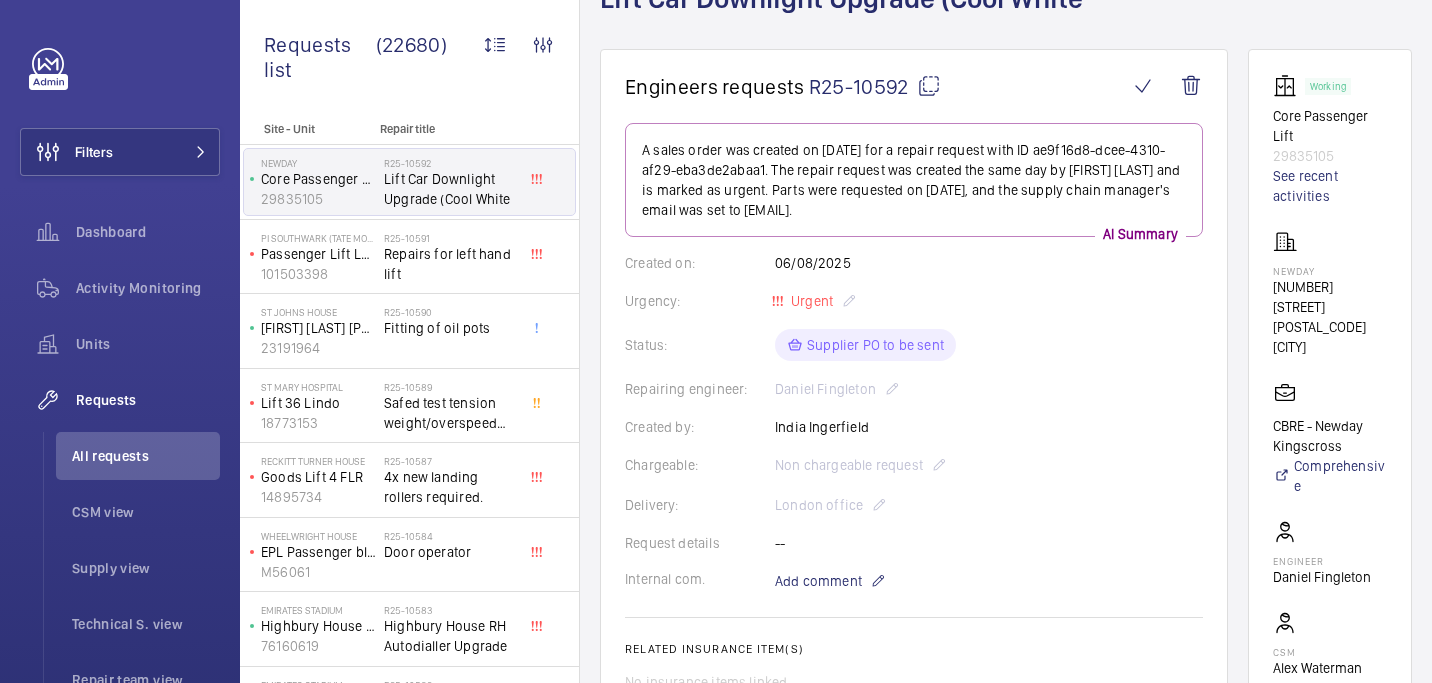 scroll, scrollTop: 303, scrollLeft: 0, axis: vertical 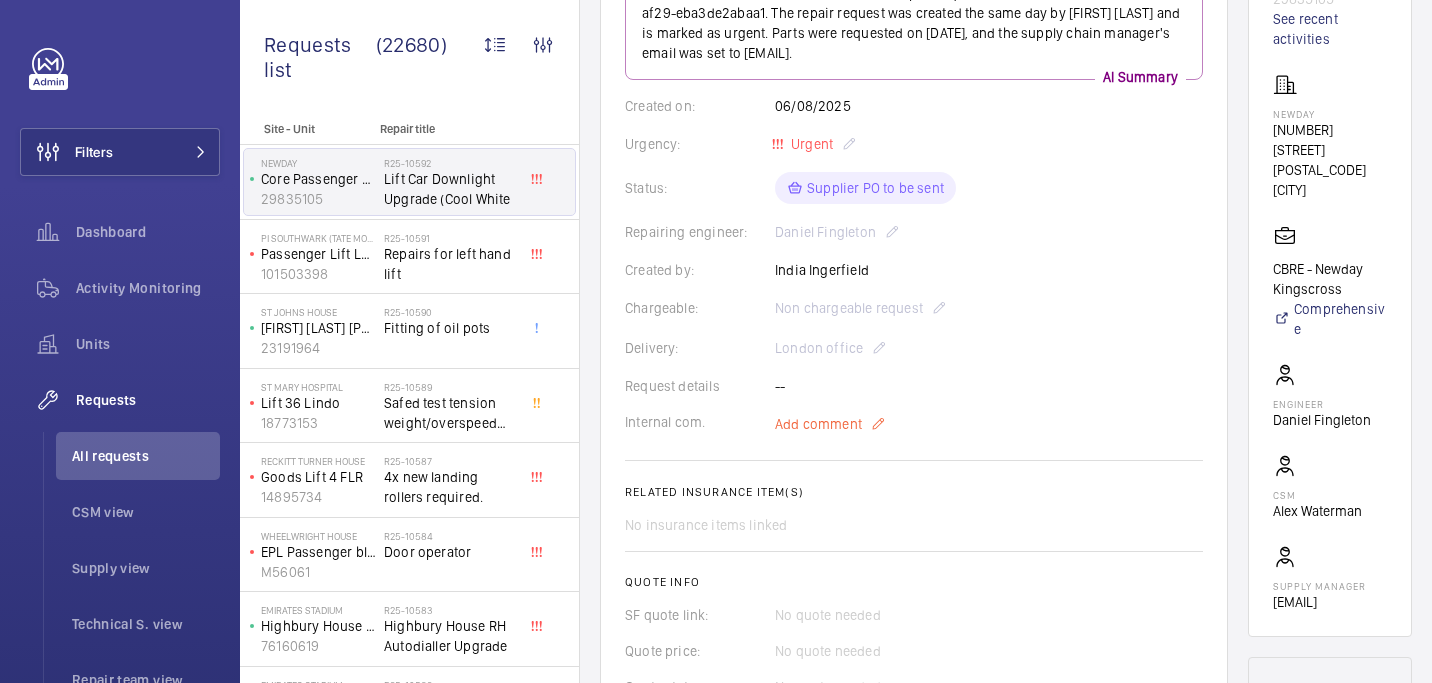 click on "Add comment" 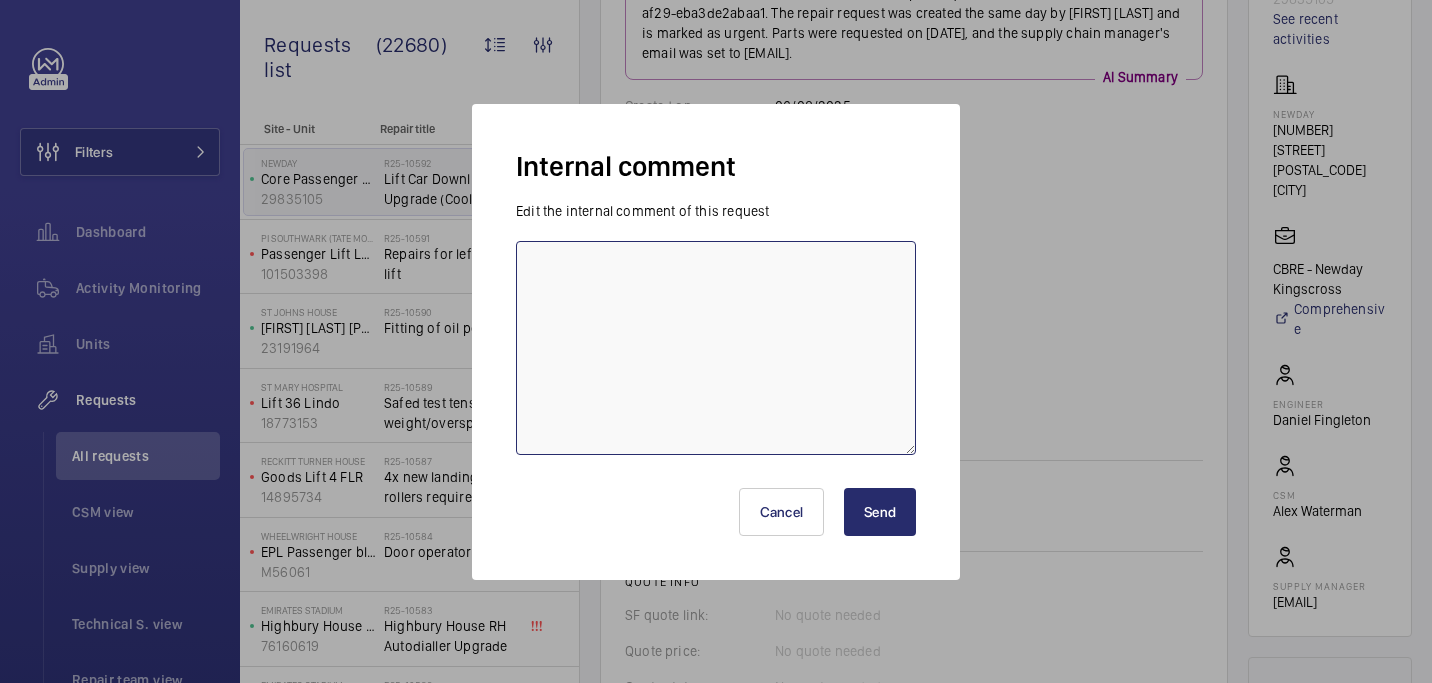 click at bounding box center (716, 348) 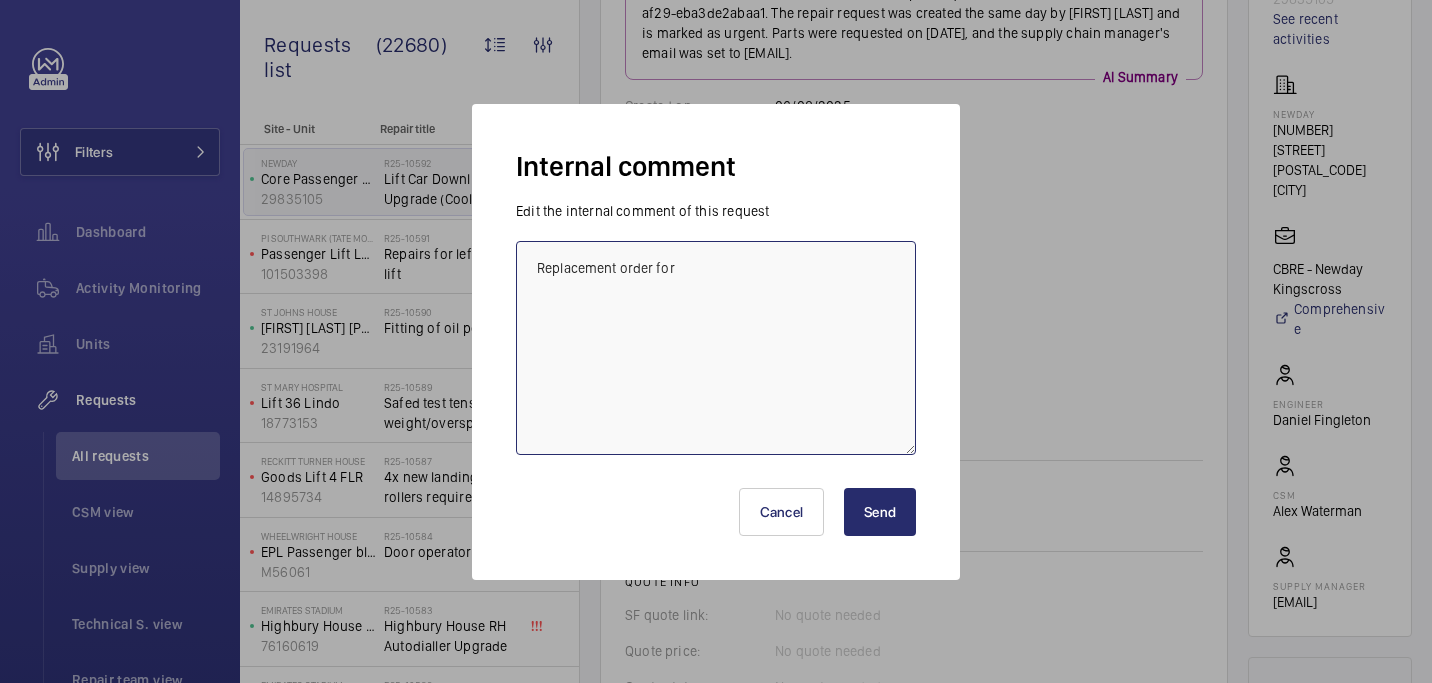 paste on "R25-07264" 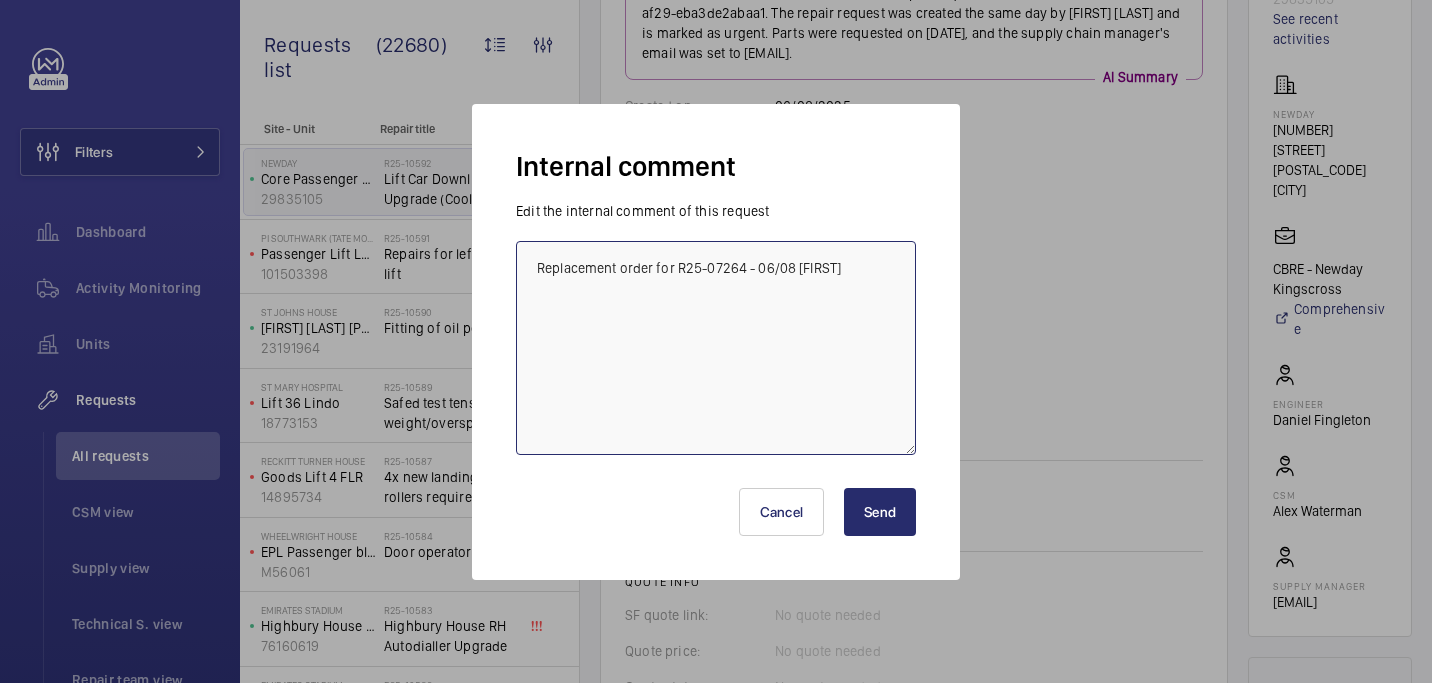 type on "Replacement order for R25-07264 - 06/08 india" 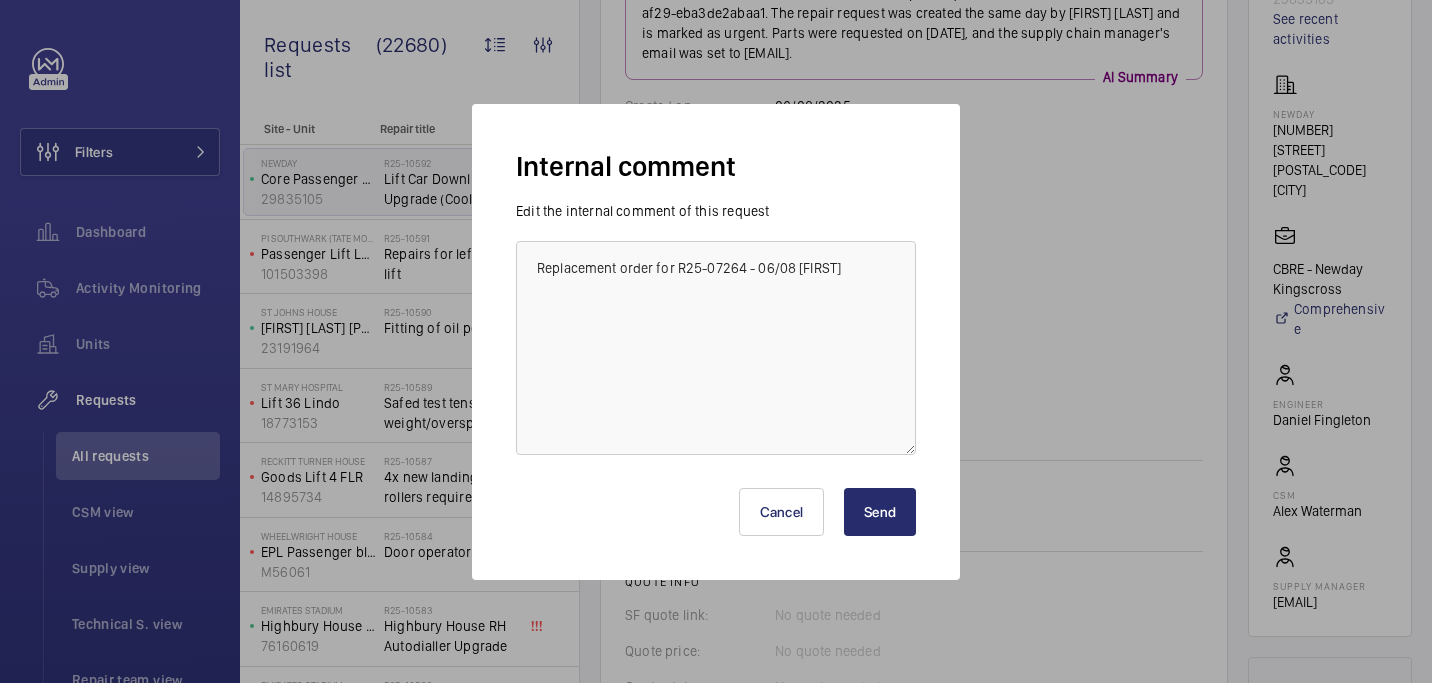 click on "Send" at bounding box center [880, 512] 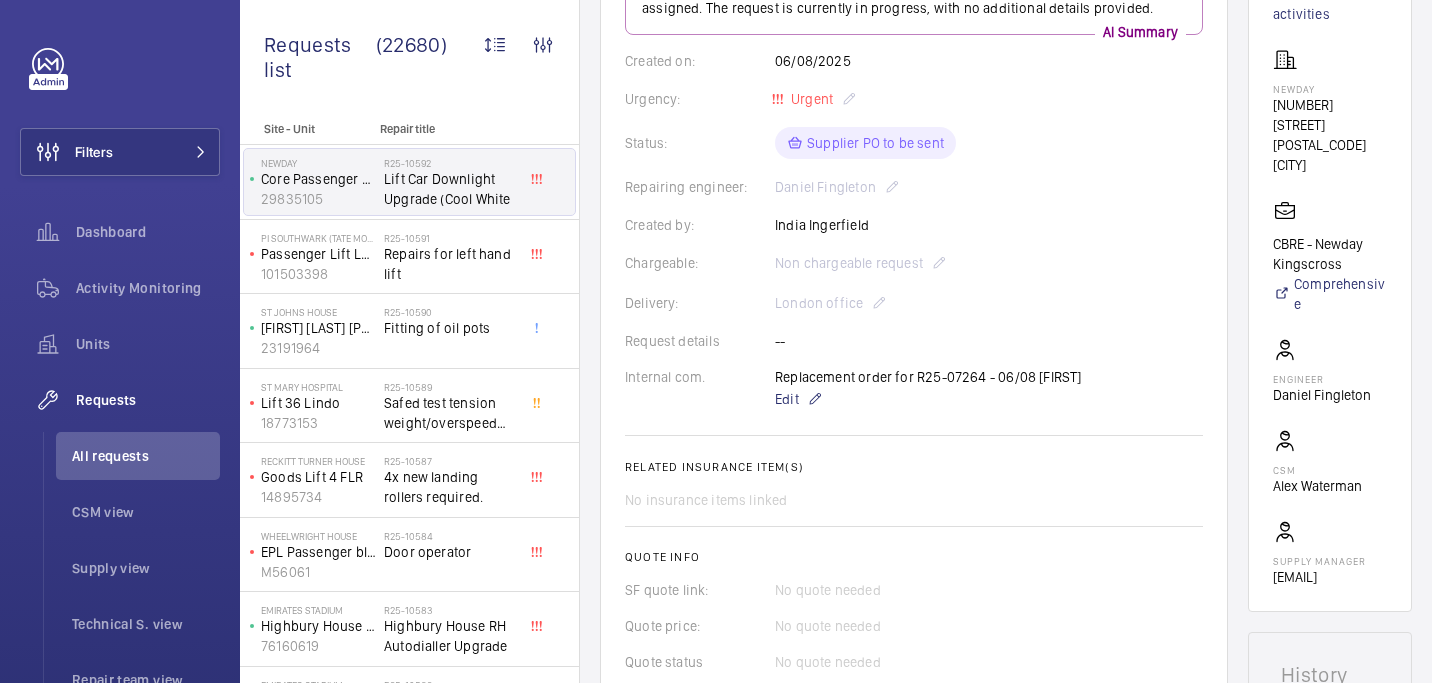 scroll, scrollTop: 290, scrollLeft: 0, axis: vertical 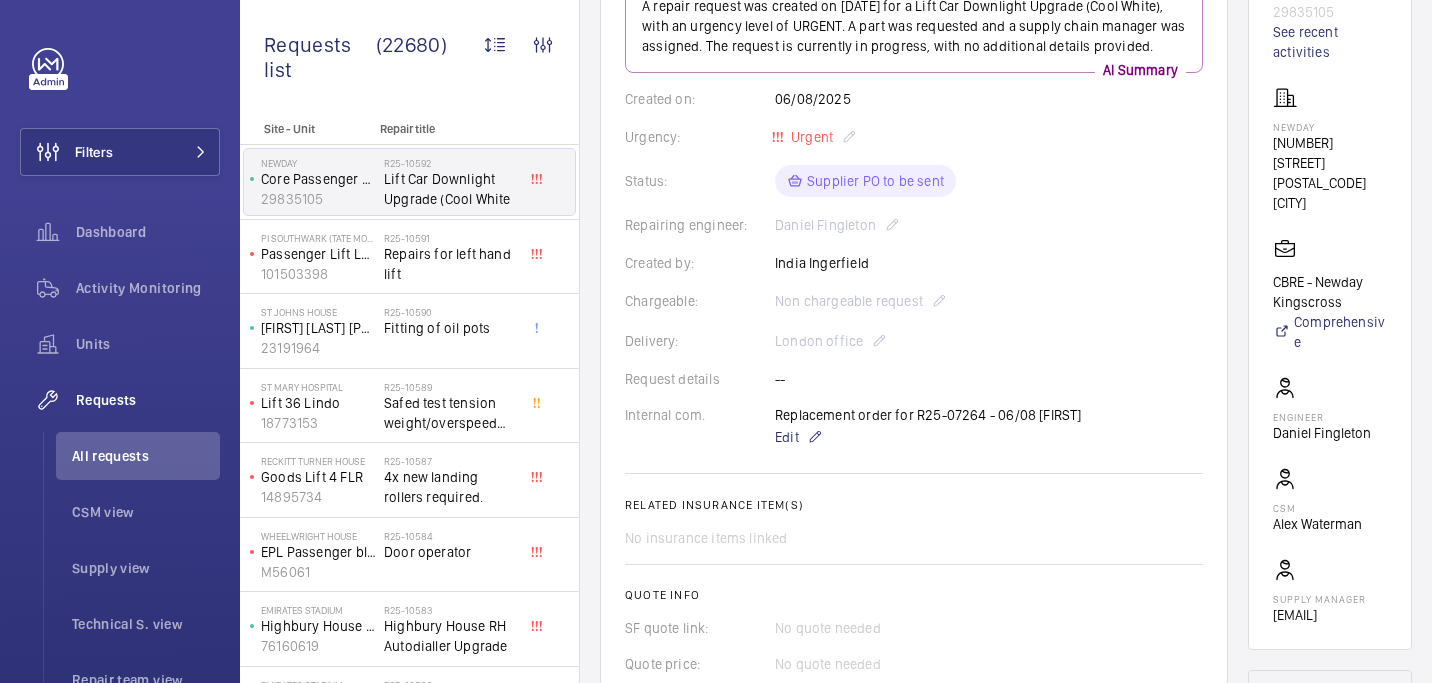 click on "NewDay" 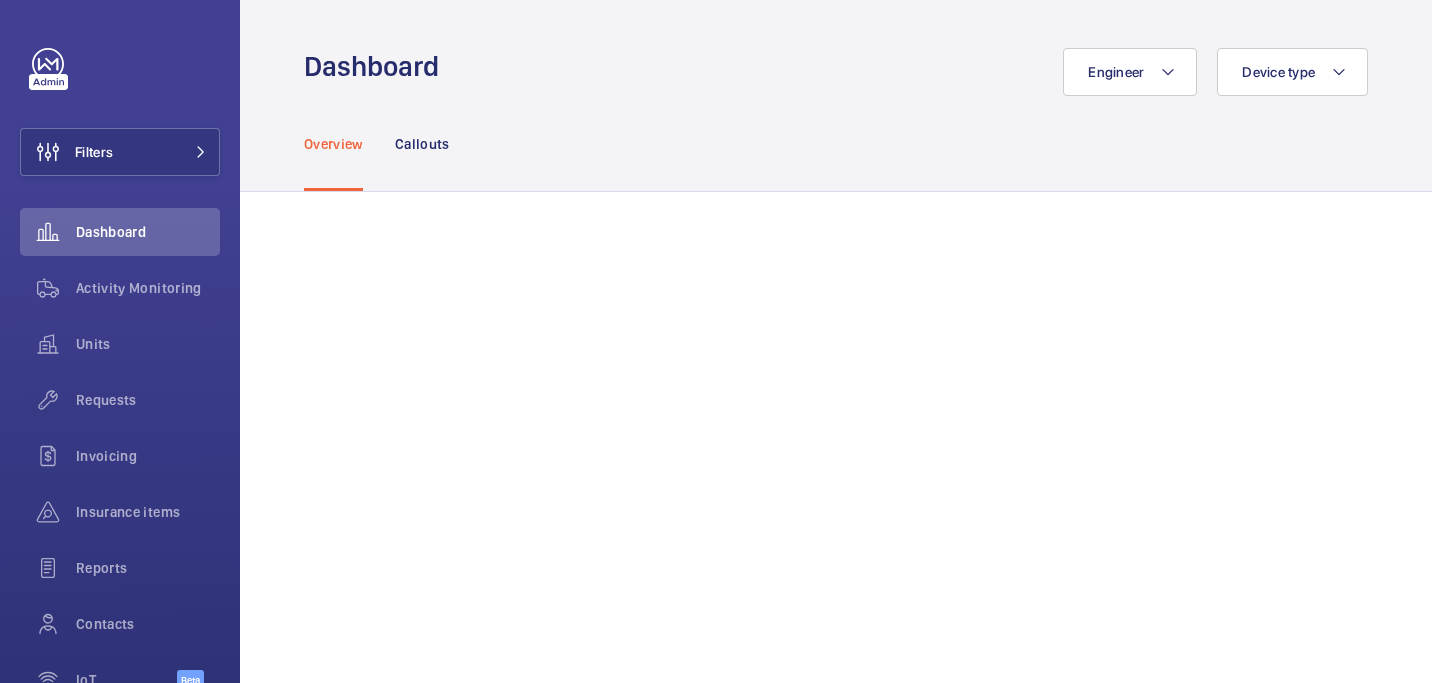 scroll, scrollTop: 0, scrollLeft: 0, axis: both 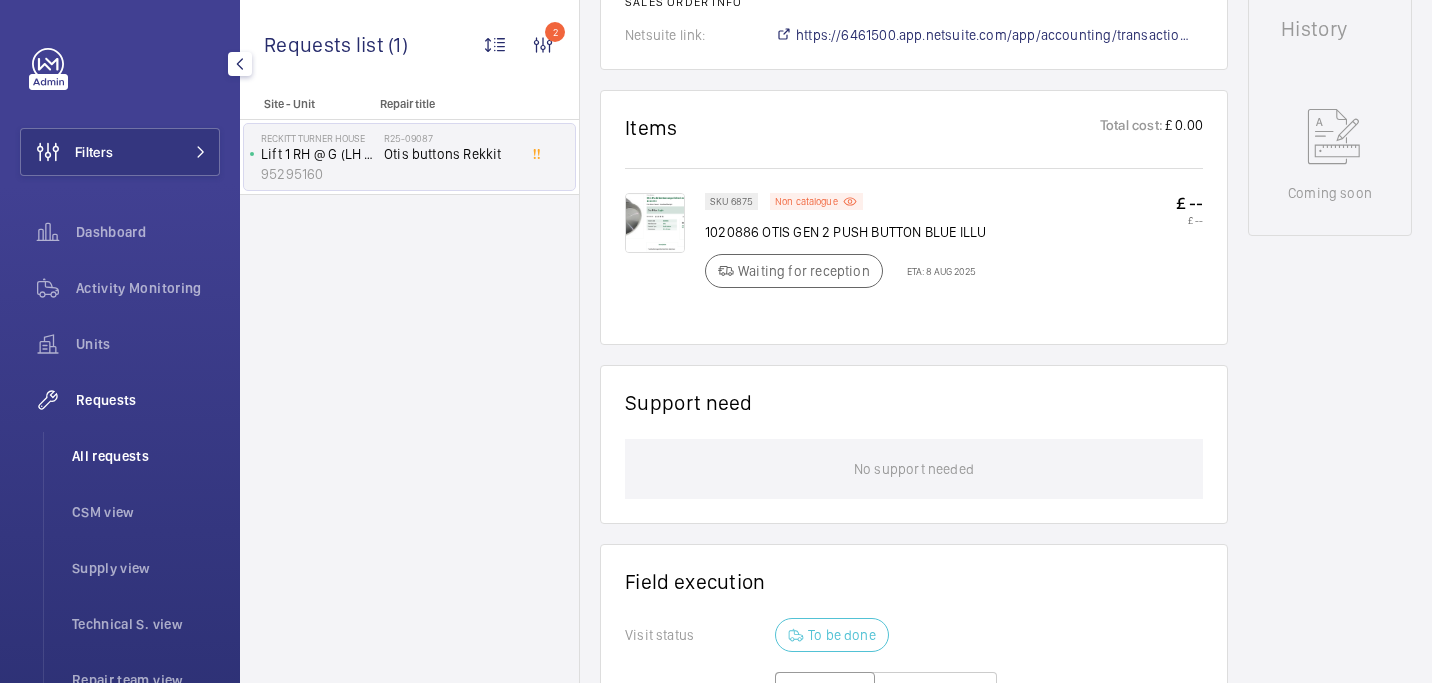 click on "All requests" 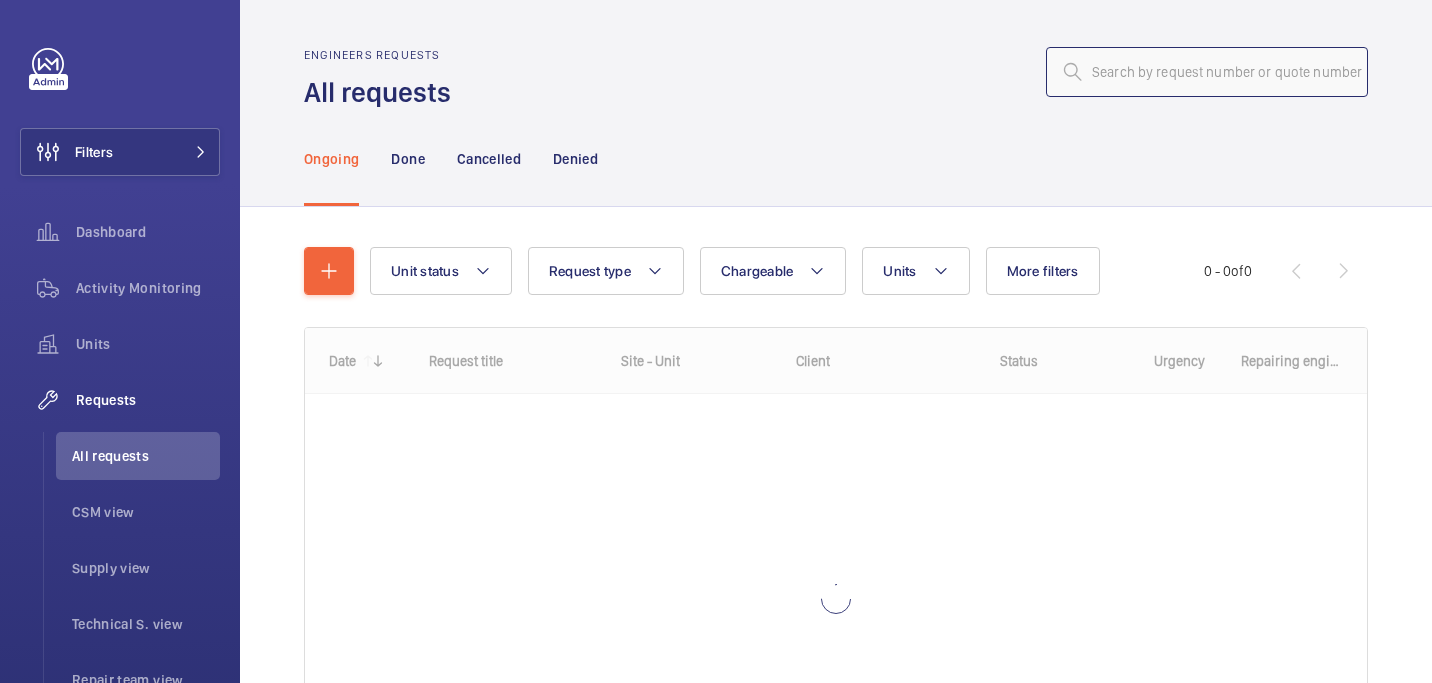 click 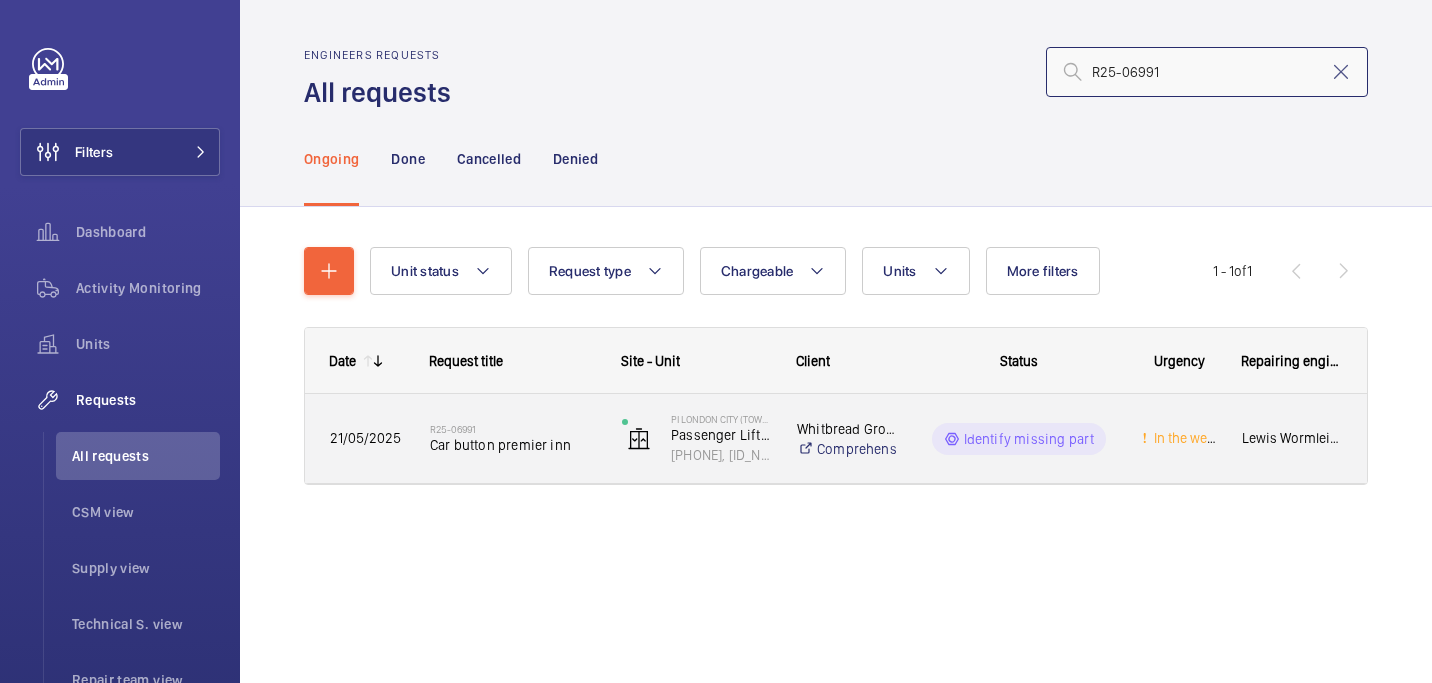 type on "R25-06991" 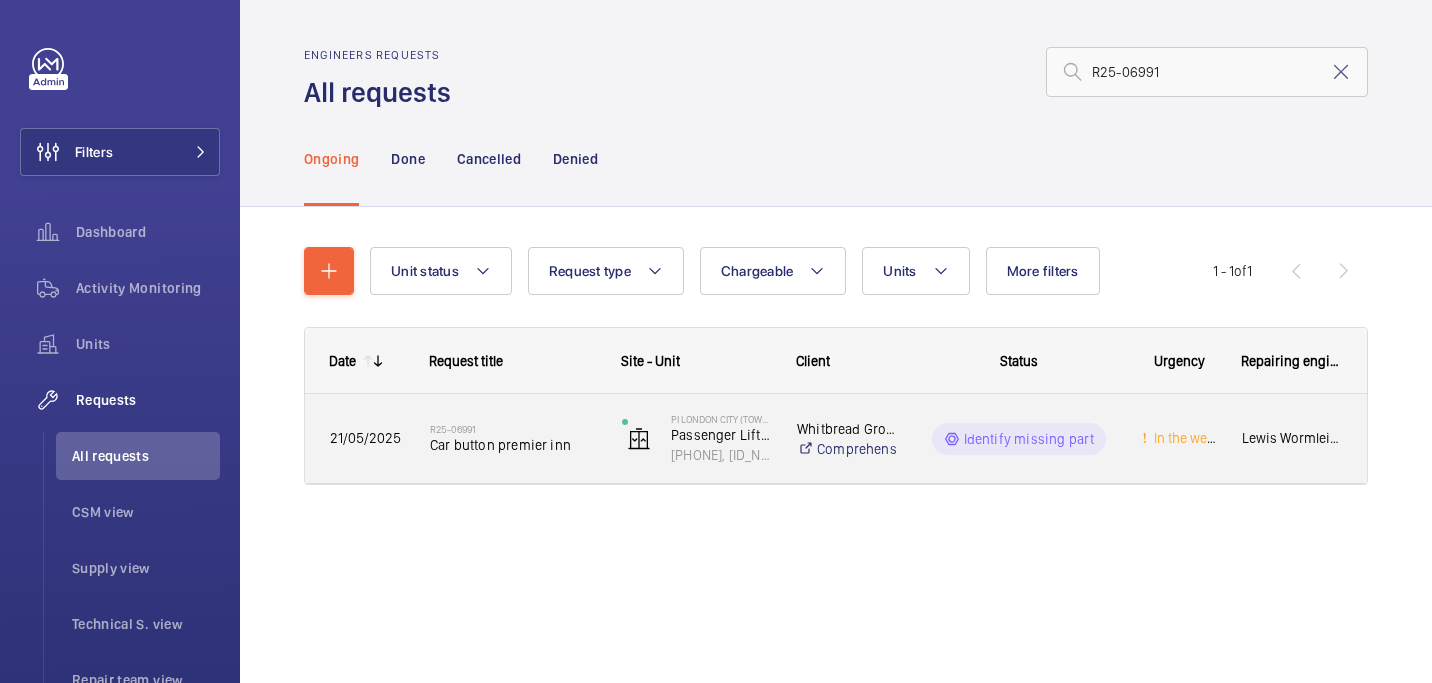 click on "R25-06991" 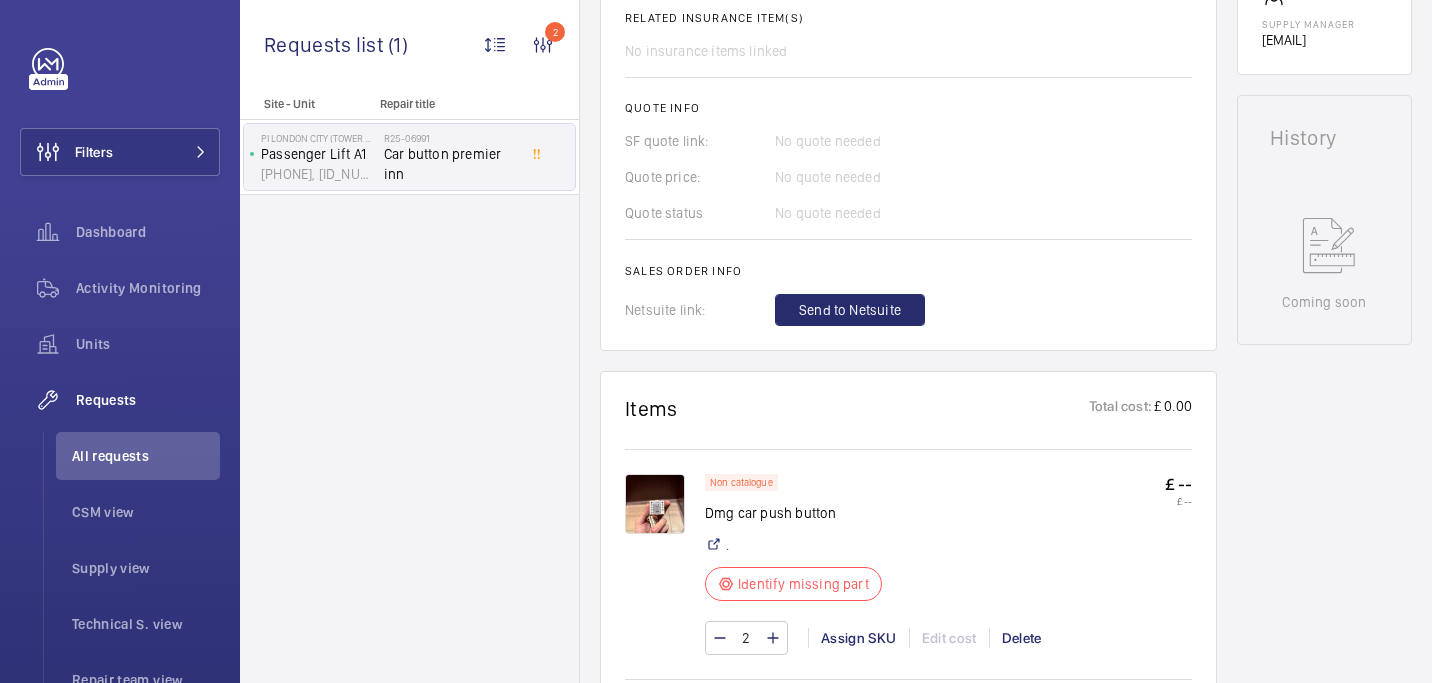 scroll, scrollTop: 819, scrollLeft: 0, axis: vertical 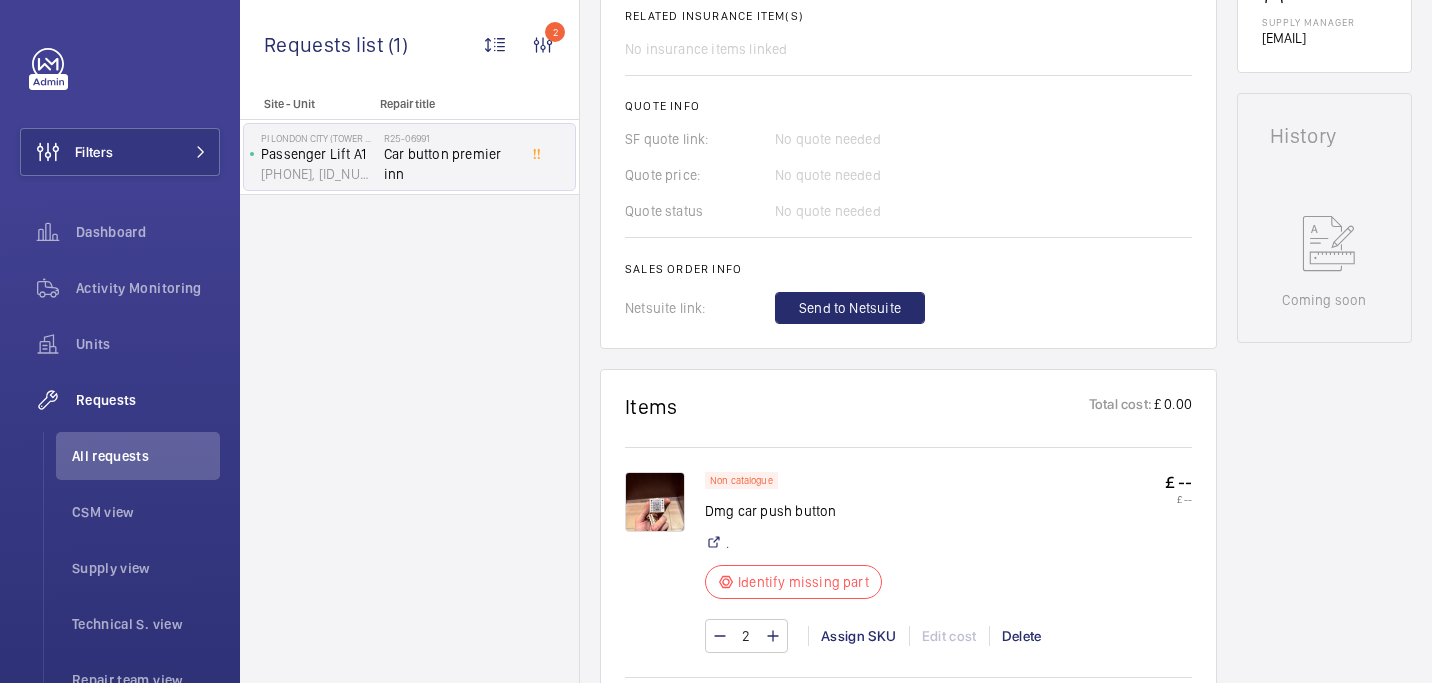 click 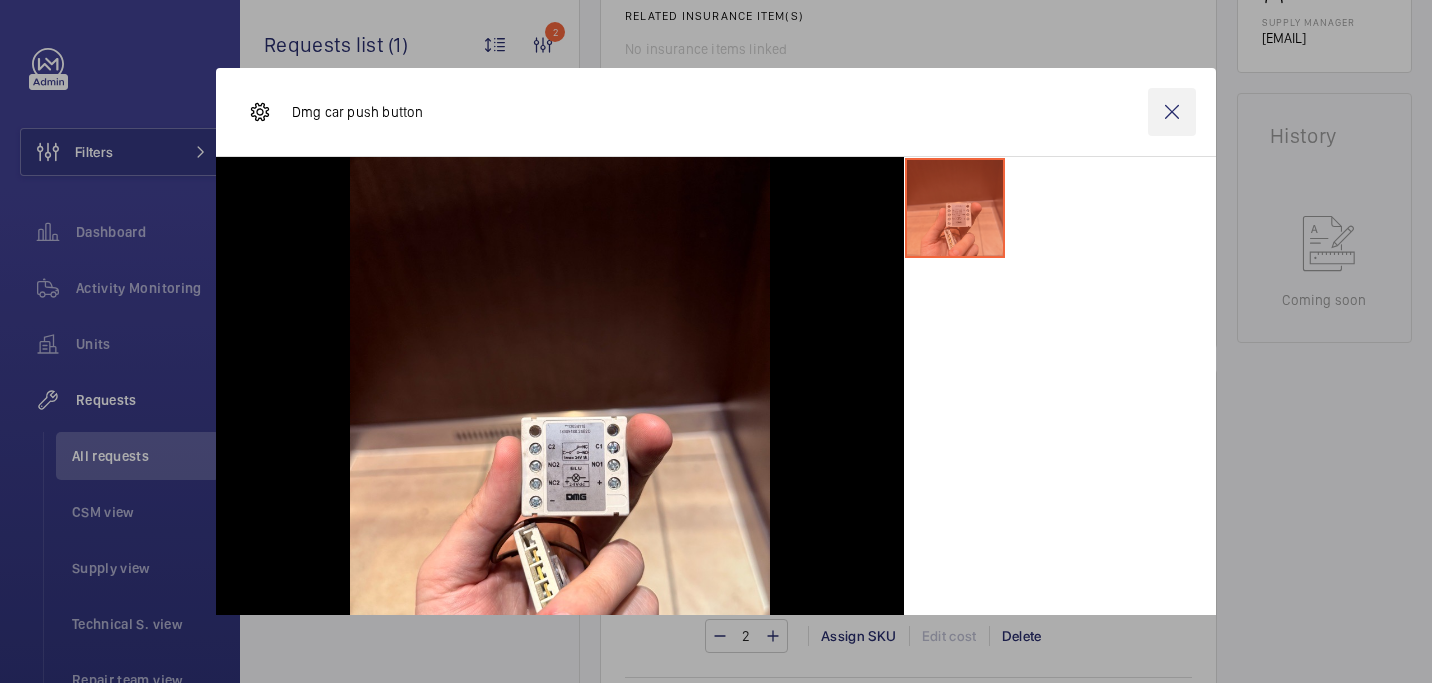 click at bounding box center [1172, 112] 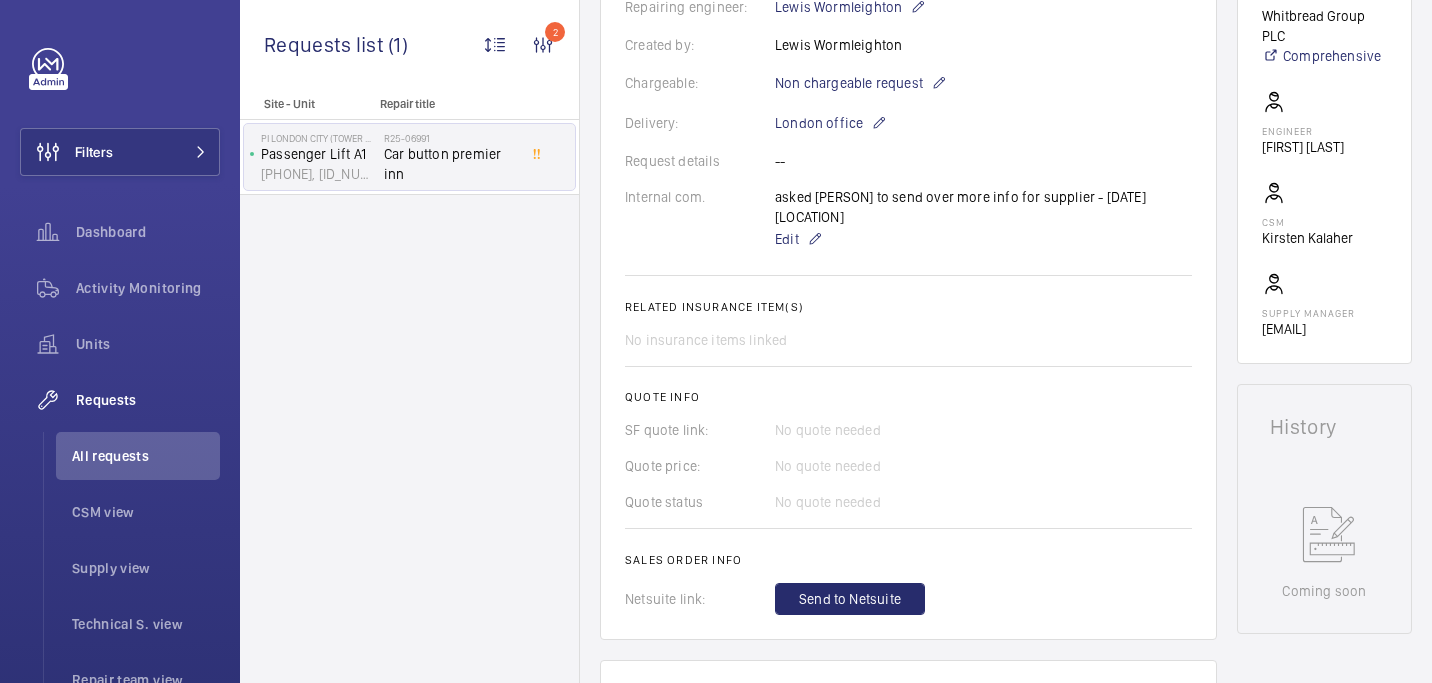 scroll, scrollTop: 0, scrollLeft: 0, axis: both 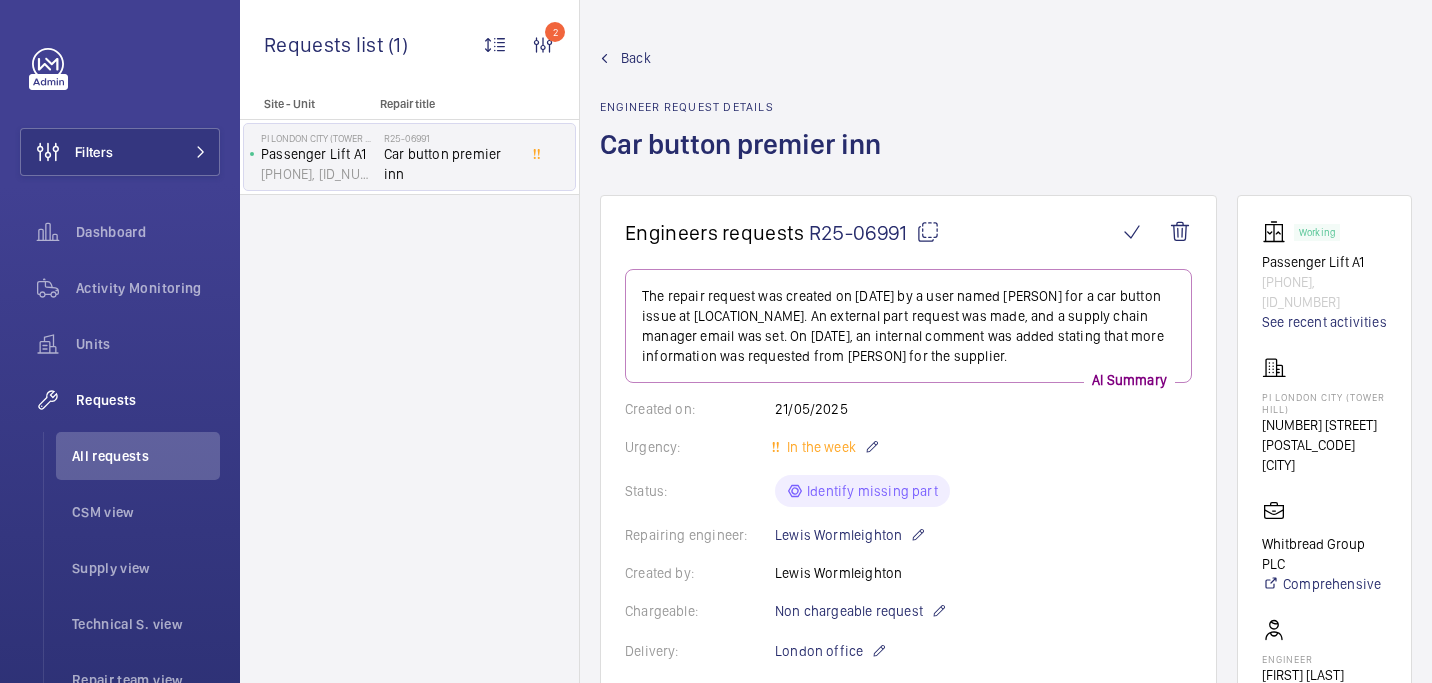 click 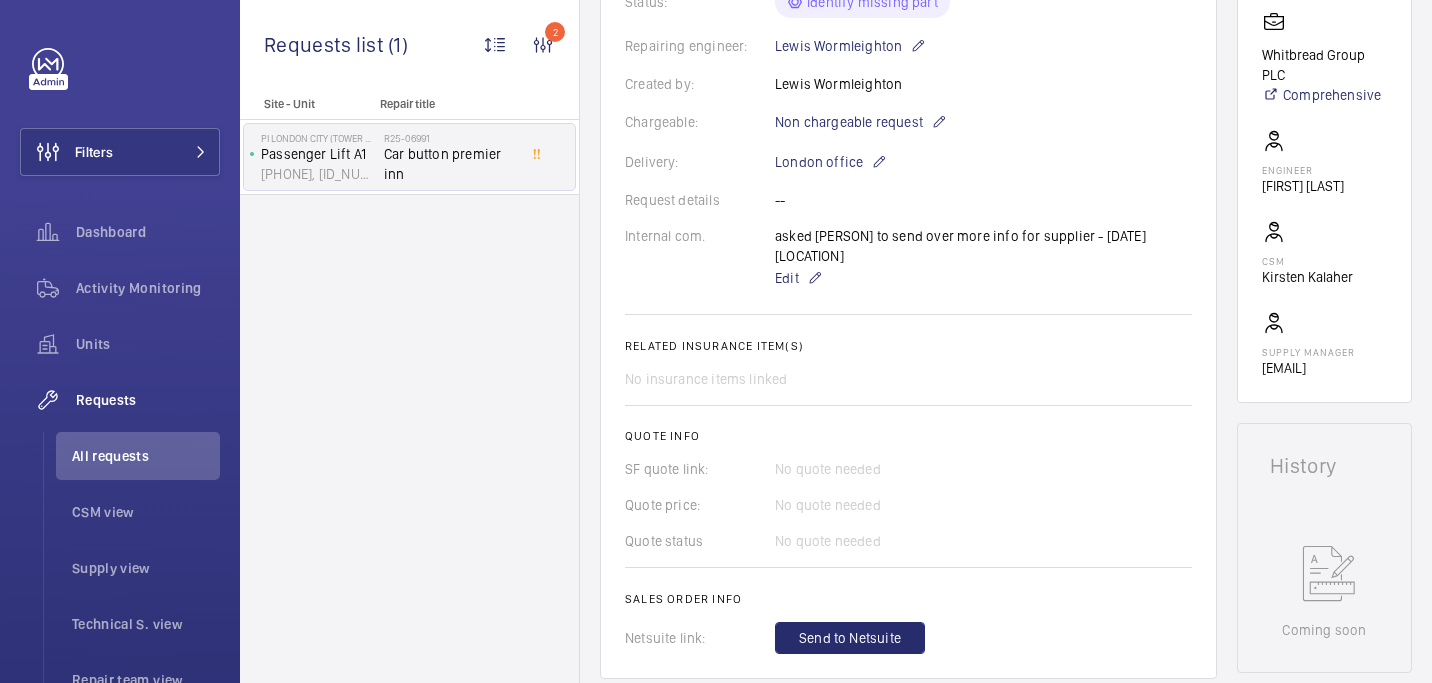 scroll, scrollTop: 501, scrollLeft: 0, axis: vertical 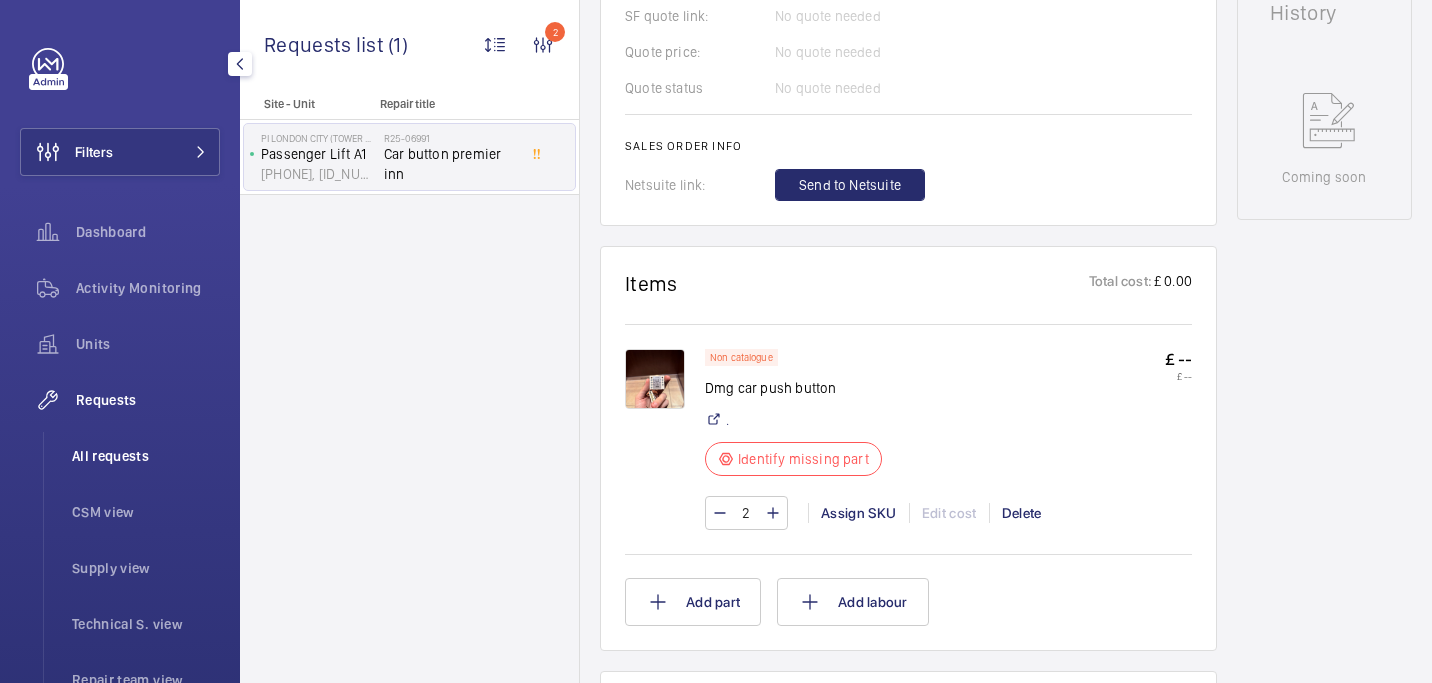 click on "All requests" 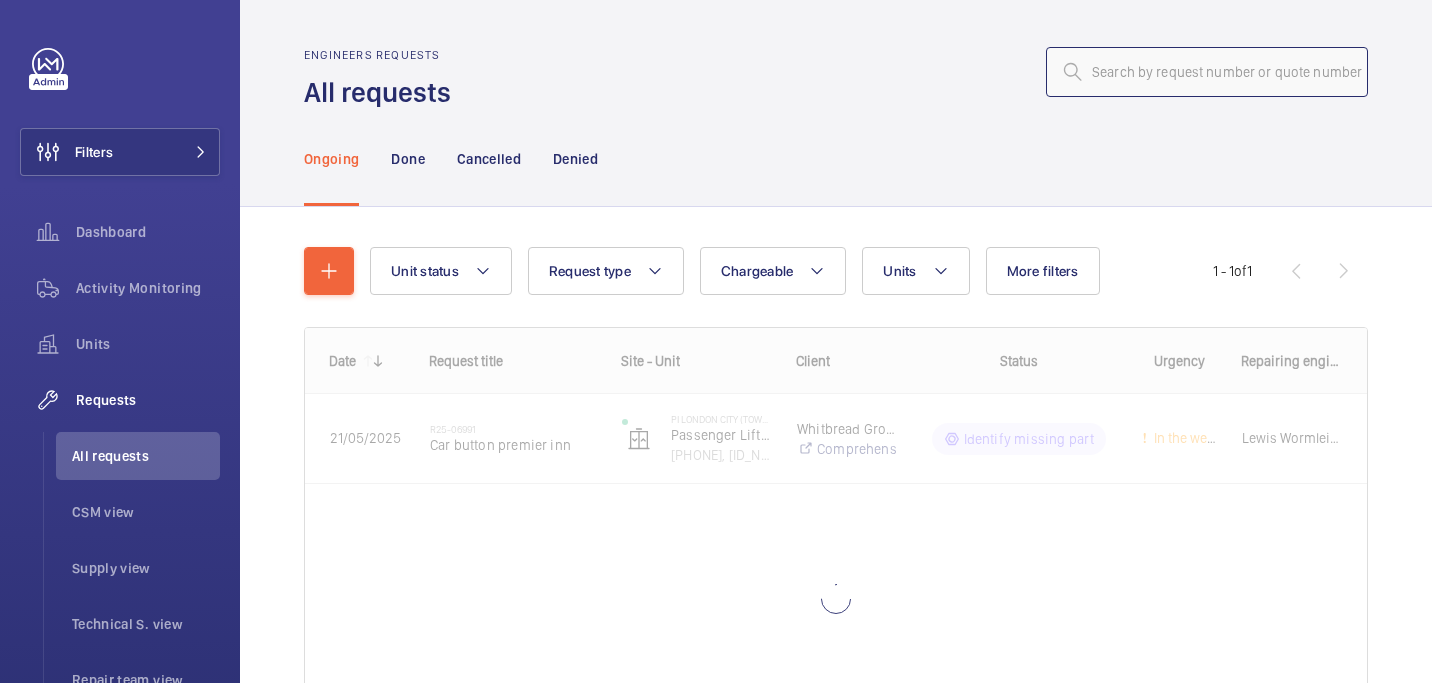 click 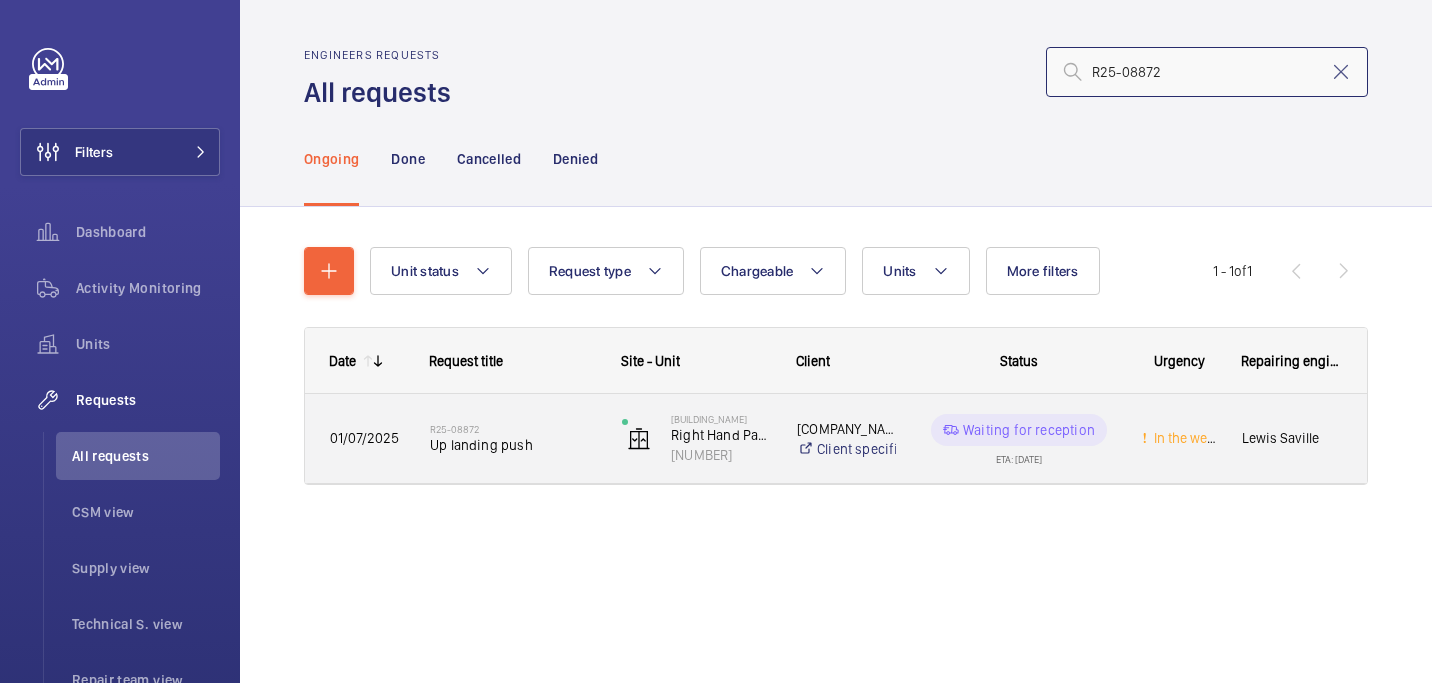 type on "R25-08872" 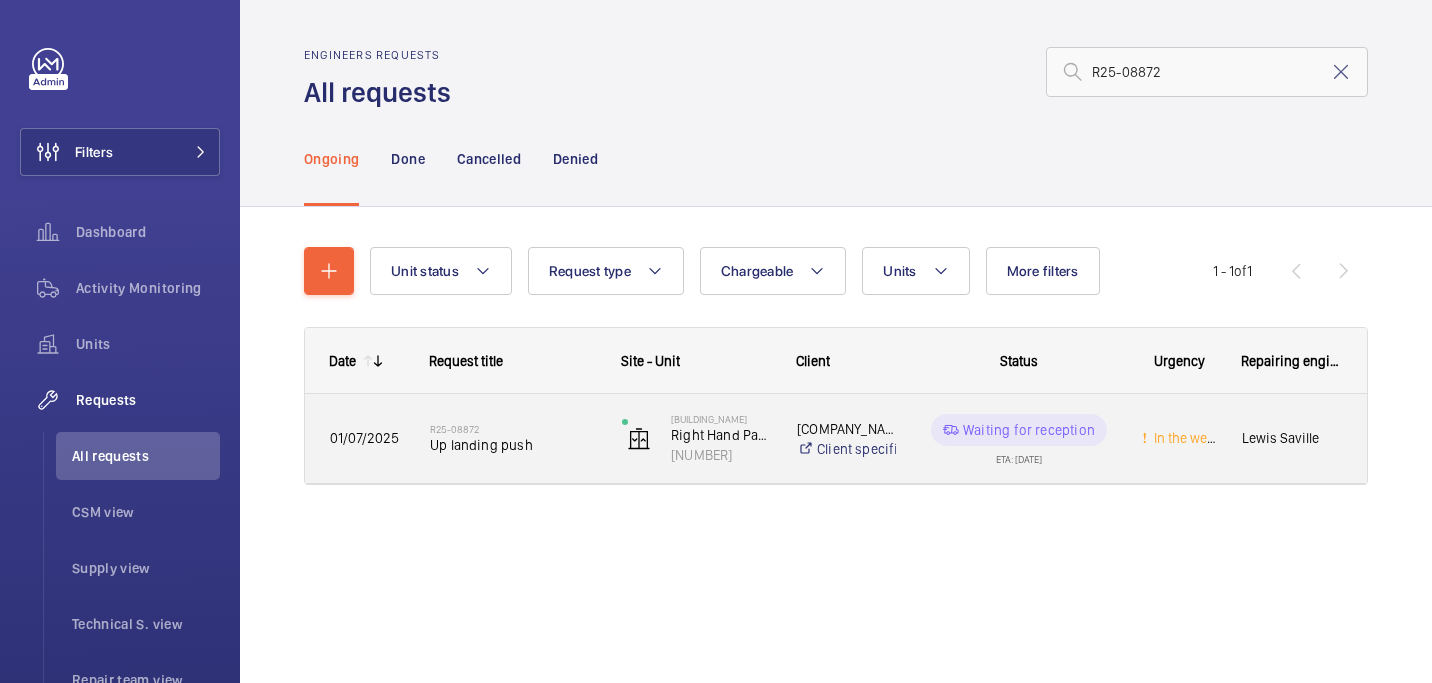click on "Up landing push" 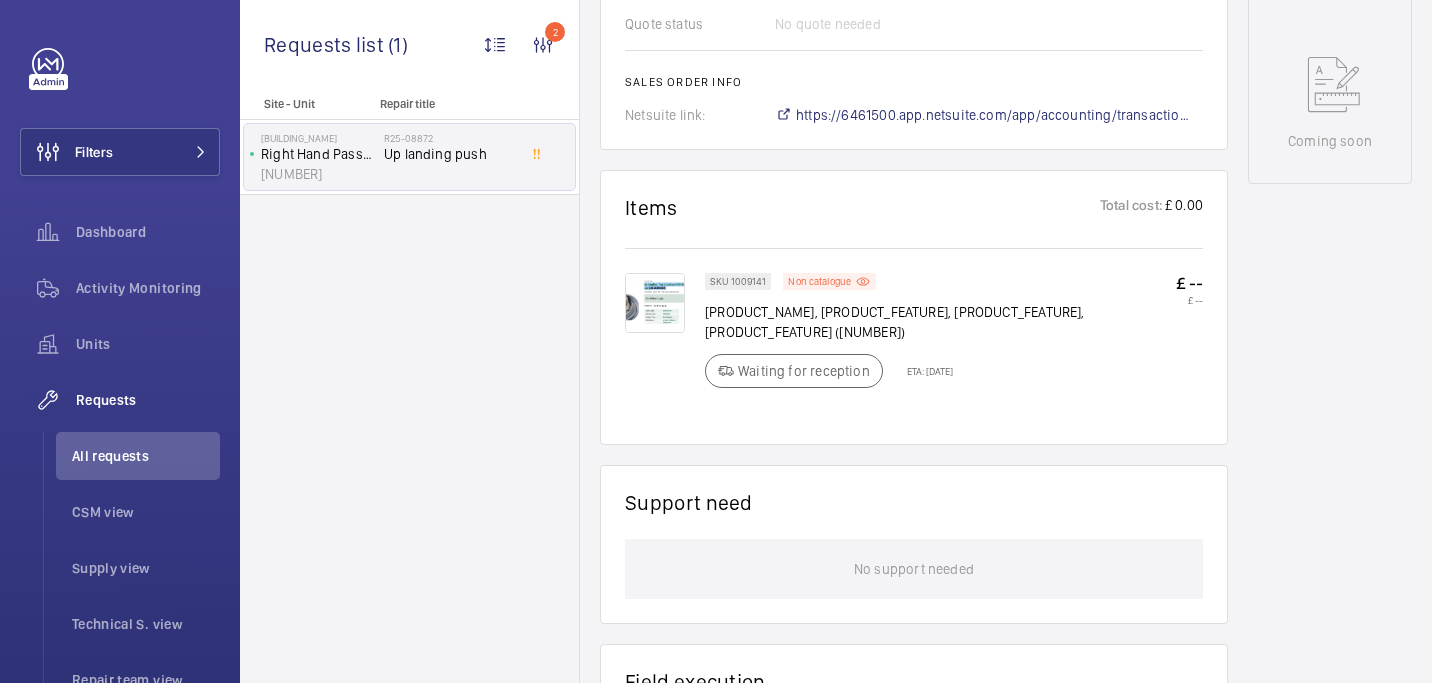 scroll, scrollTop: 987, scrollLeft: 0, axis: vertical 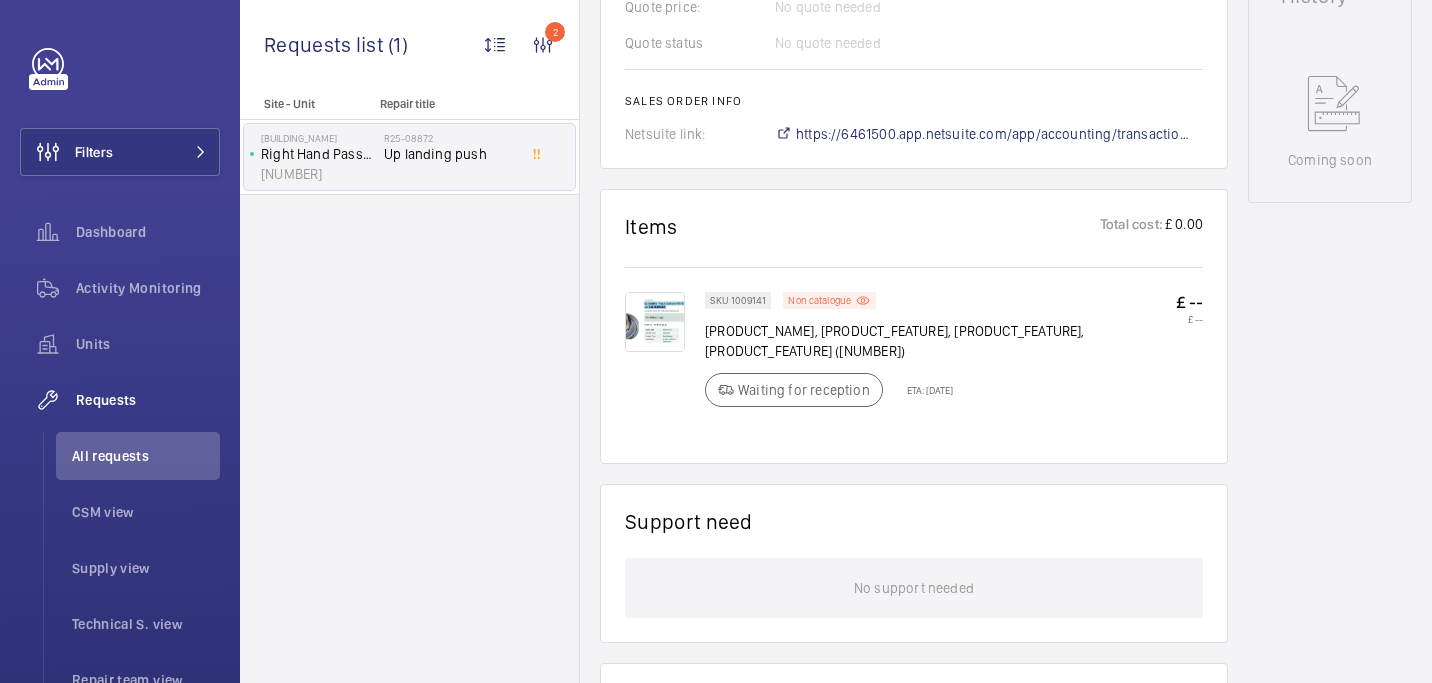 click 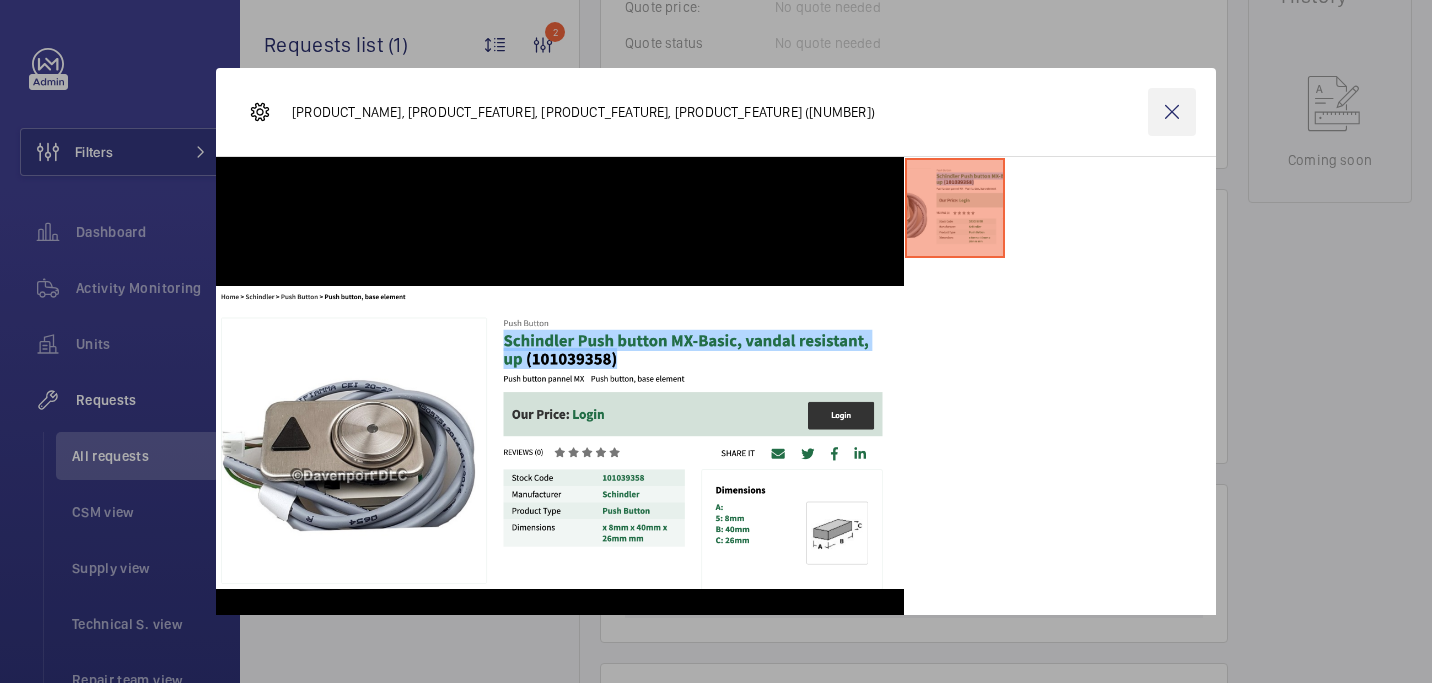 click at bounding box center [1172, 112] 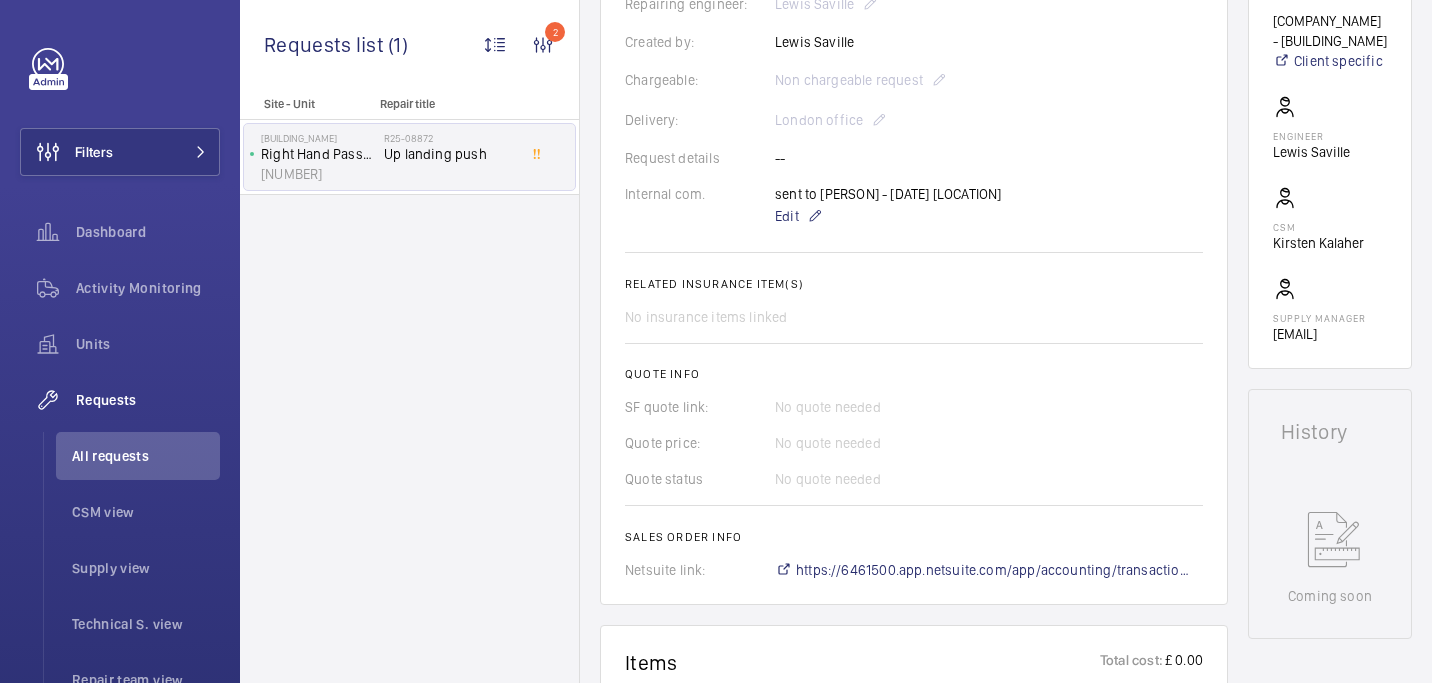 scroll, scrollTop: 571, scrollLeft: 0, axis: vertical 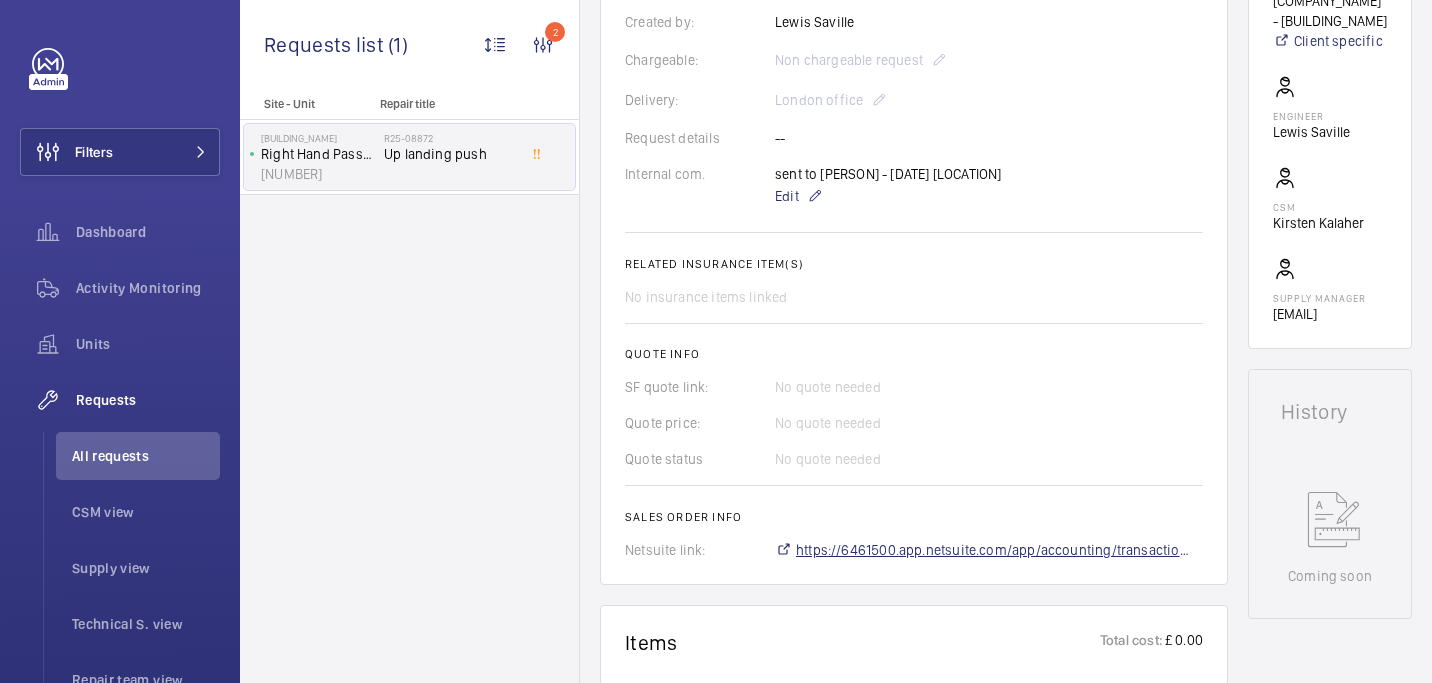 click on "https://6461500.app.netsuite.com/app/accounting/transactions/salesord.nl?id=2868985" 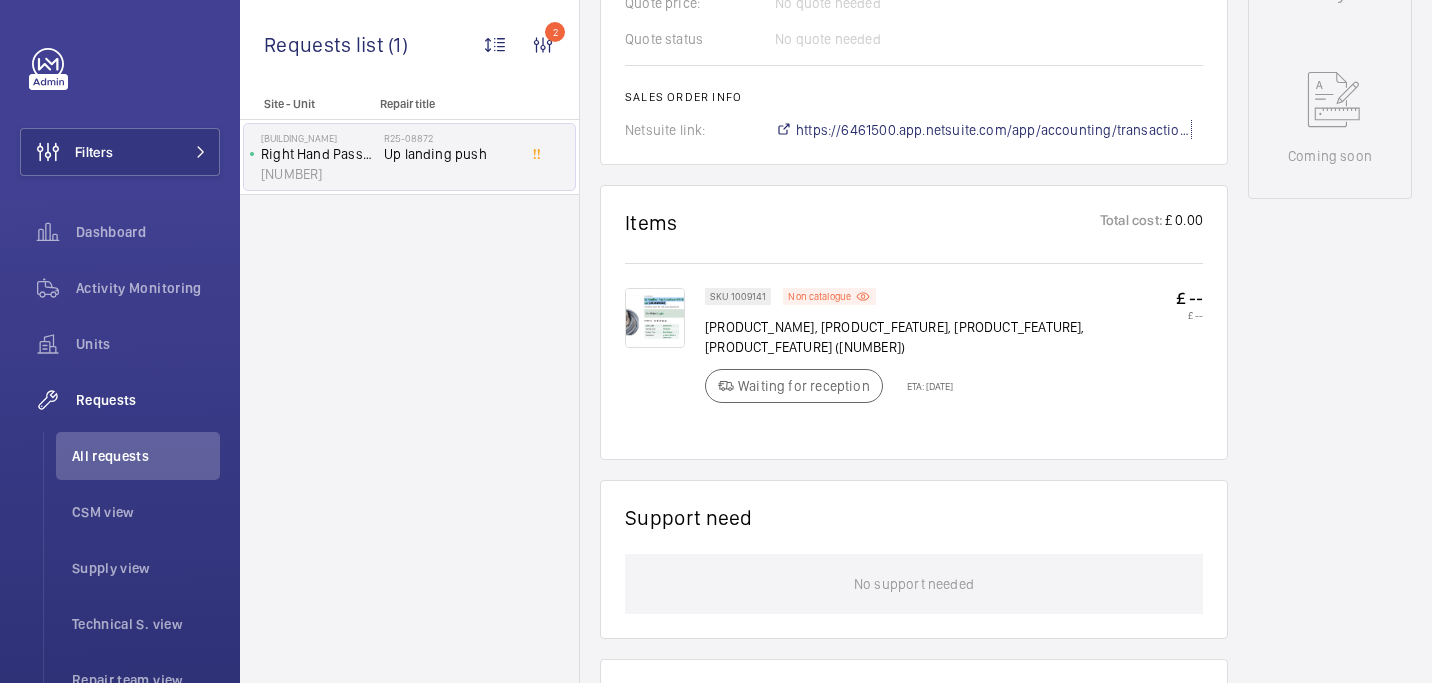 scroll, scrollTop: 994, scrollLeft: 0, axis: vertical 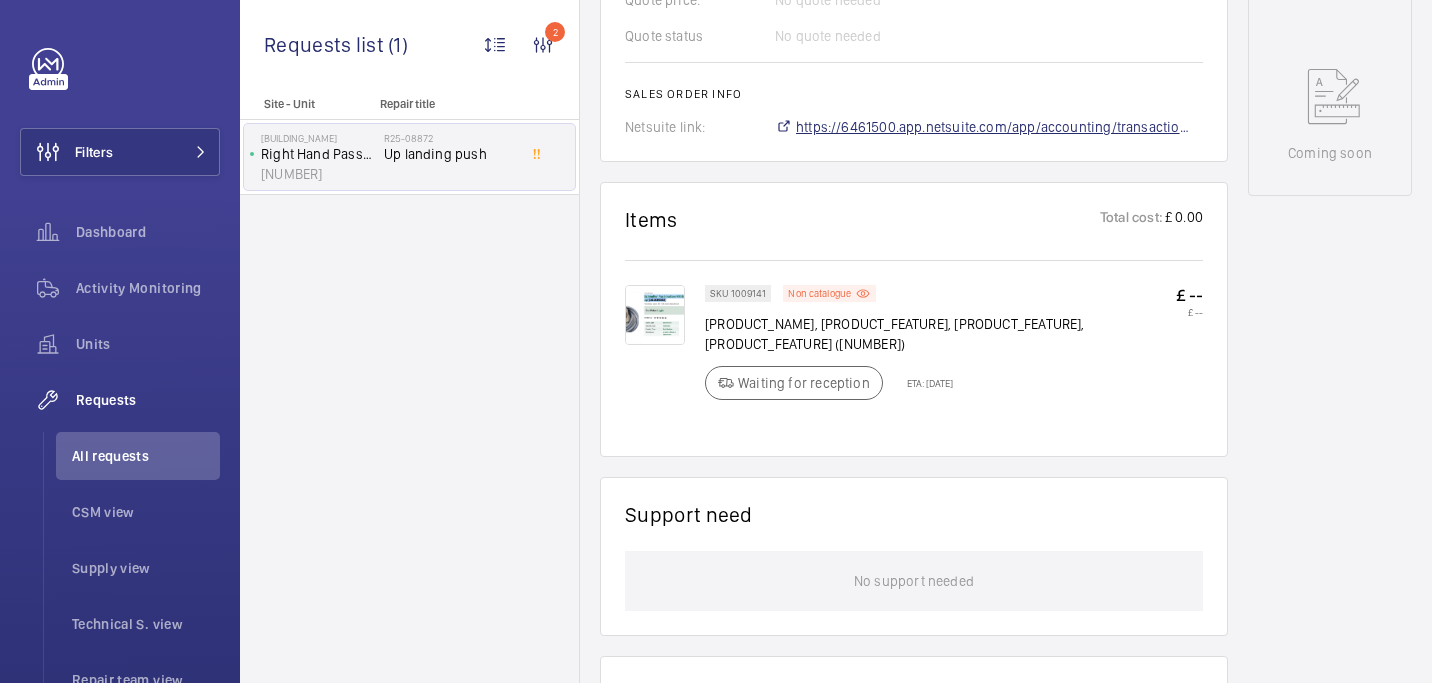 click on "https://6461500.app.netsuite.com/app/accounting/transactions/salesord.nl?id=2868985" 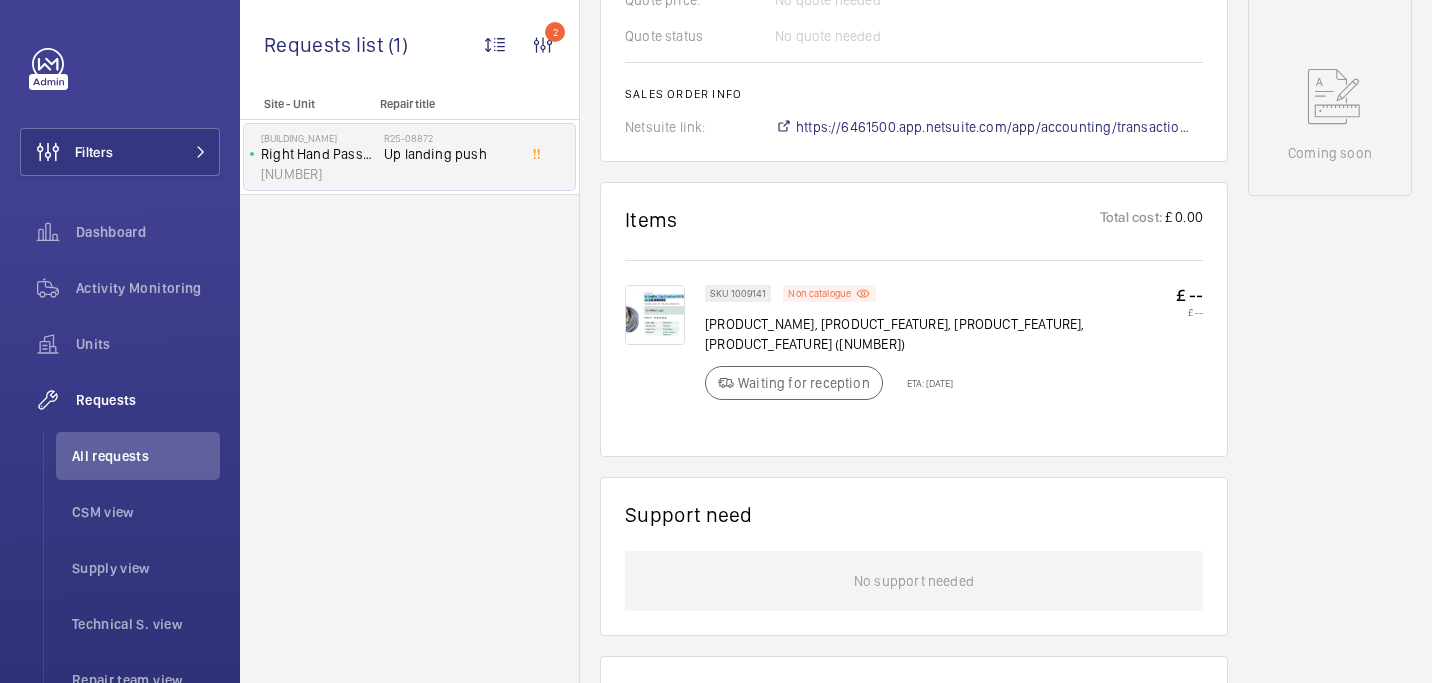 click 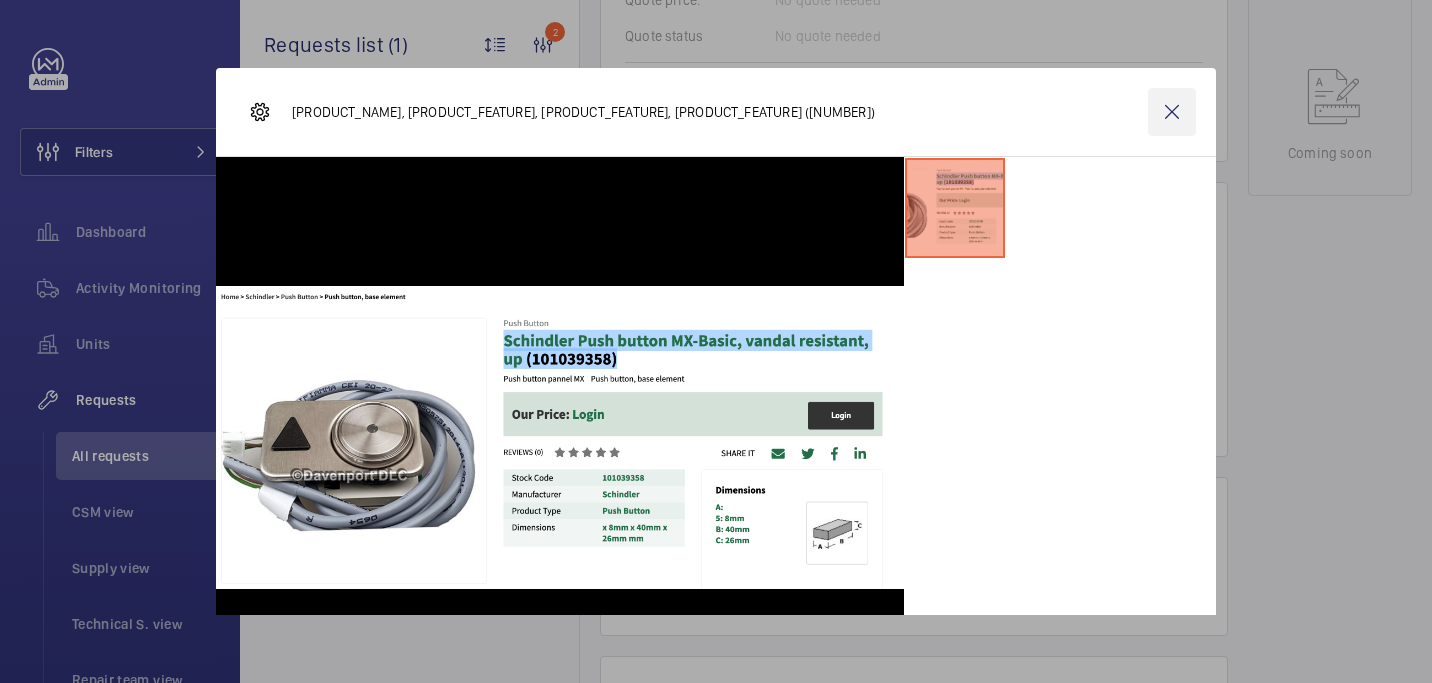click at bounding box center (1172, 112) 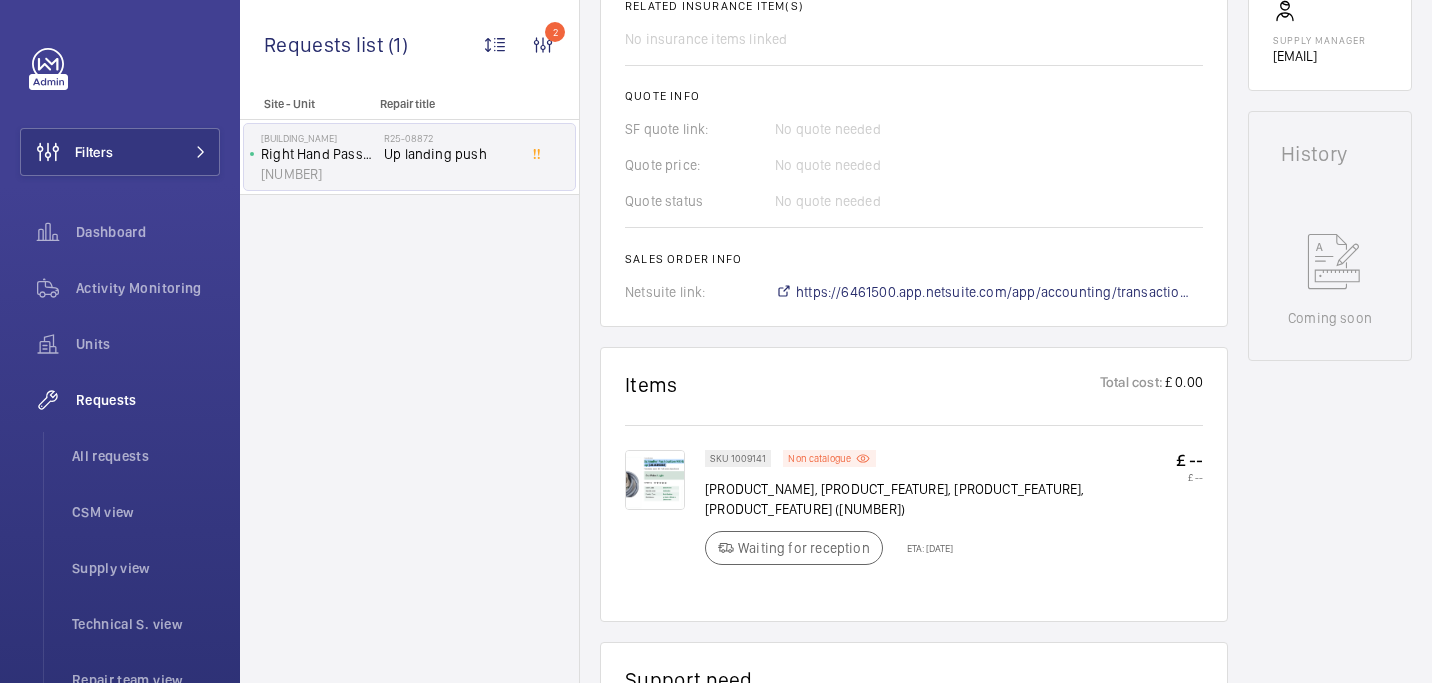 scroll, scrollTop: 317, scrollLeft: 0, axis: vertical 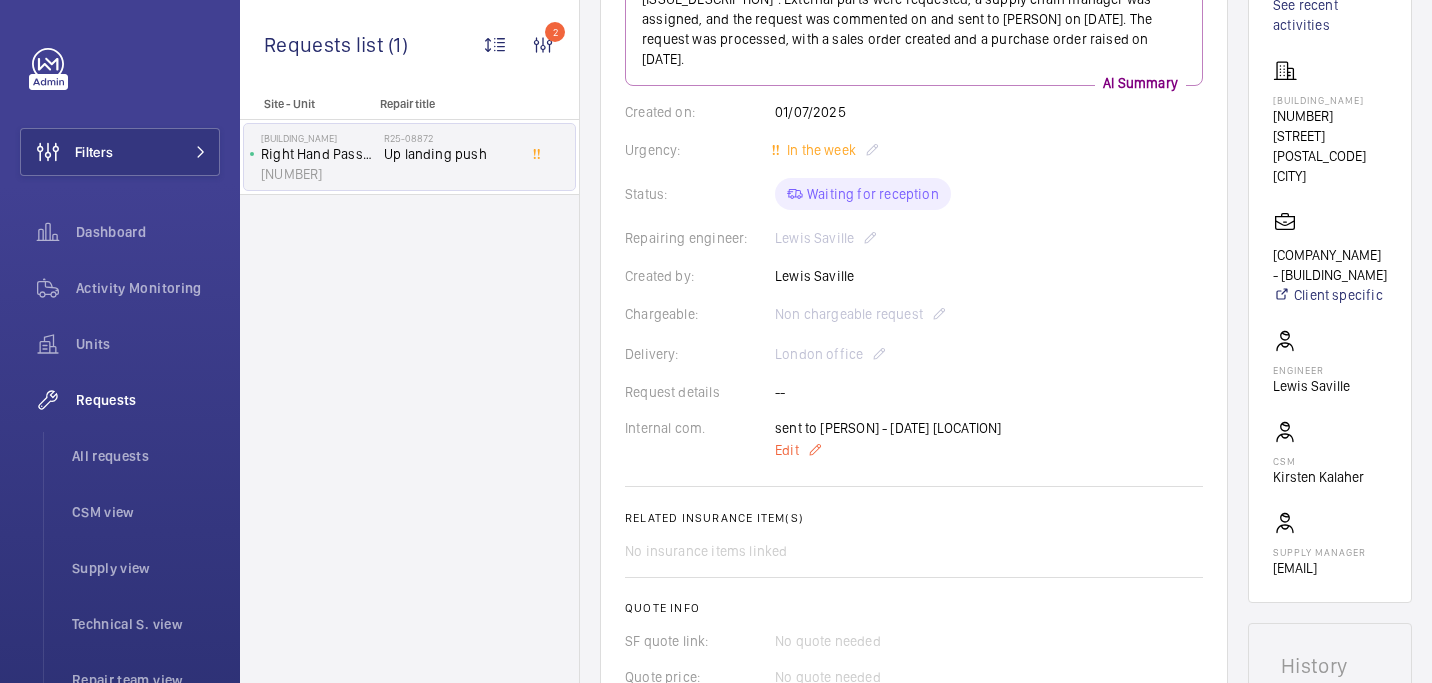 click on "Edit" 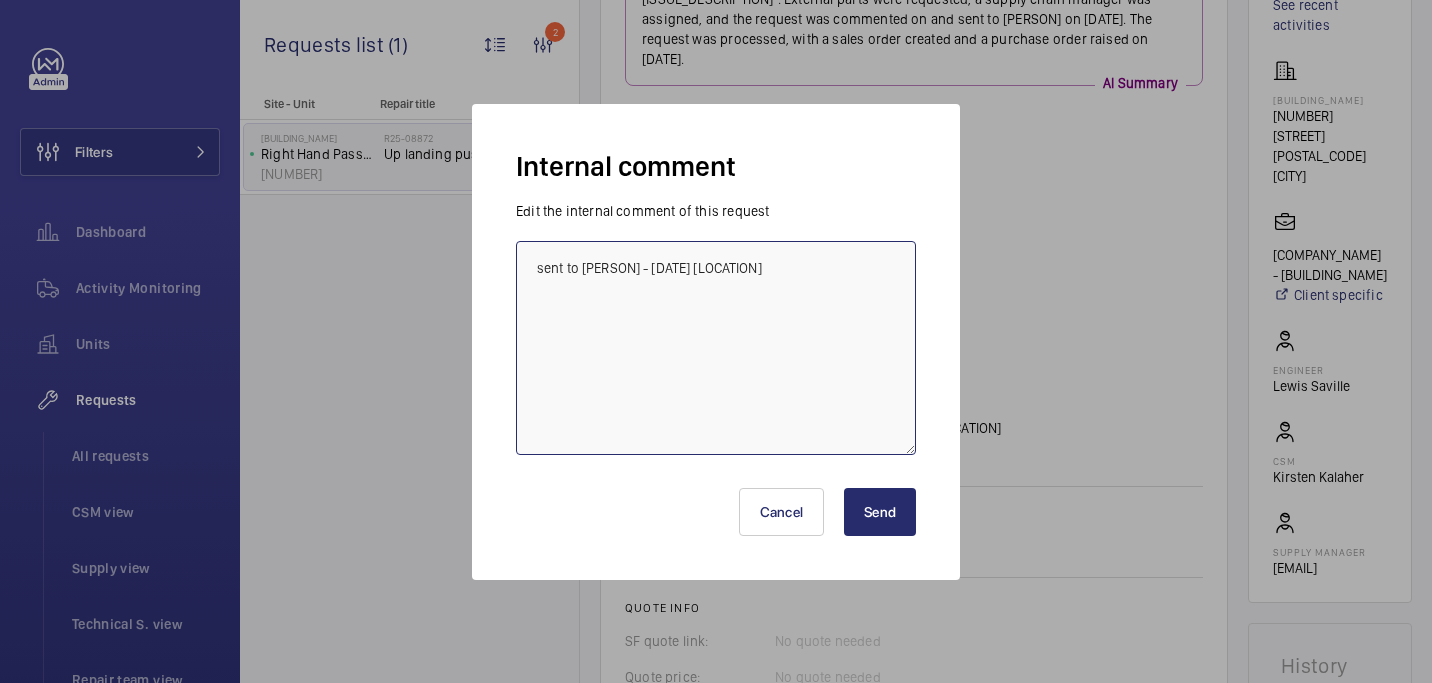 click on "sent to davenport - 31/07 india" at bounding box center [716, 348] 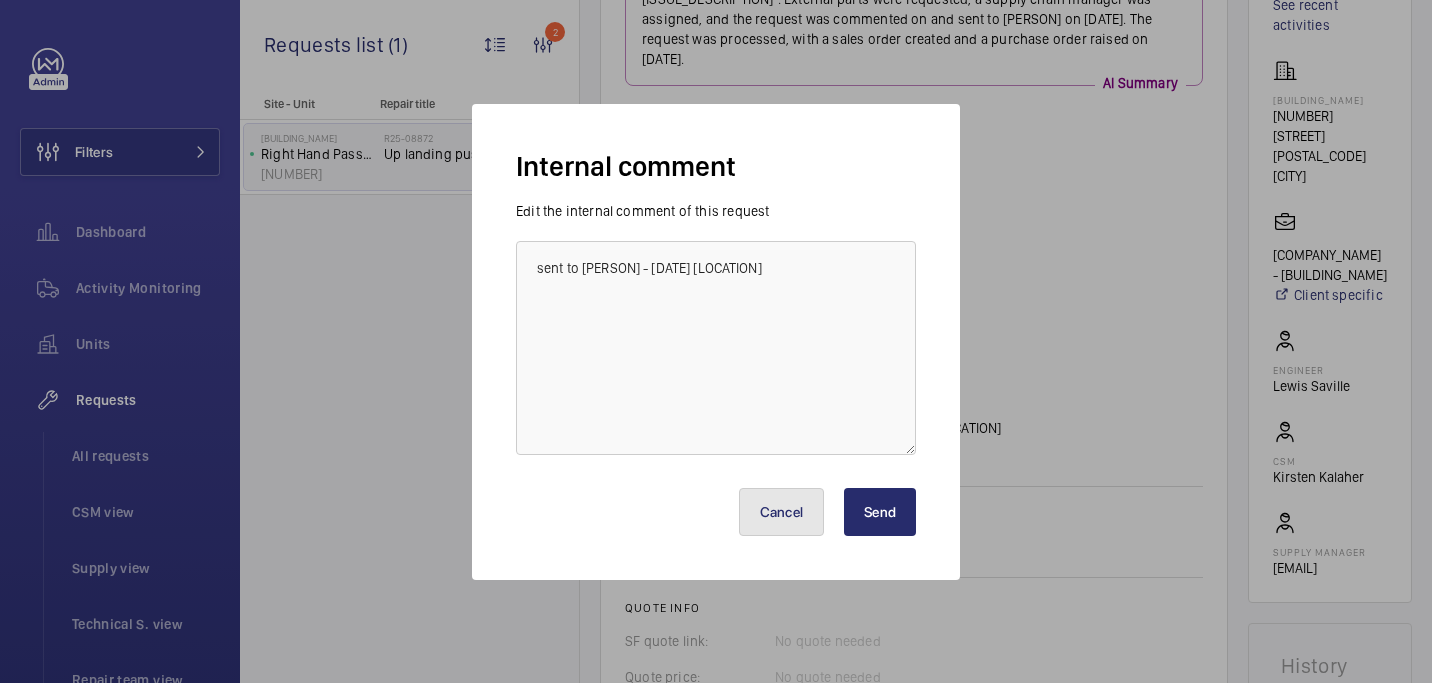 click on "Cancel" at bounding box center (782, 512) 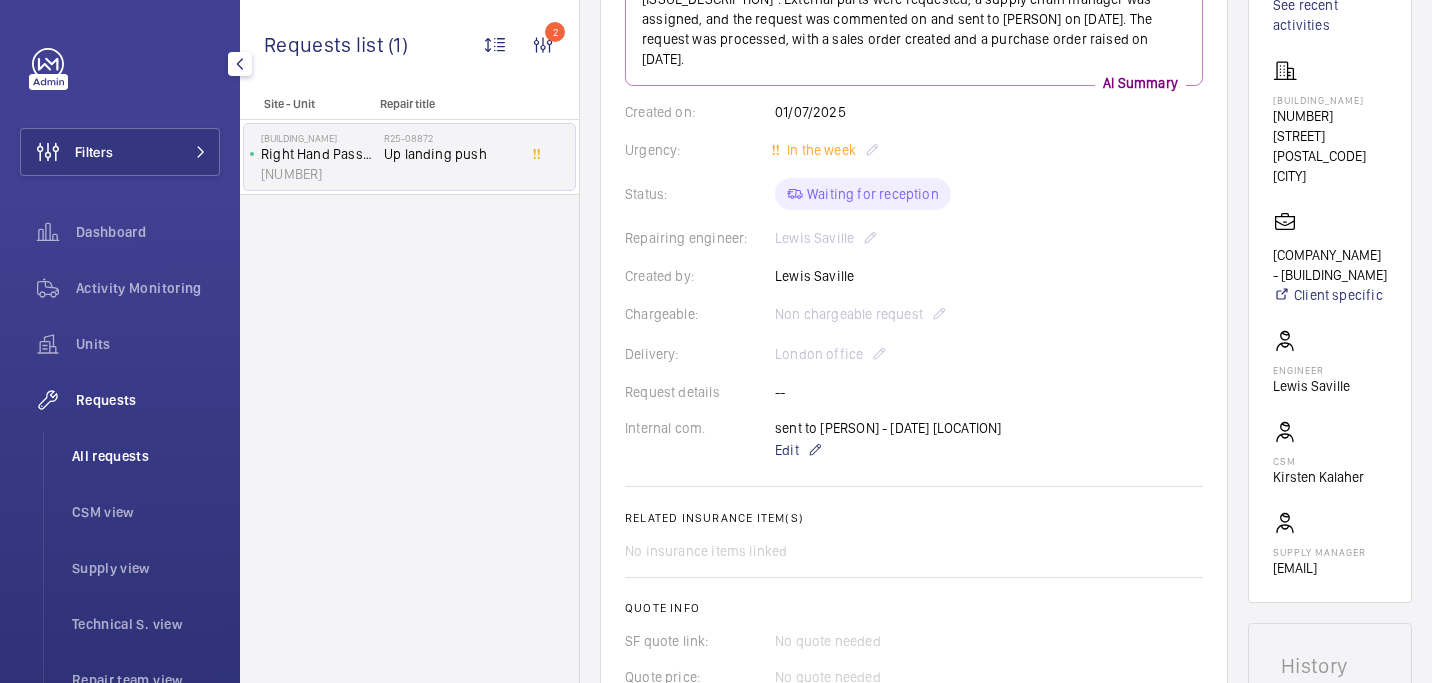 click on "All requests" 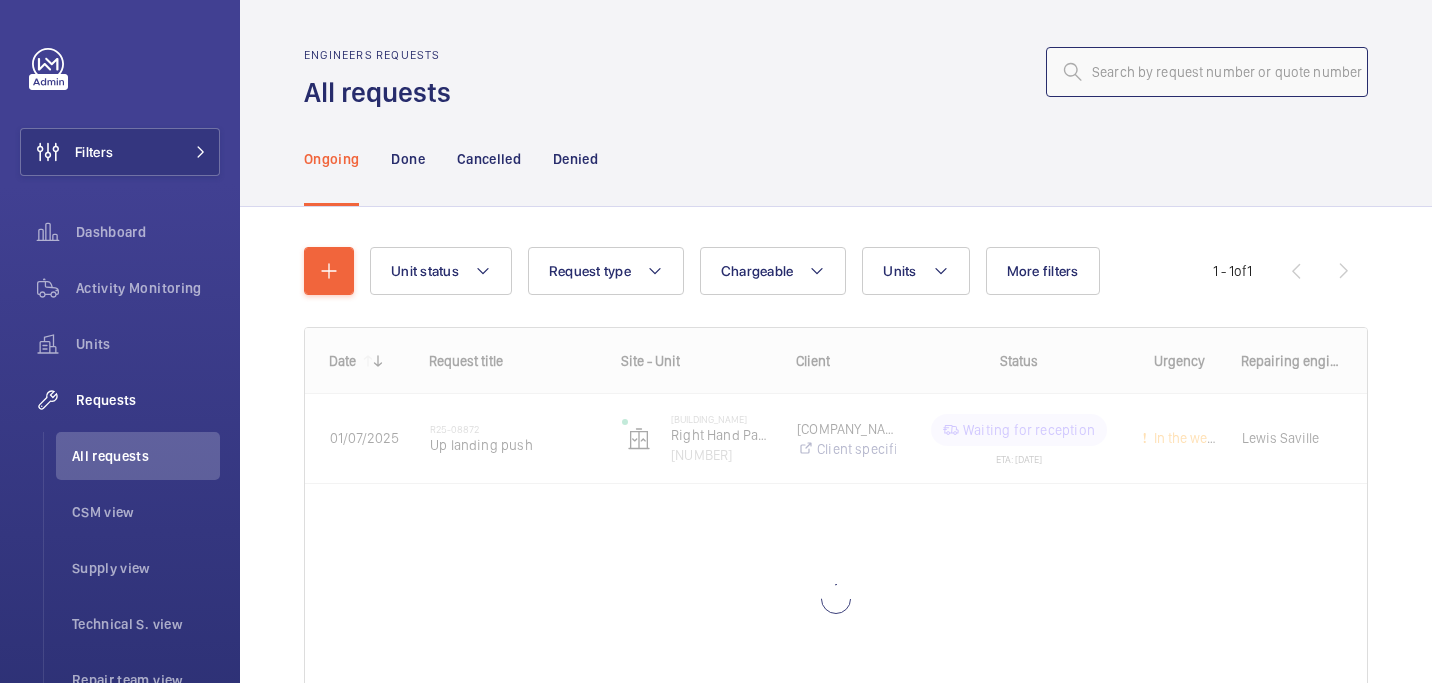 click 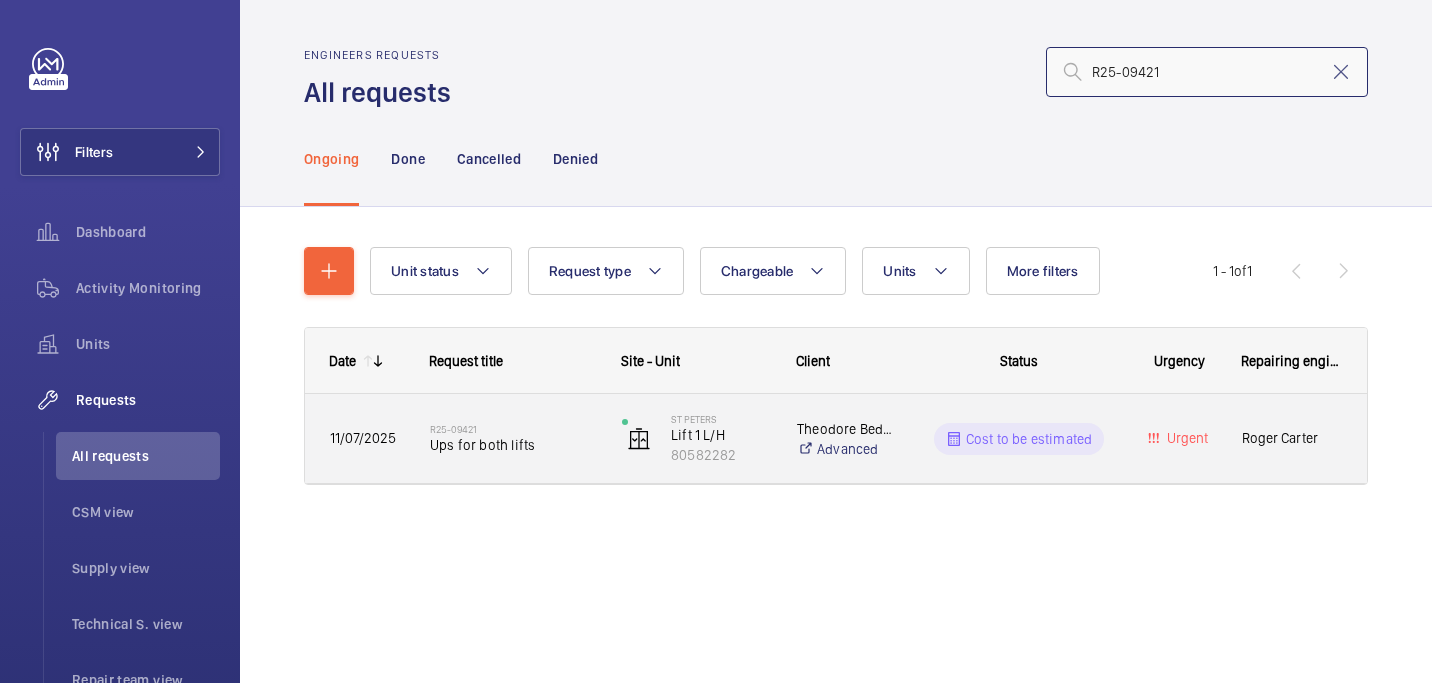 type on "R25-09421" 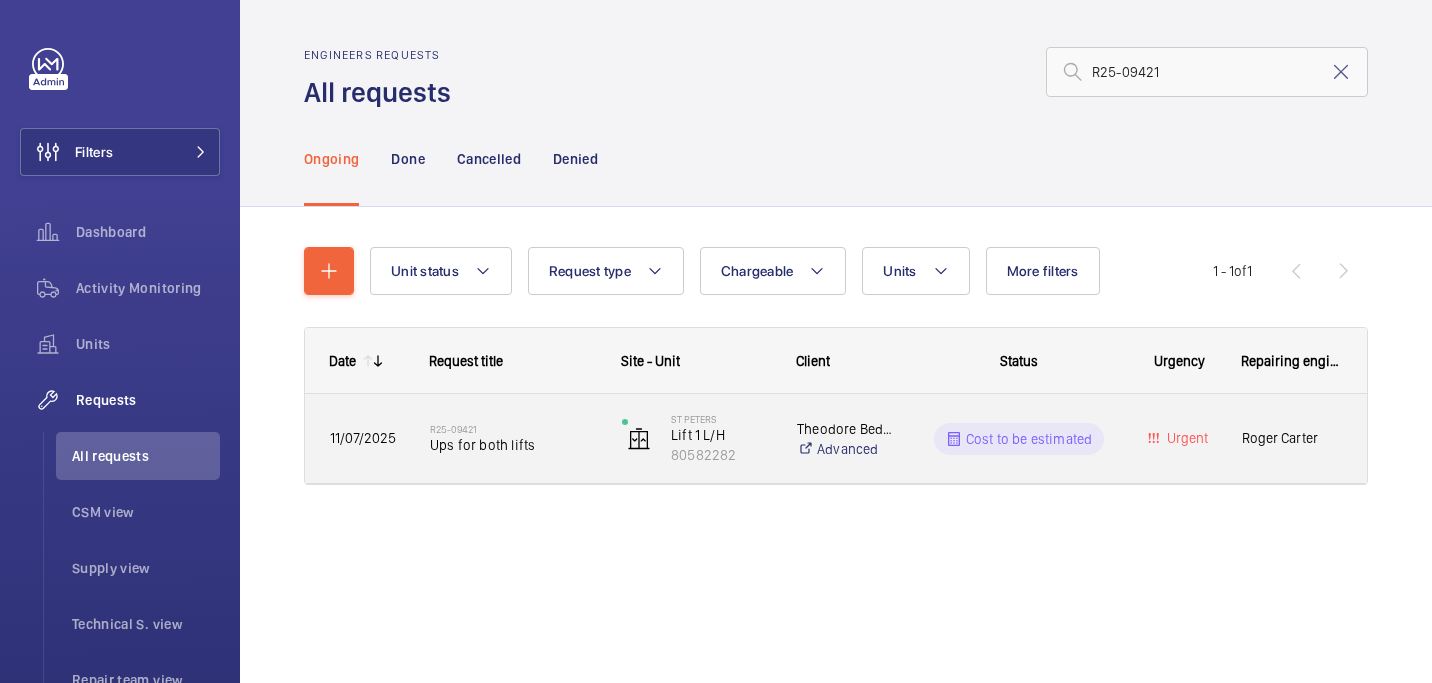 click on "Ups for both lifts" 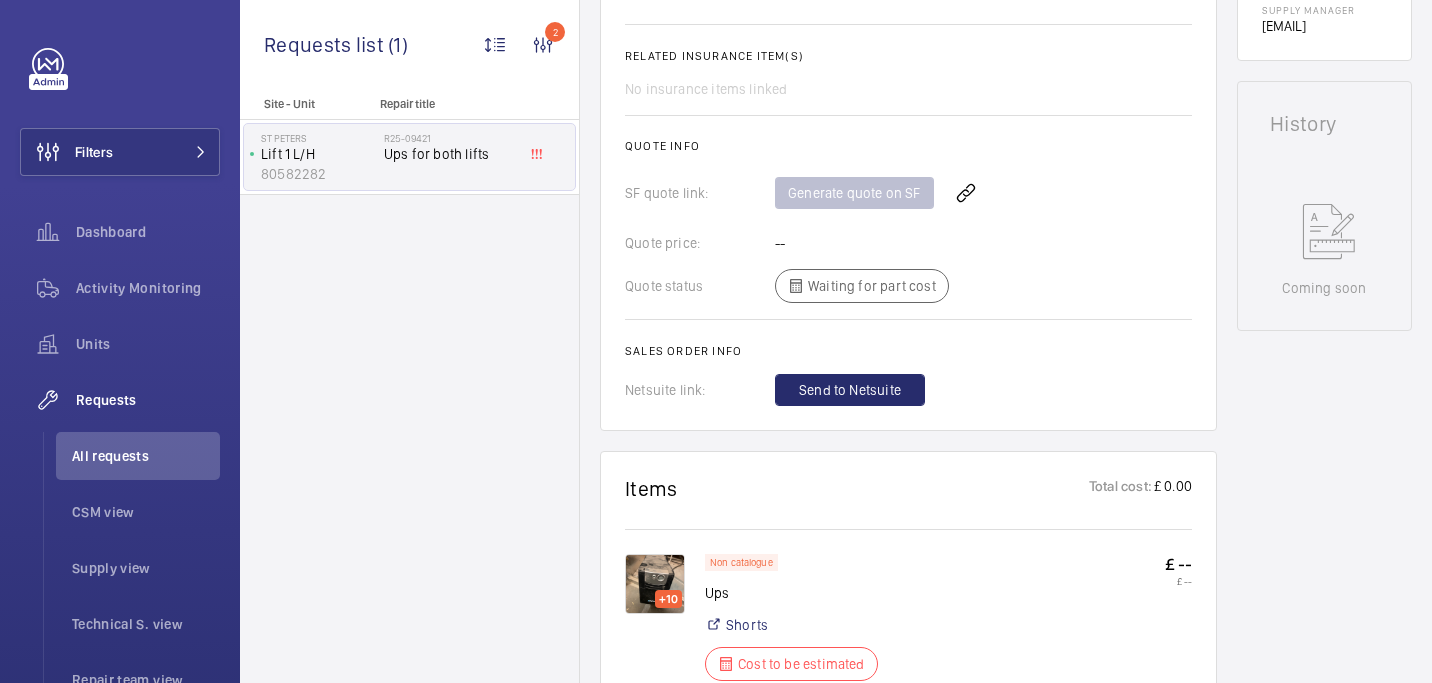 scroll, scrollTop: 800, scrollLeft: 0, axis: vertical 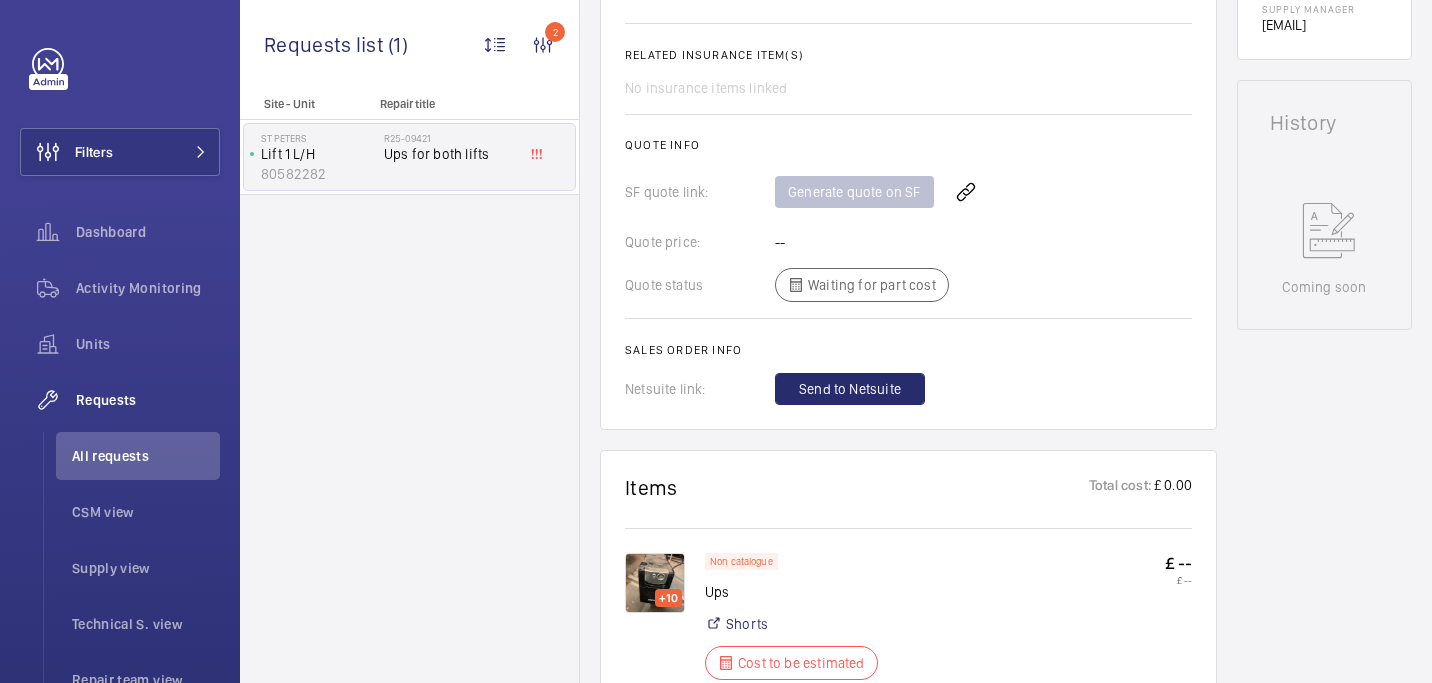 click 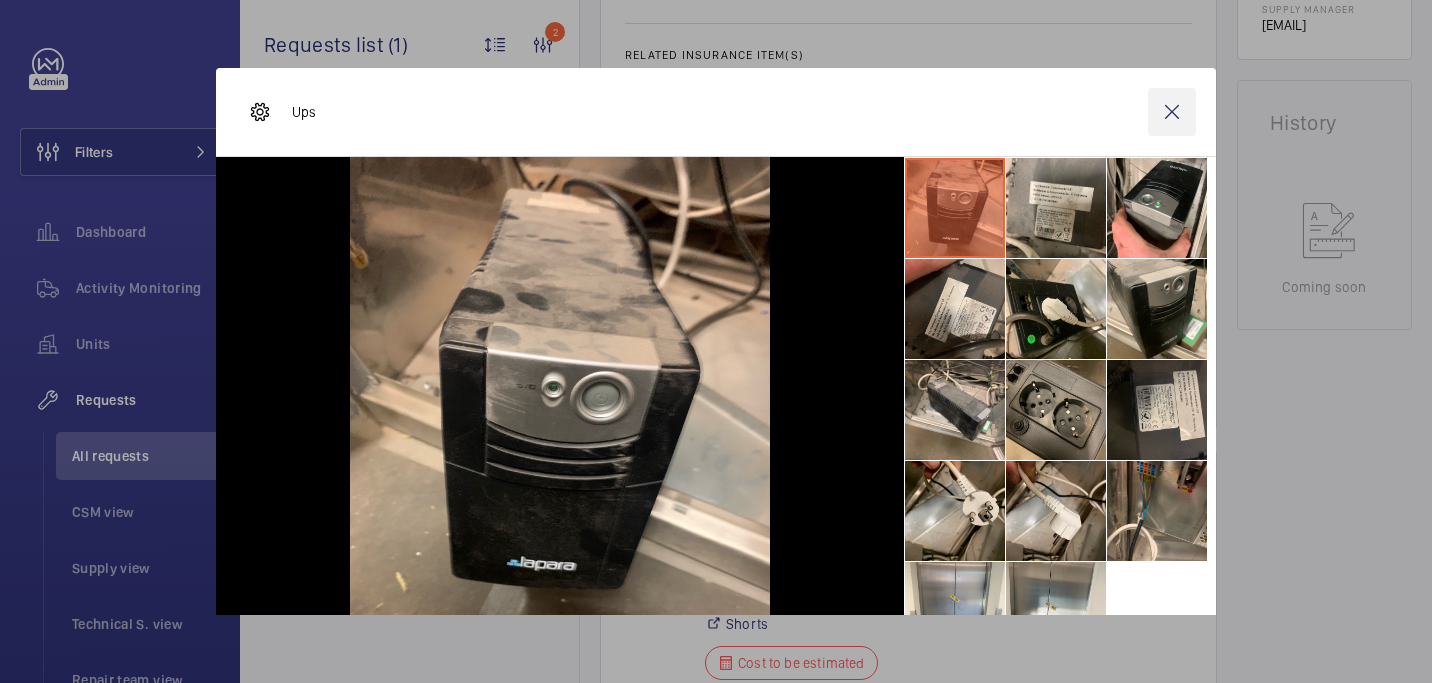 click at bounding box center [1172, 112] 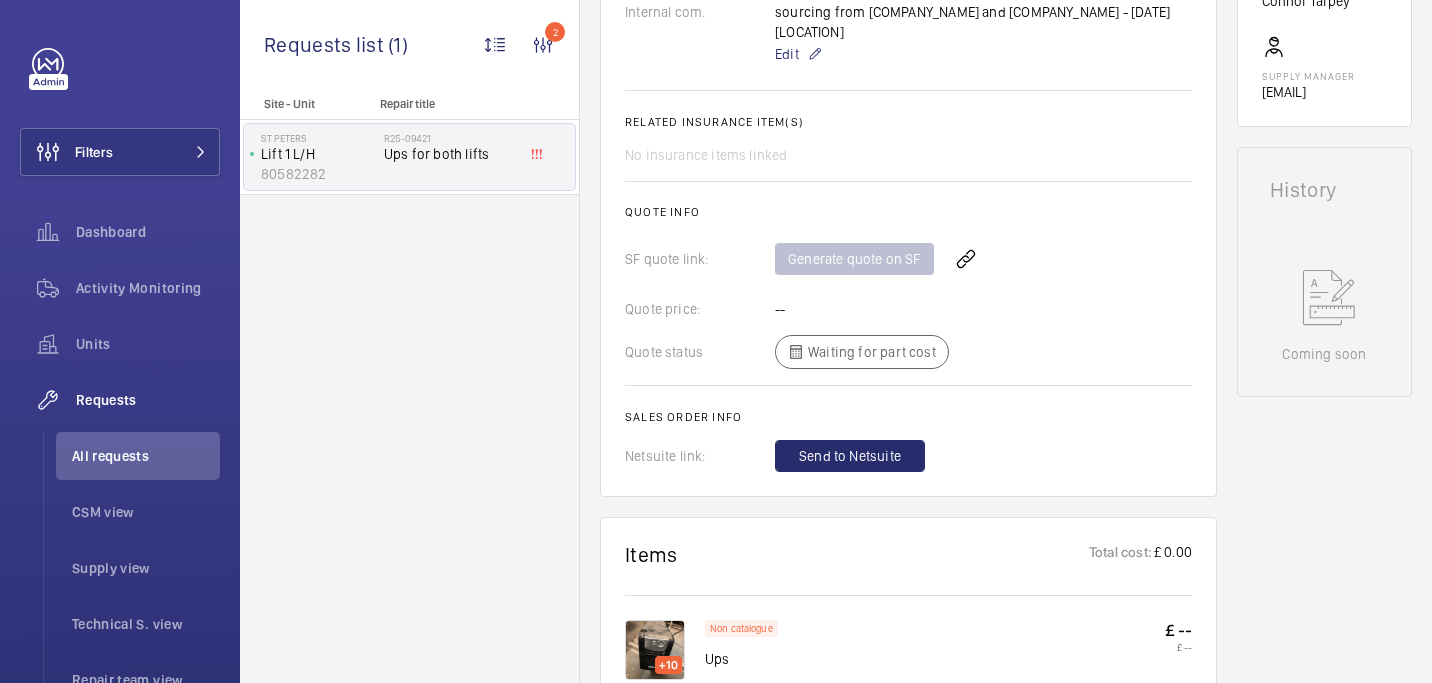 scroll, scrollTop: 841, scrollLeft: 0, axis: vertical 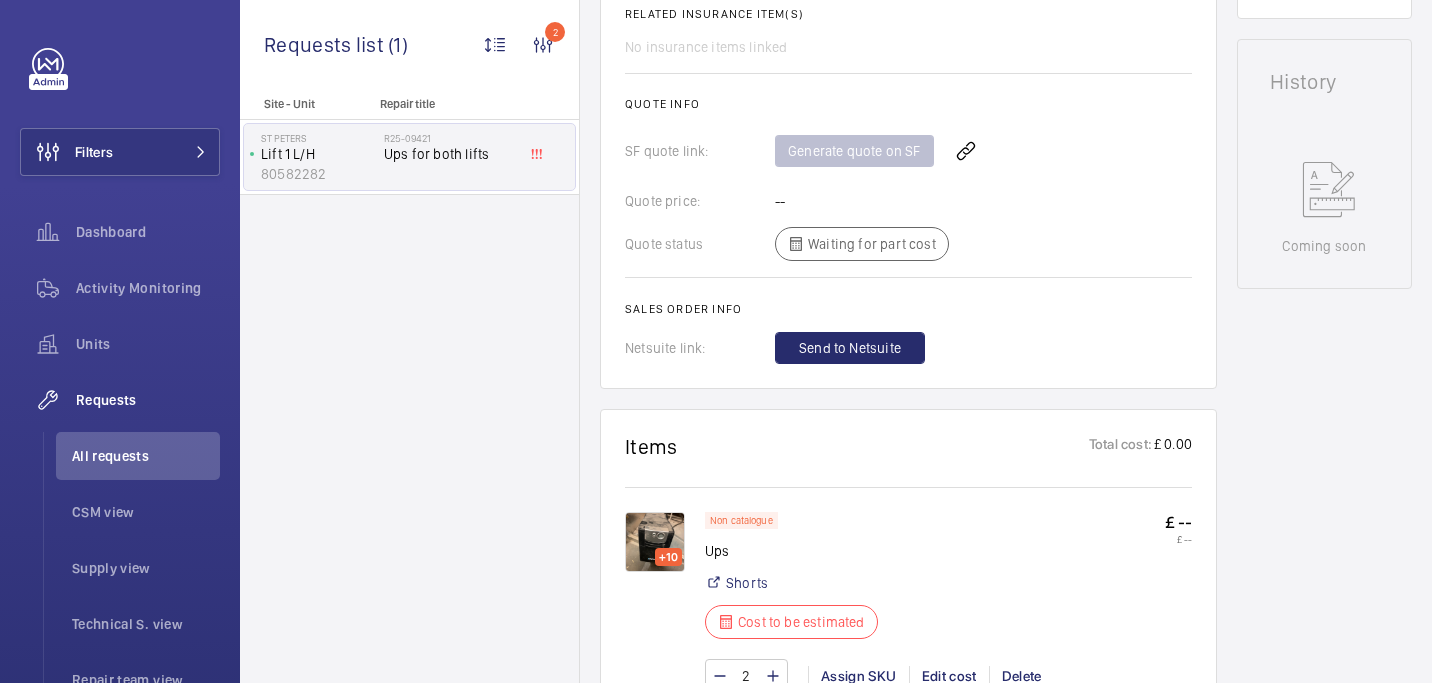 click 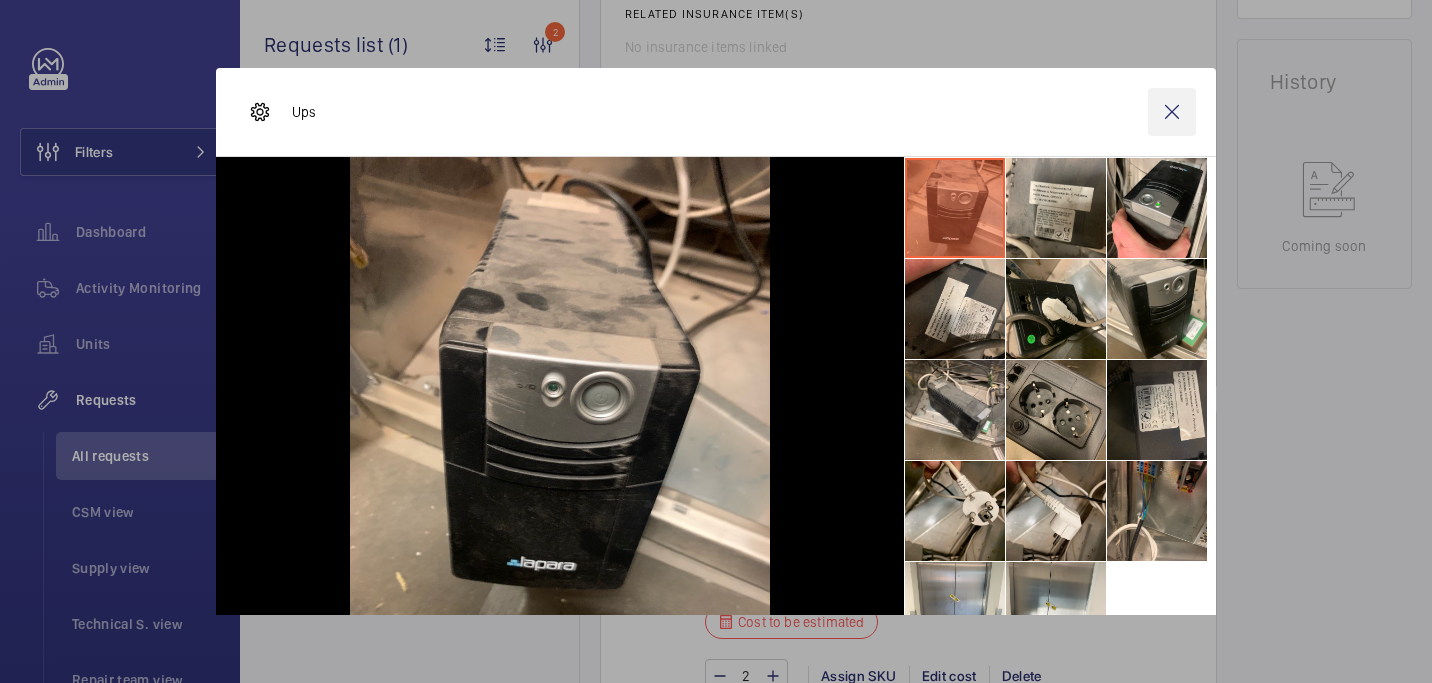 click at bounding box center [1172, 112] 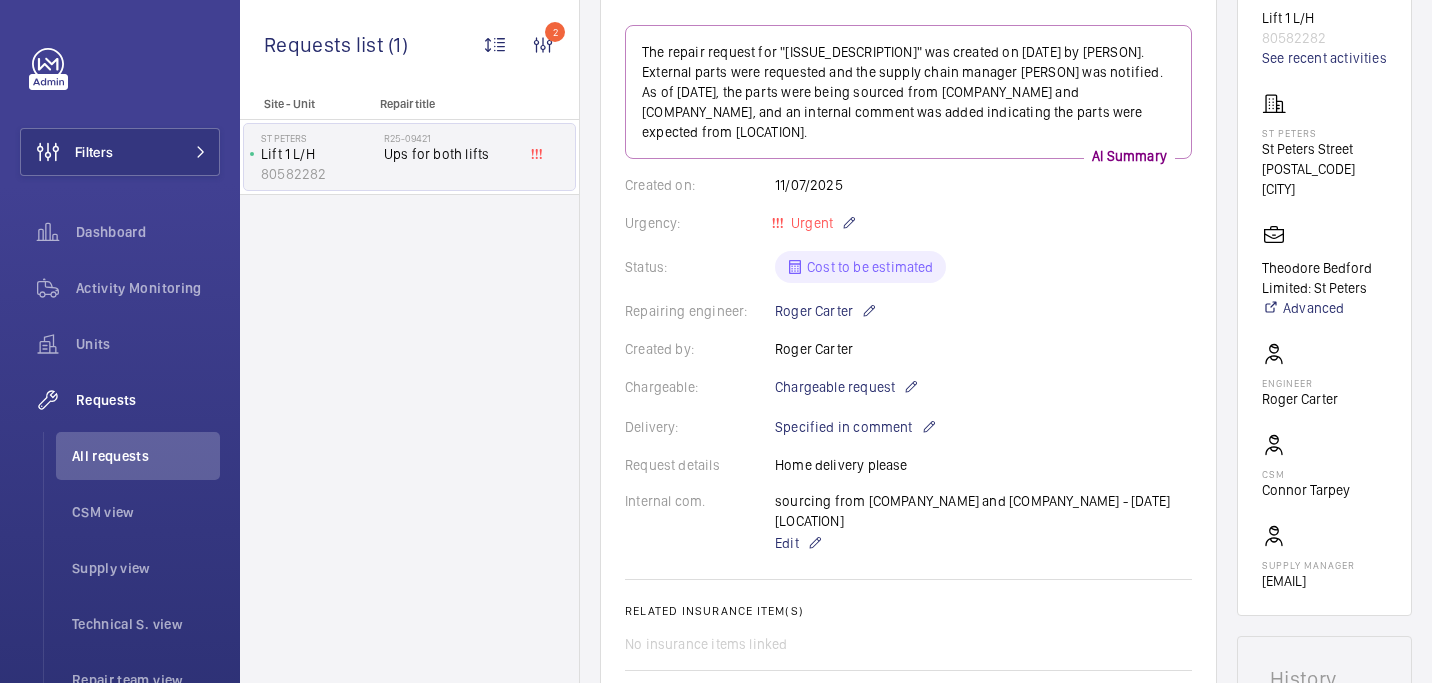 scroll, scrollTop: 0, scrollLeft: 0, axis: both 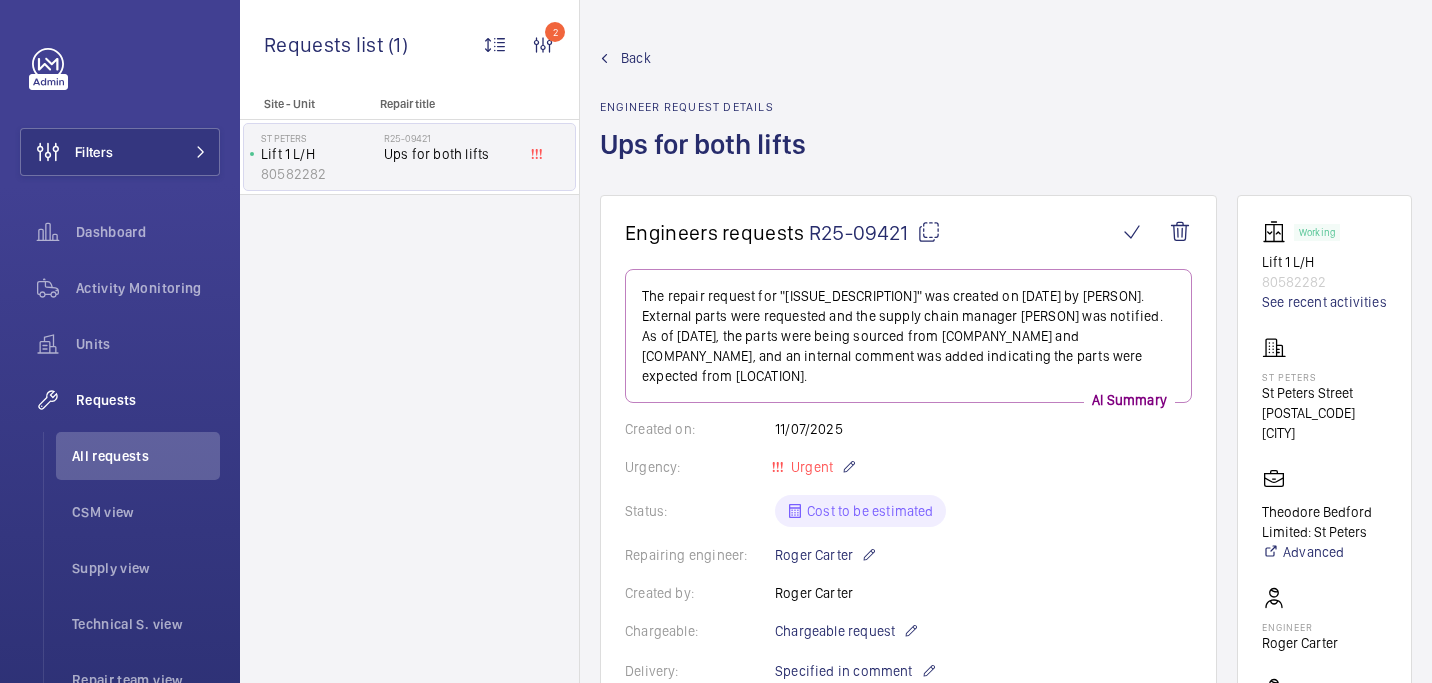 click 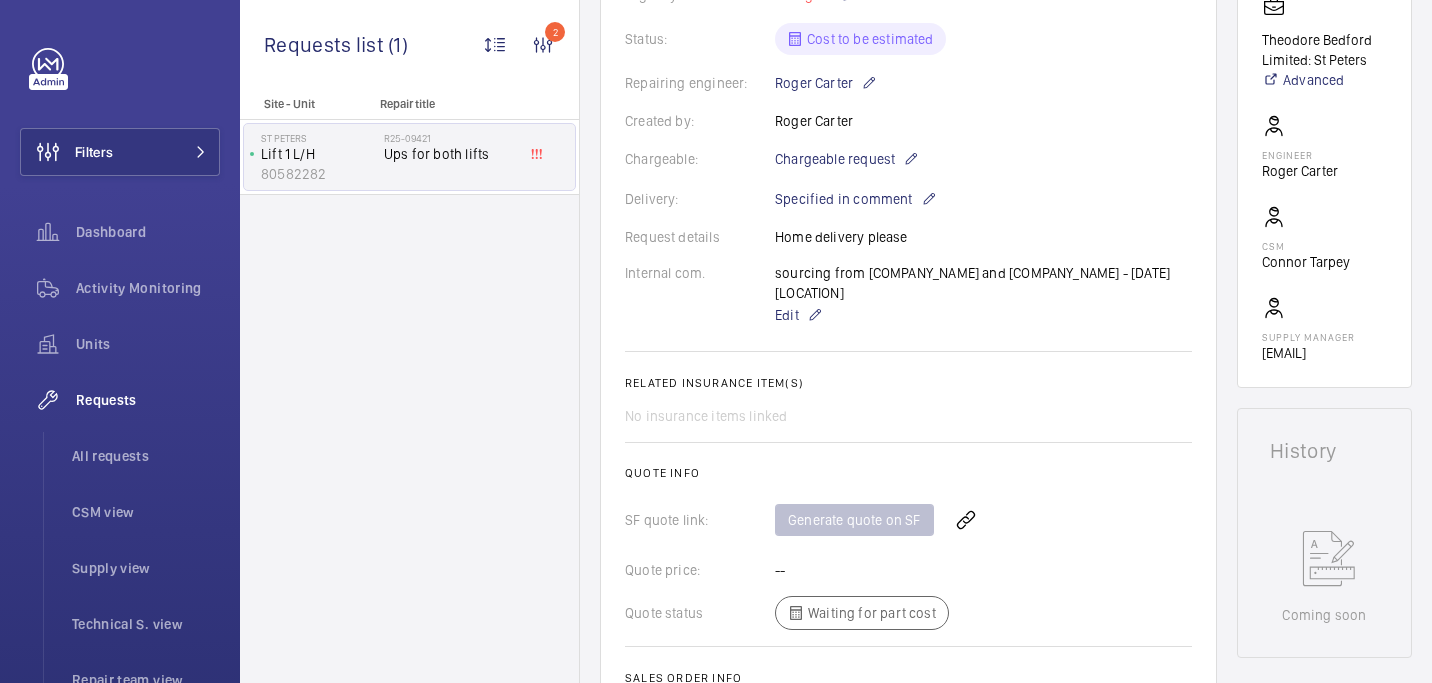 scroll, scrollTop: 763, scrollLeft: 0, axis: vertical 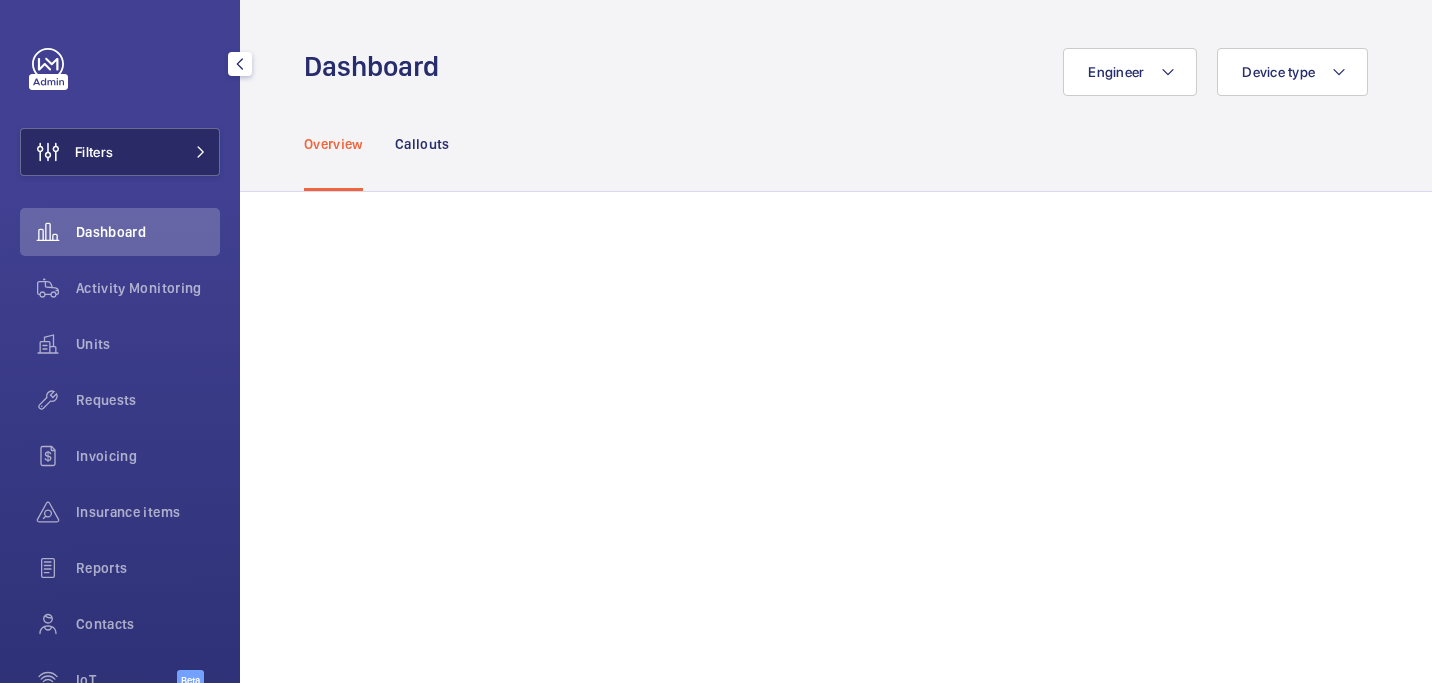 click on "Filters" 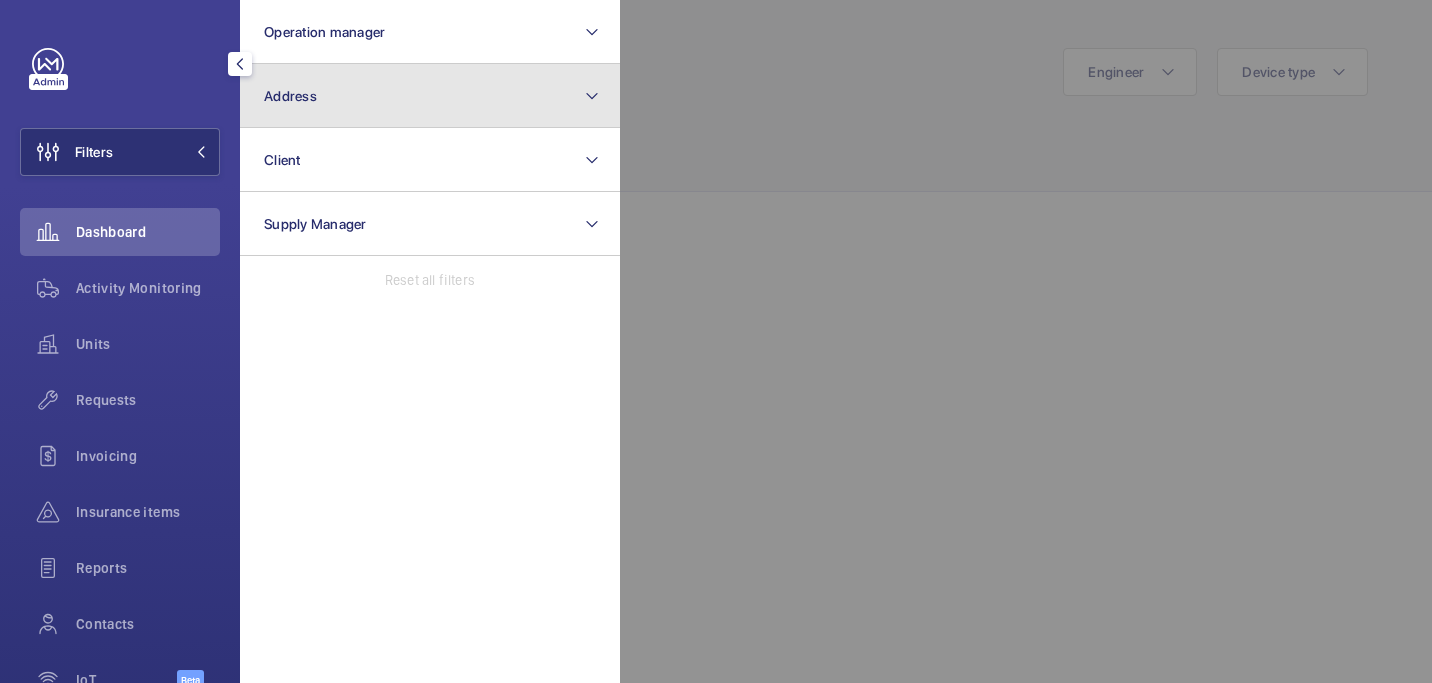 click on "Address" 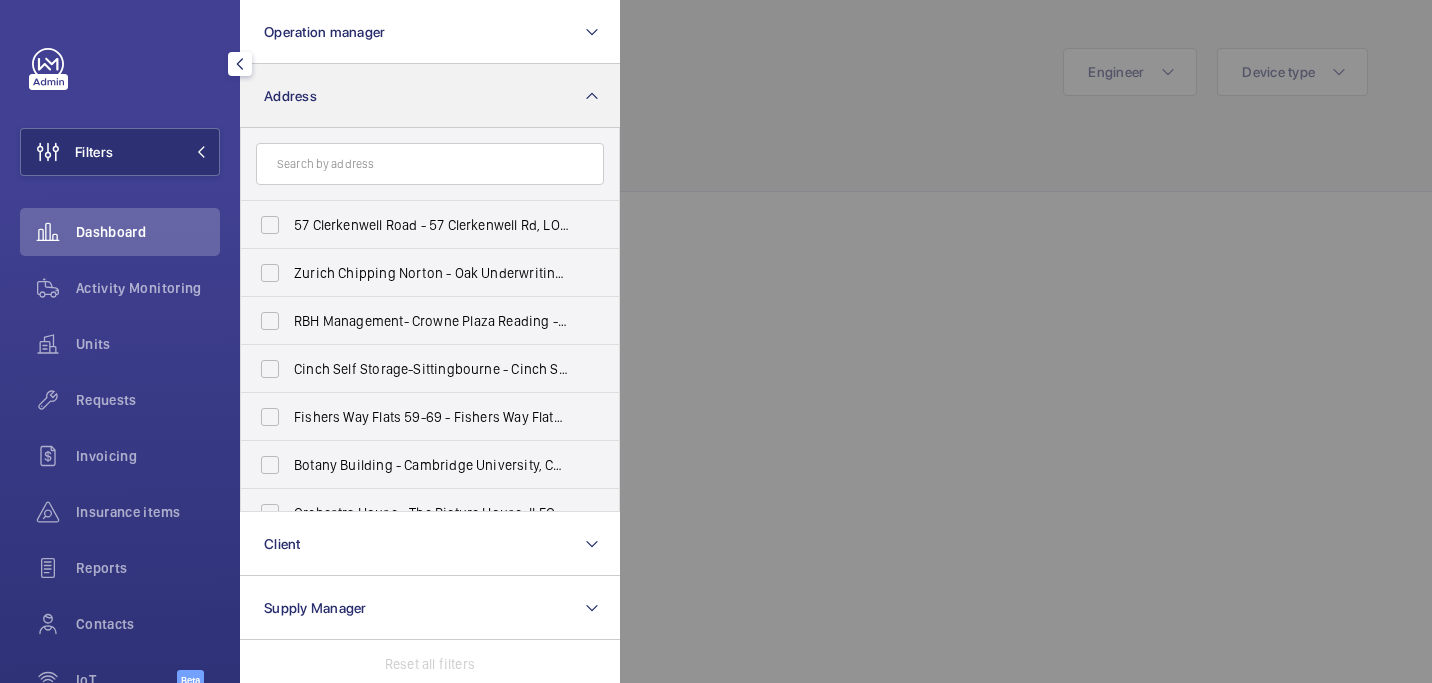 type on "KEOLIS AMEY METROLINK CASTOR LANE POPLAR [CITY] [POSTAL_CODE]" 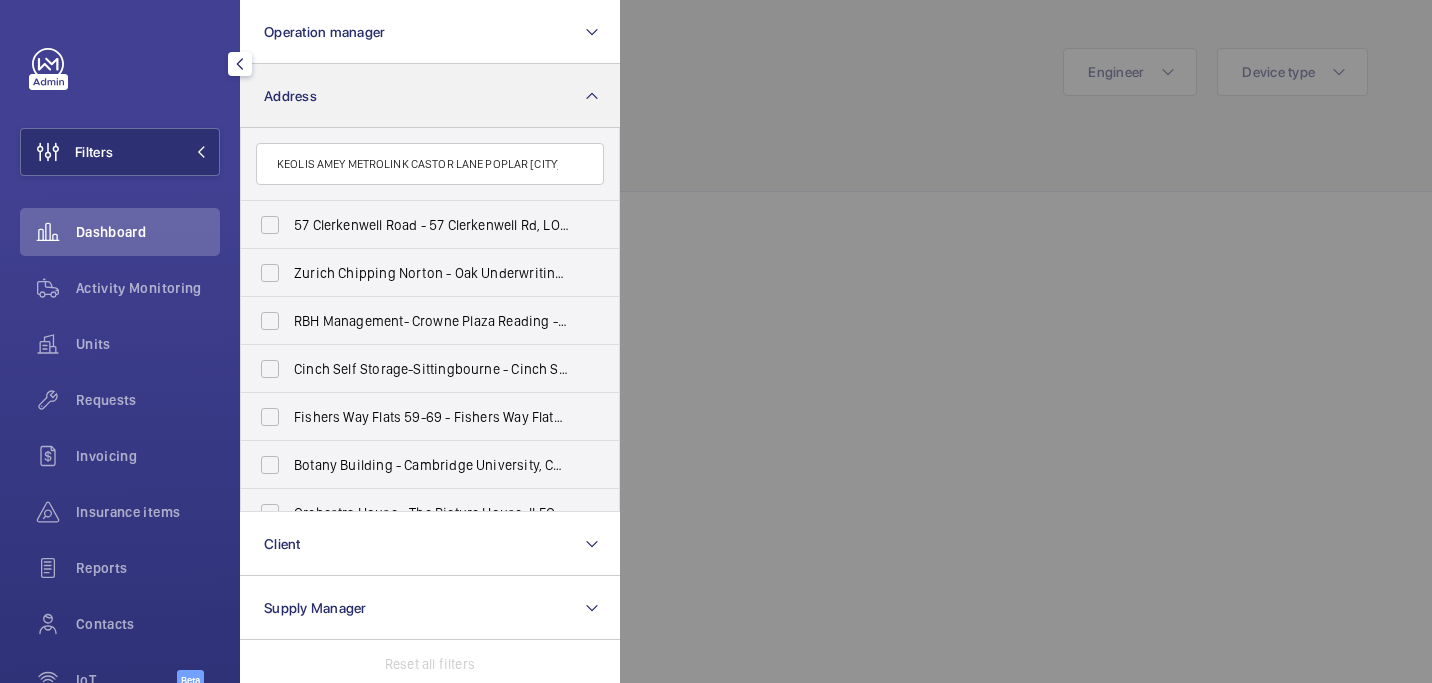 scroll, scrollTop: 0, scrollLeft: 56, axis: horizontal 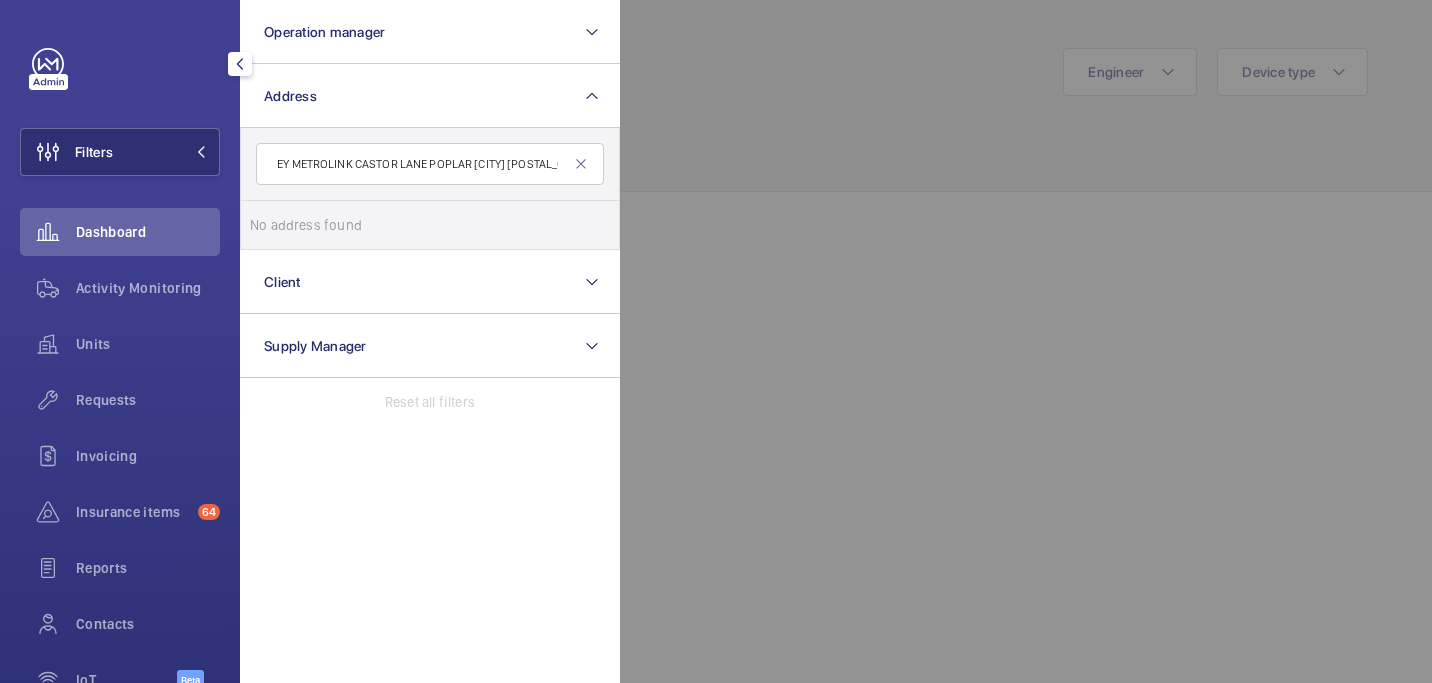 click on "KEOLIS AMEY METROLINK CASTOR LANE POPLAR [CITY] [POSTAL_CODE]" 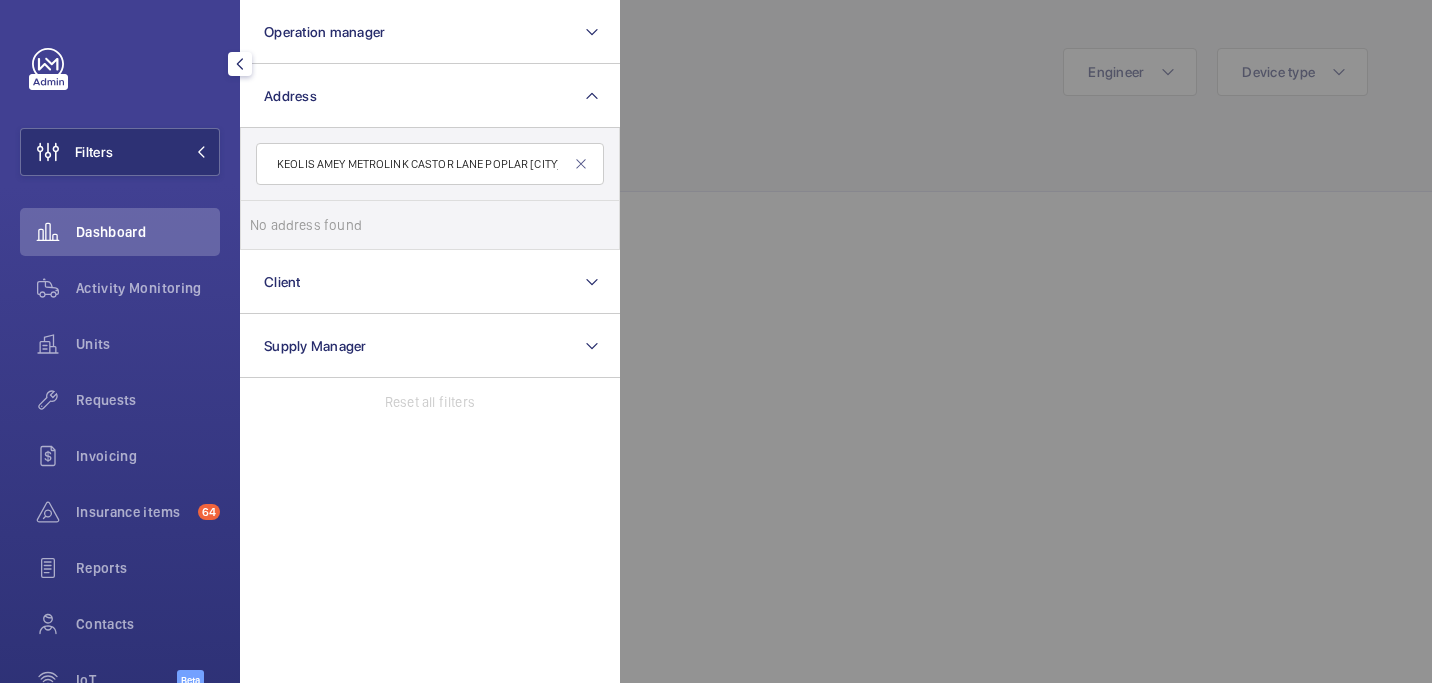 drag, startPoint x: 431, startPoint y: 166, endPoint x: 236, endPoint y: 165, distance: 195.00256 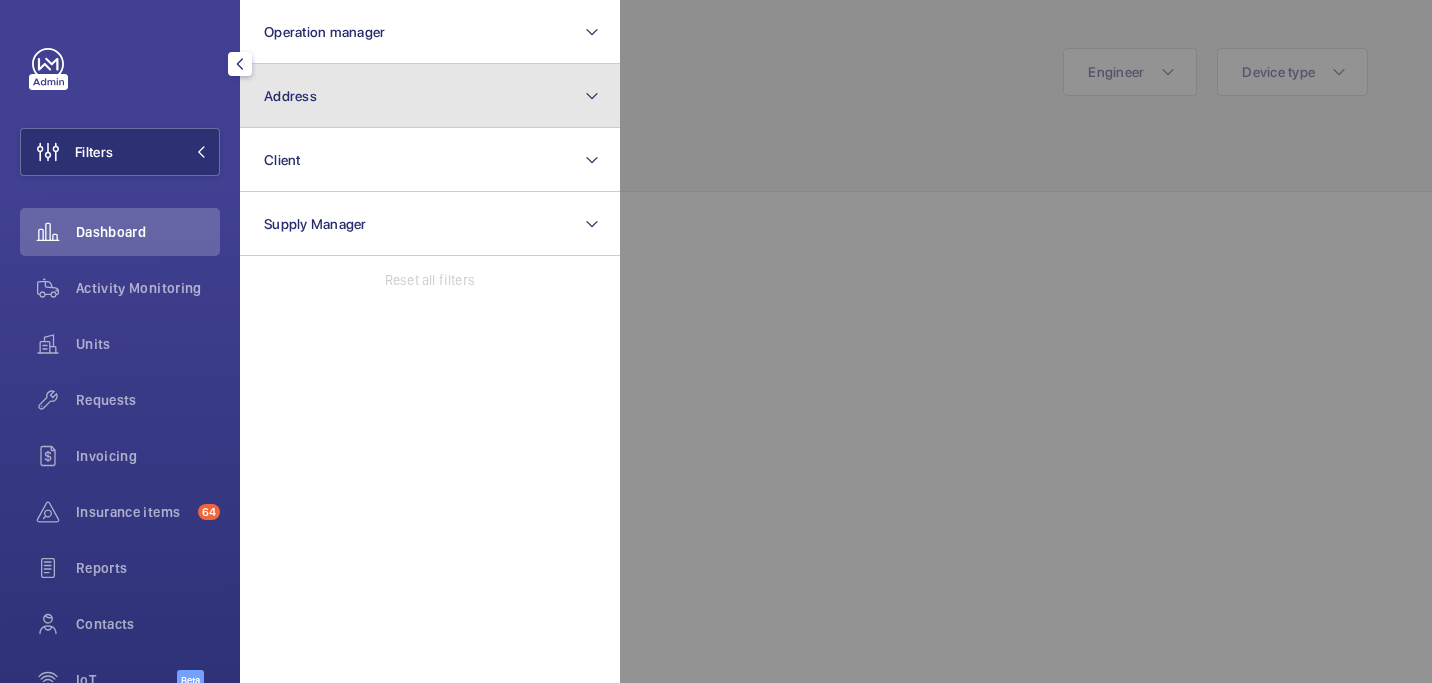 click on "Address" 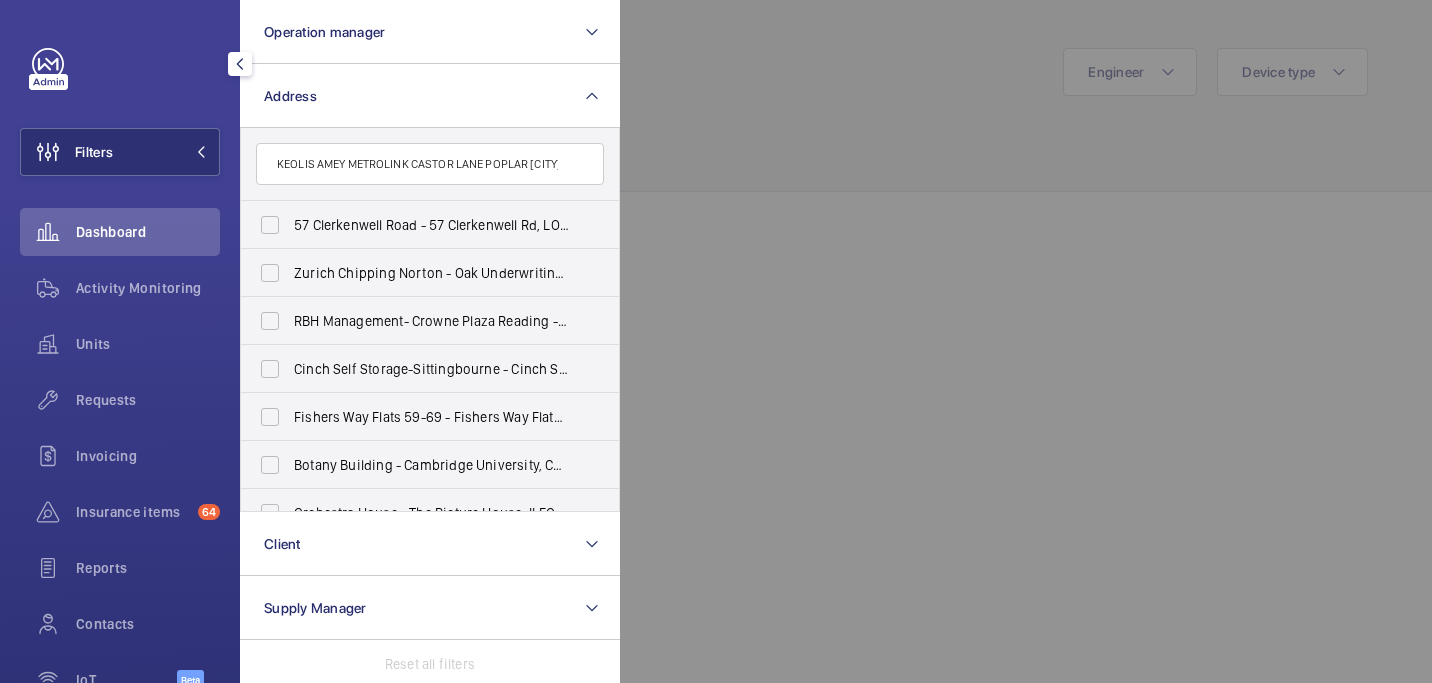 scroll, scrollTop: 0, scrollLeft: 56, axis: horizontal 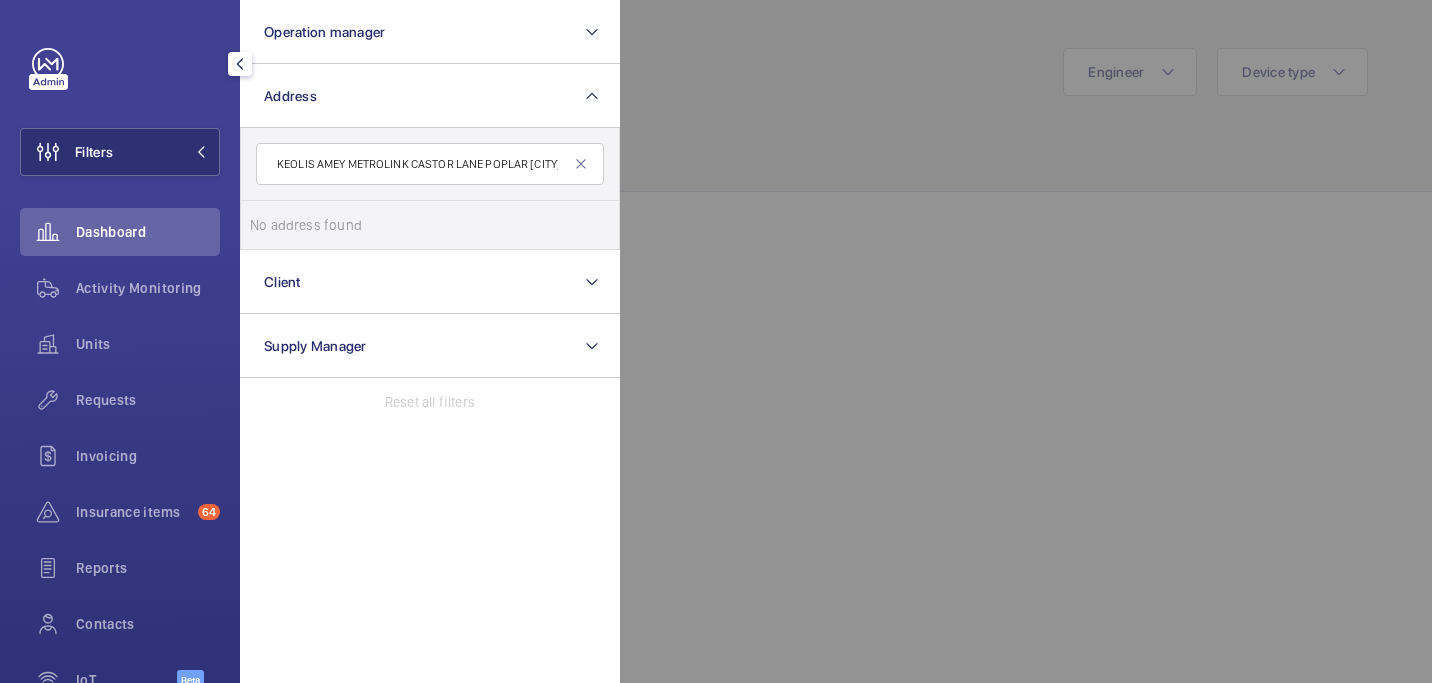 drag, startPoint x: 429, startPoint y: 169, endPoint x: 261, endPoint y: 155, distance: 168.58232 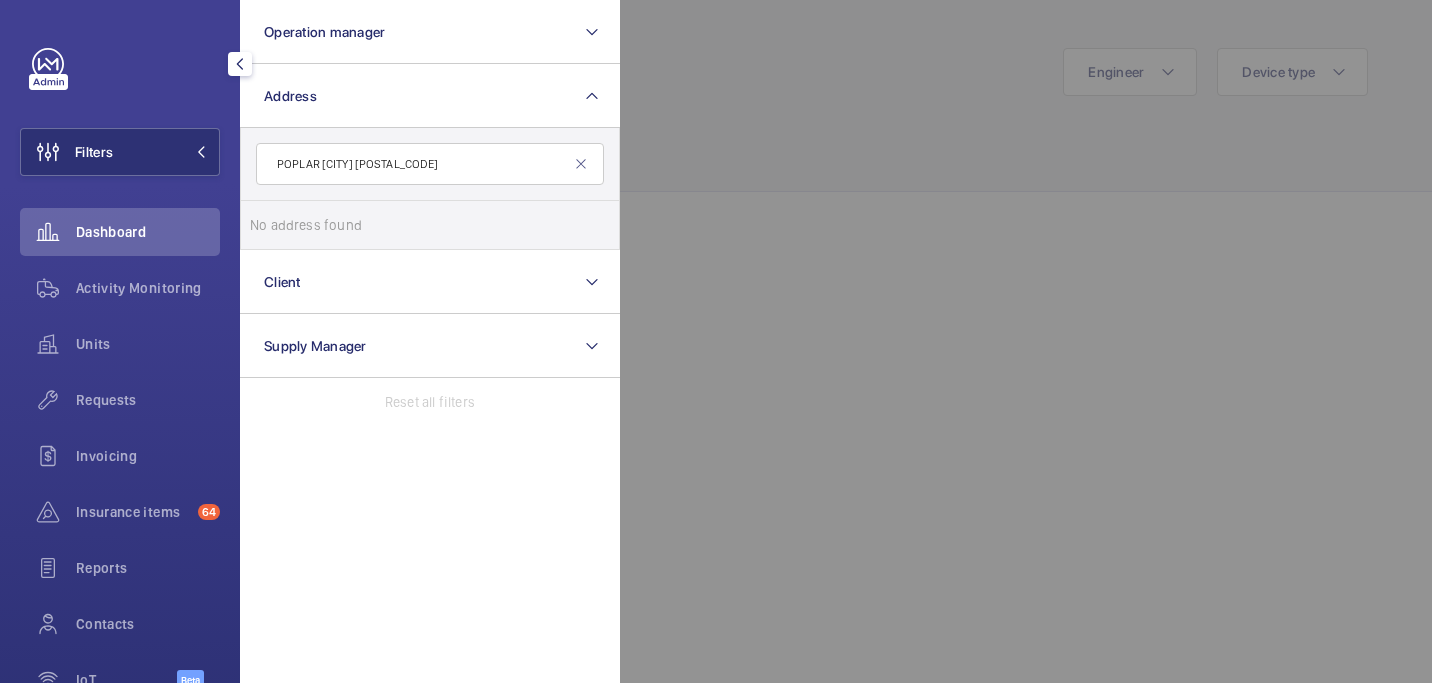drag, startPoint x: 452, startPoint y: 164, endPoint x: 328, endPoint y: 164, distance: 124 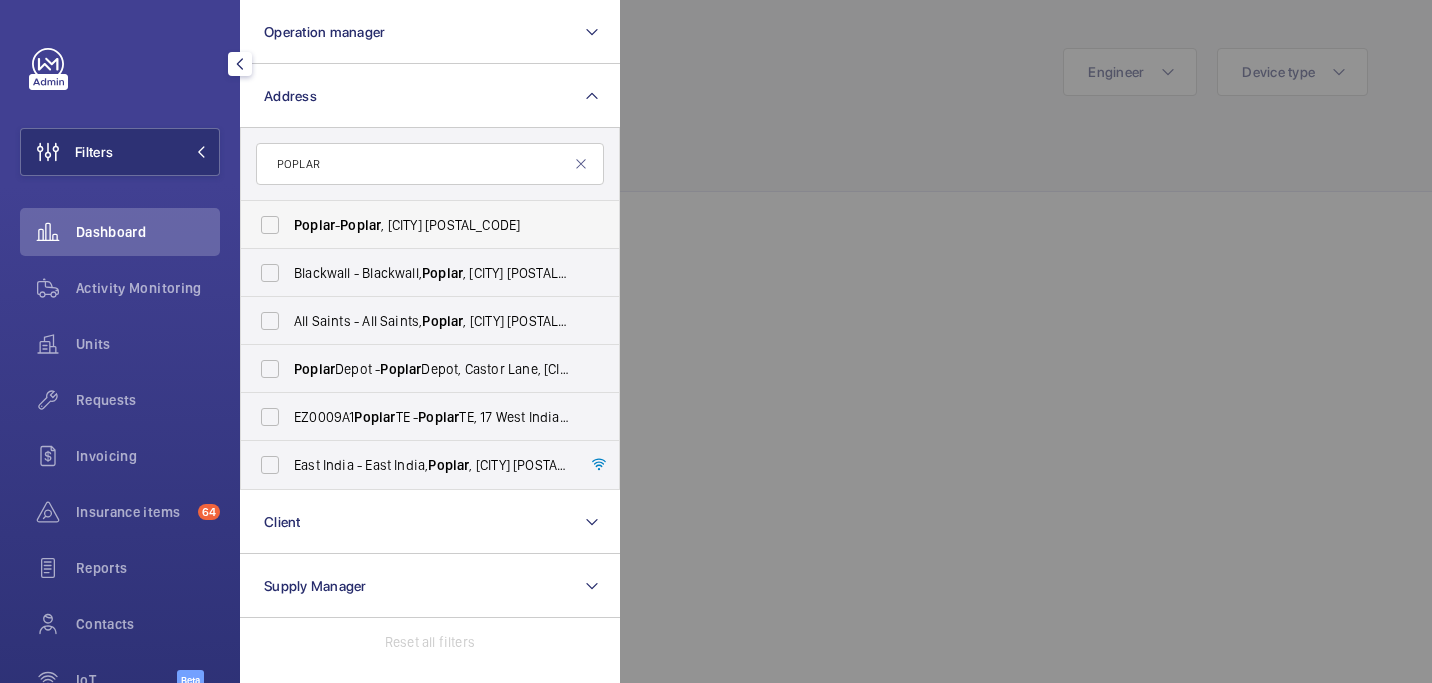 type on "POPLAR" 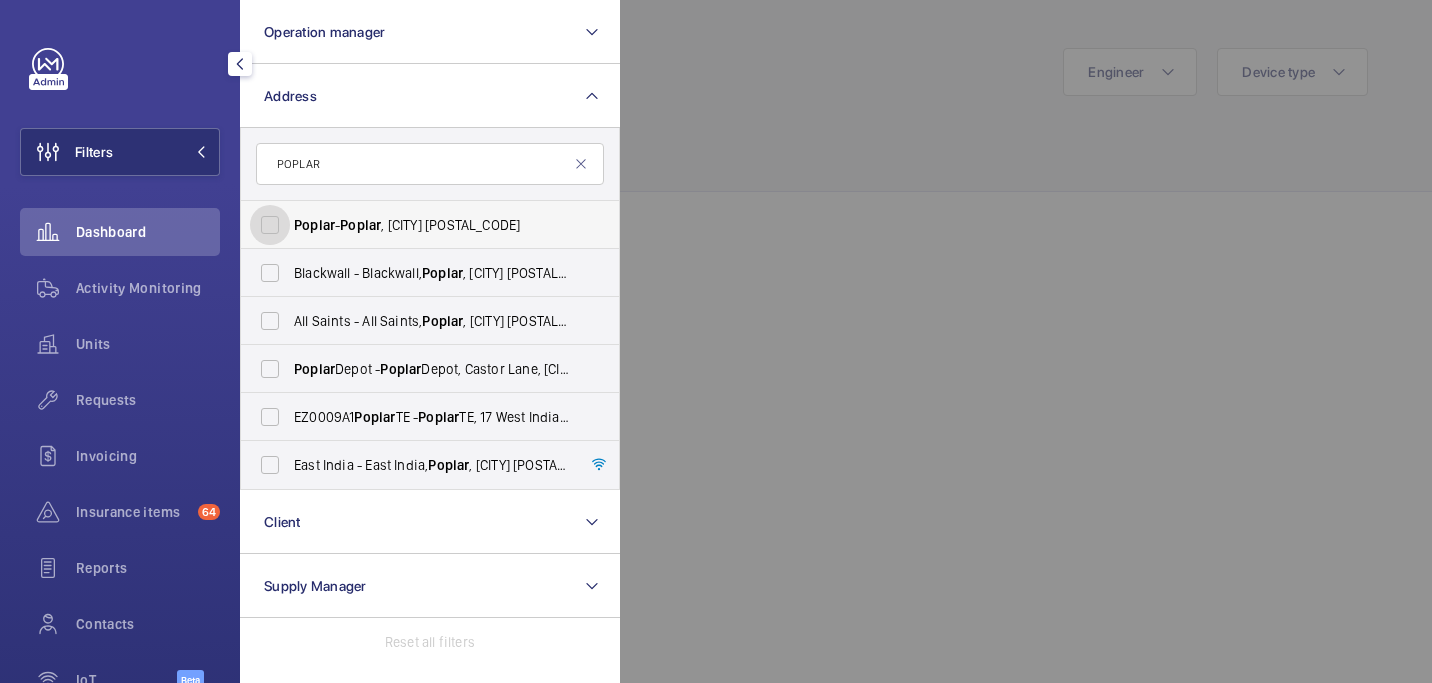 click on "Poplar - Poplar, [CITY] [POSTAL_CODE]" at bounding box center (270, 225) 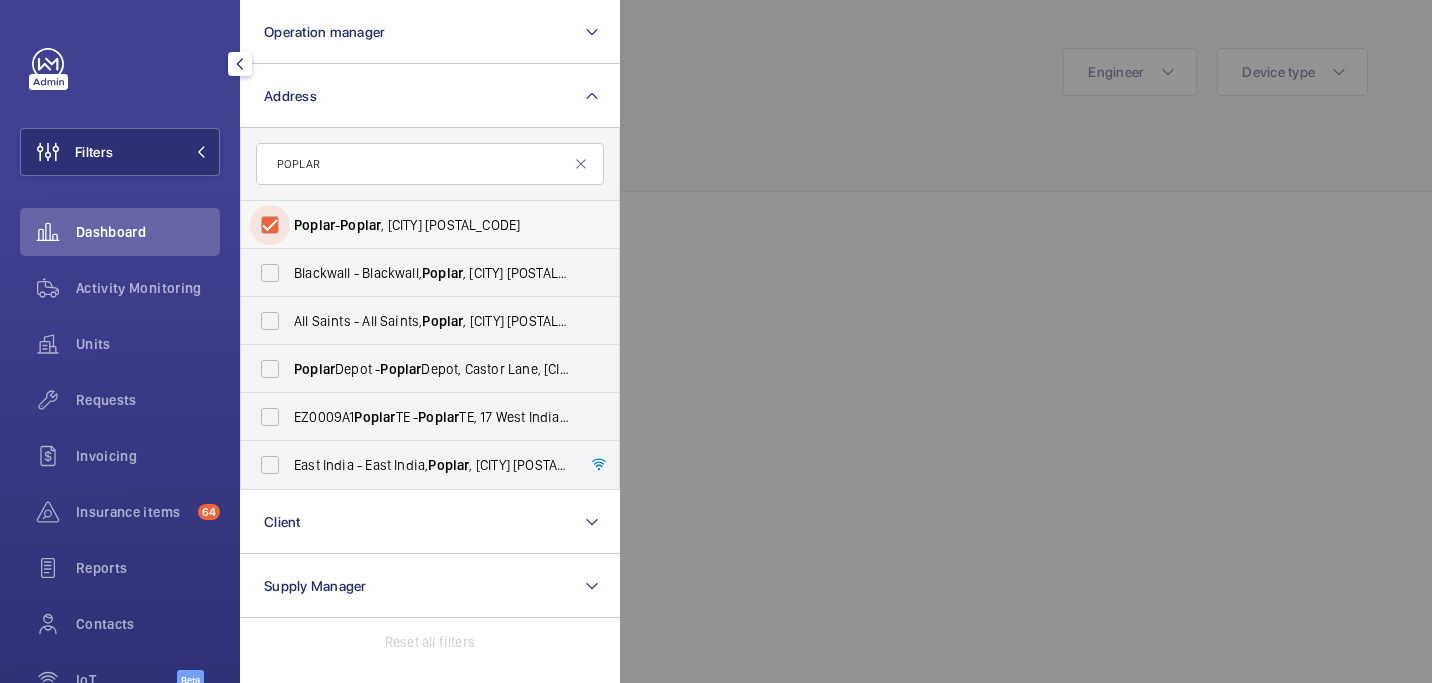 checkbox on "true" 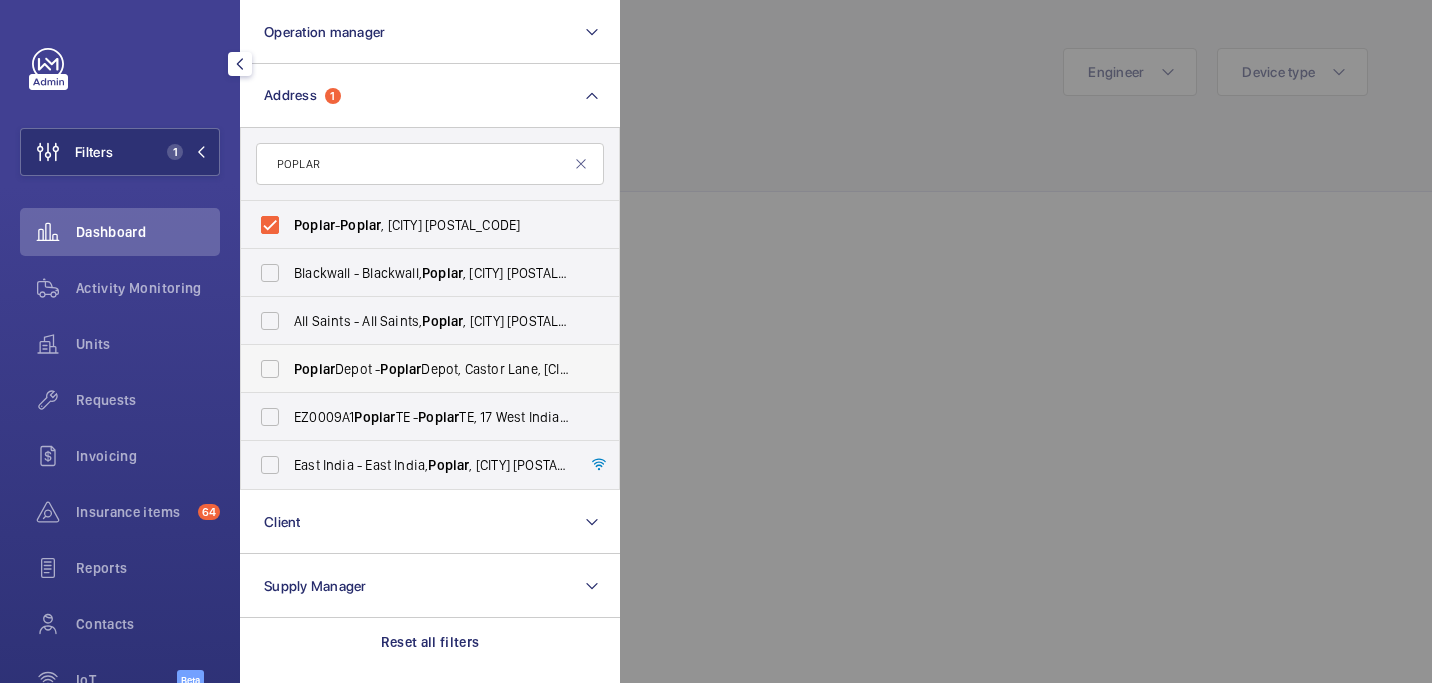 click on "Poplar Depot - Poplar Depot, Castor Lane, [CITY] [POSTAL_CODE]" at bounding box center [415, 369] 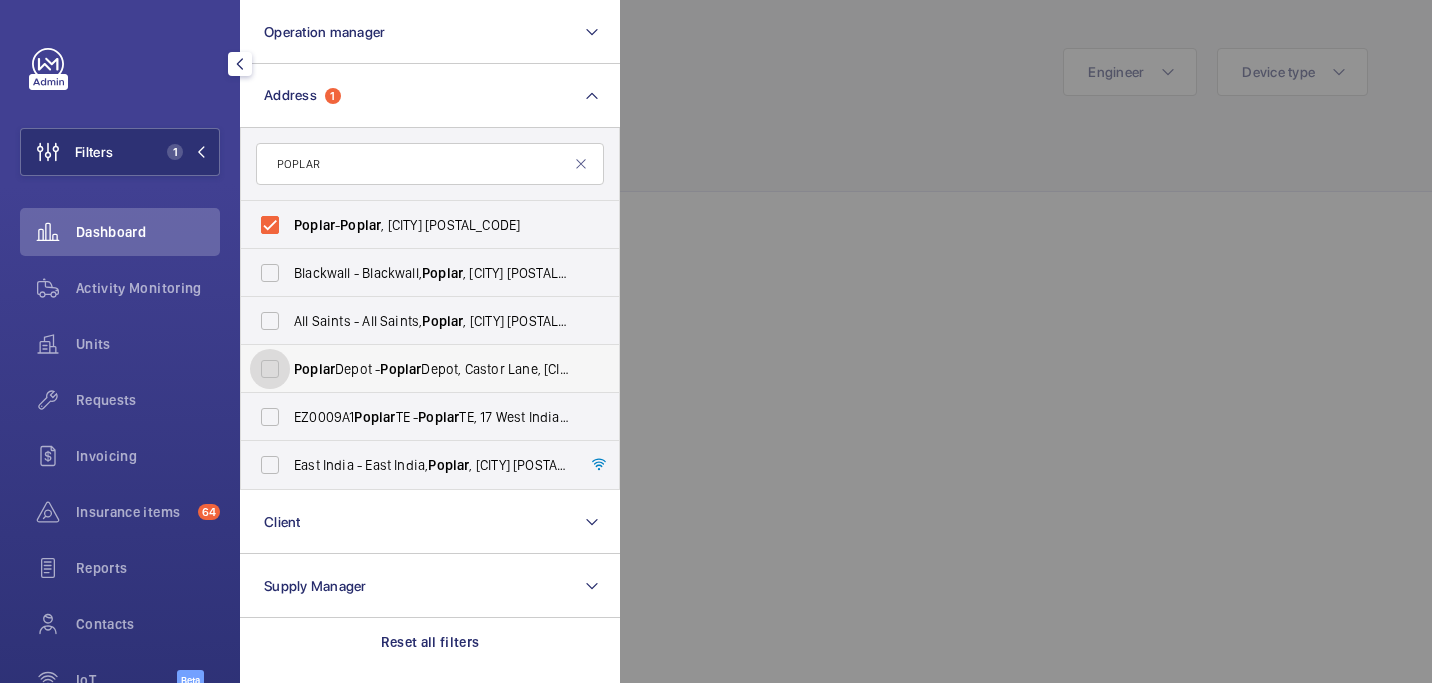 click on "Poplar Depot - Poplar Depot, Castor Lane, [CITY] [POSTAL_CODE]" at bounding box center (270, 369) 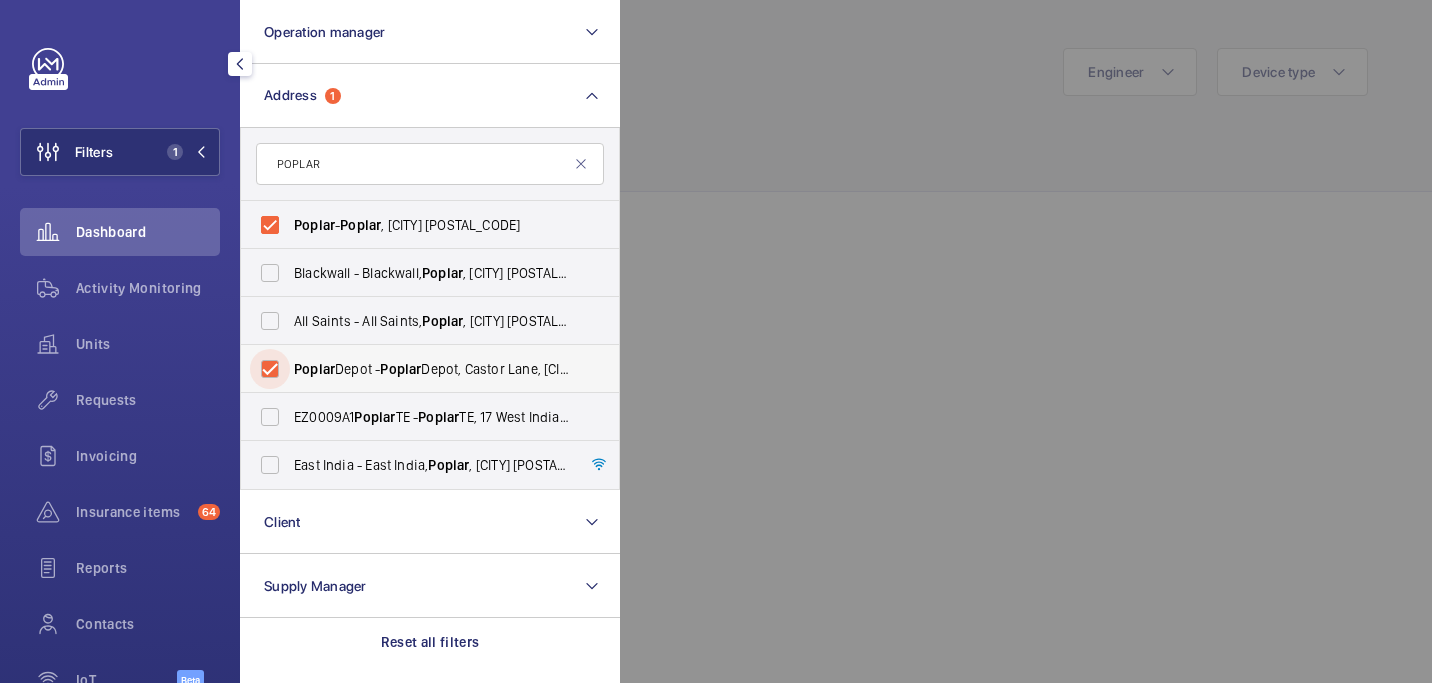 checkbox on "true" 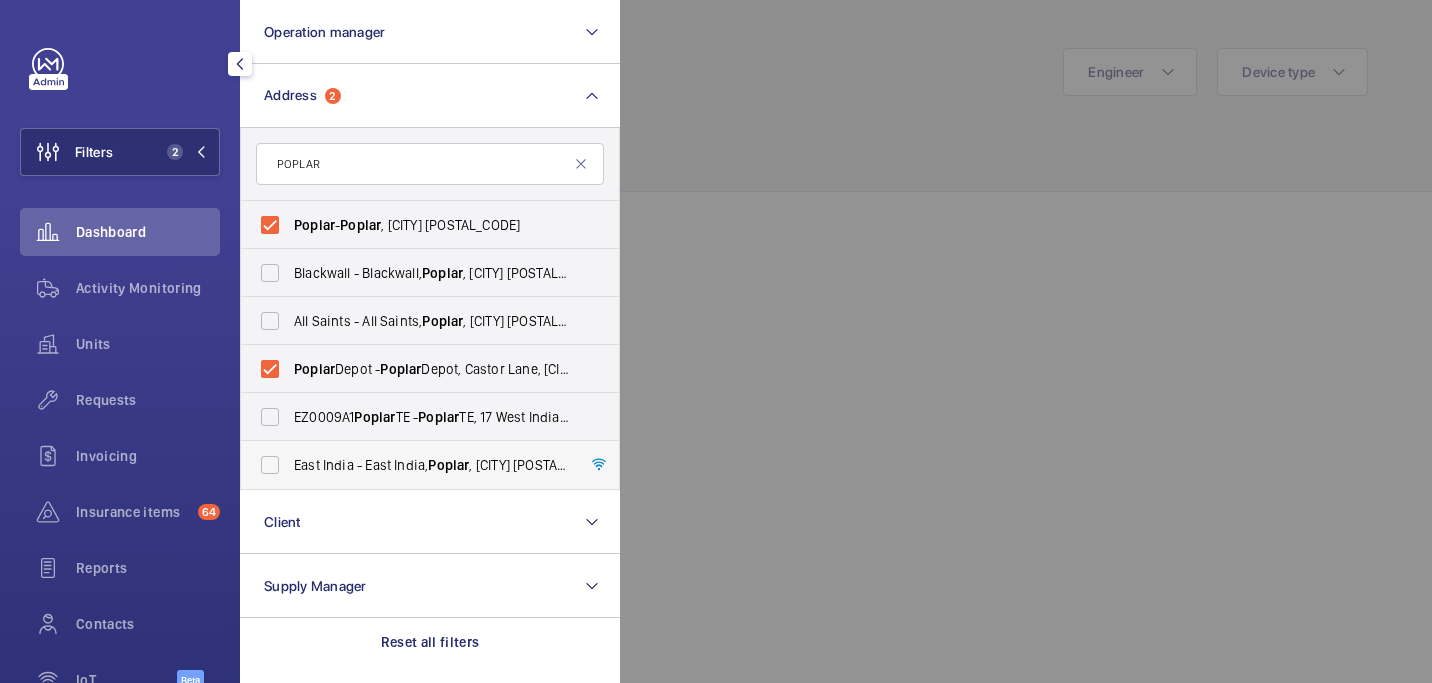 click on "East India - East India, Poplar , [CITY] [POSTAL_CODE]" at bounding box center (431, 465) 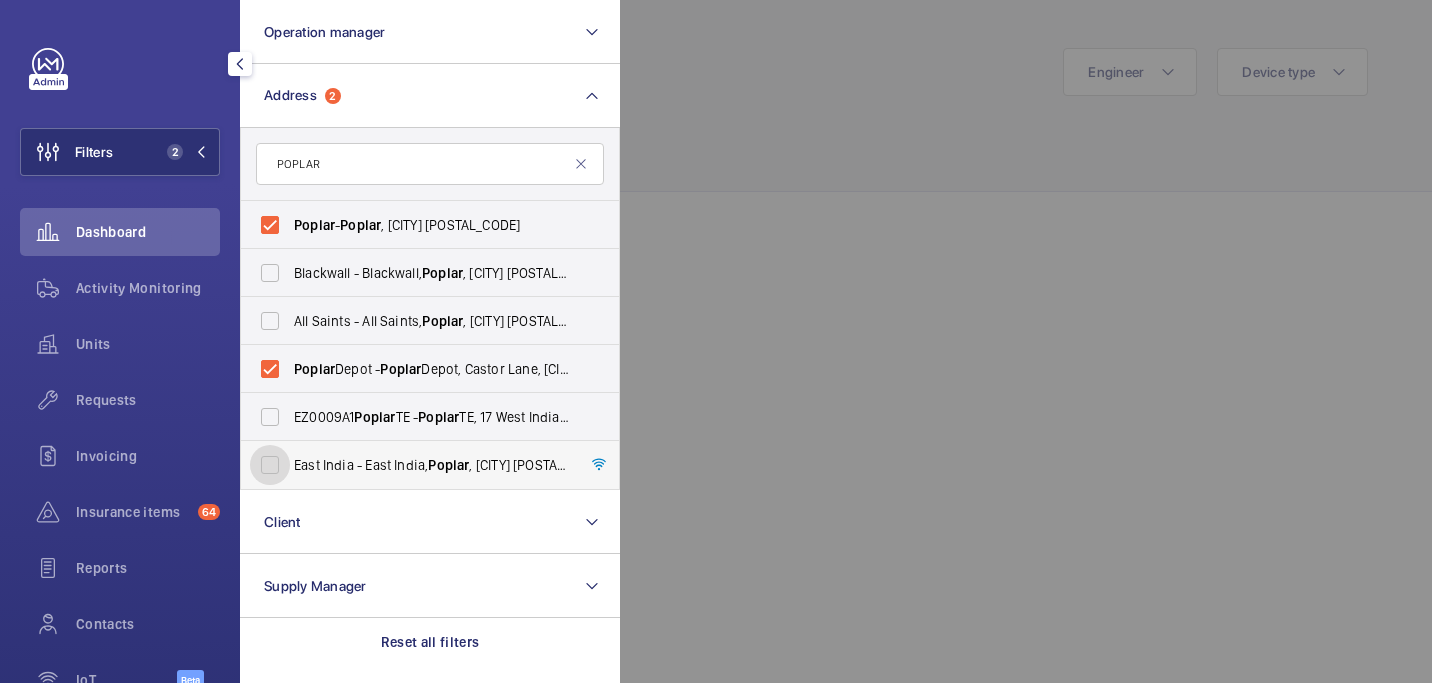 click on "East India - East India, Poplar , [CITY] [POSTAL_CODE]" at bounding box center [270, 465] 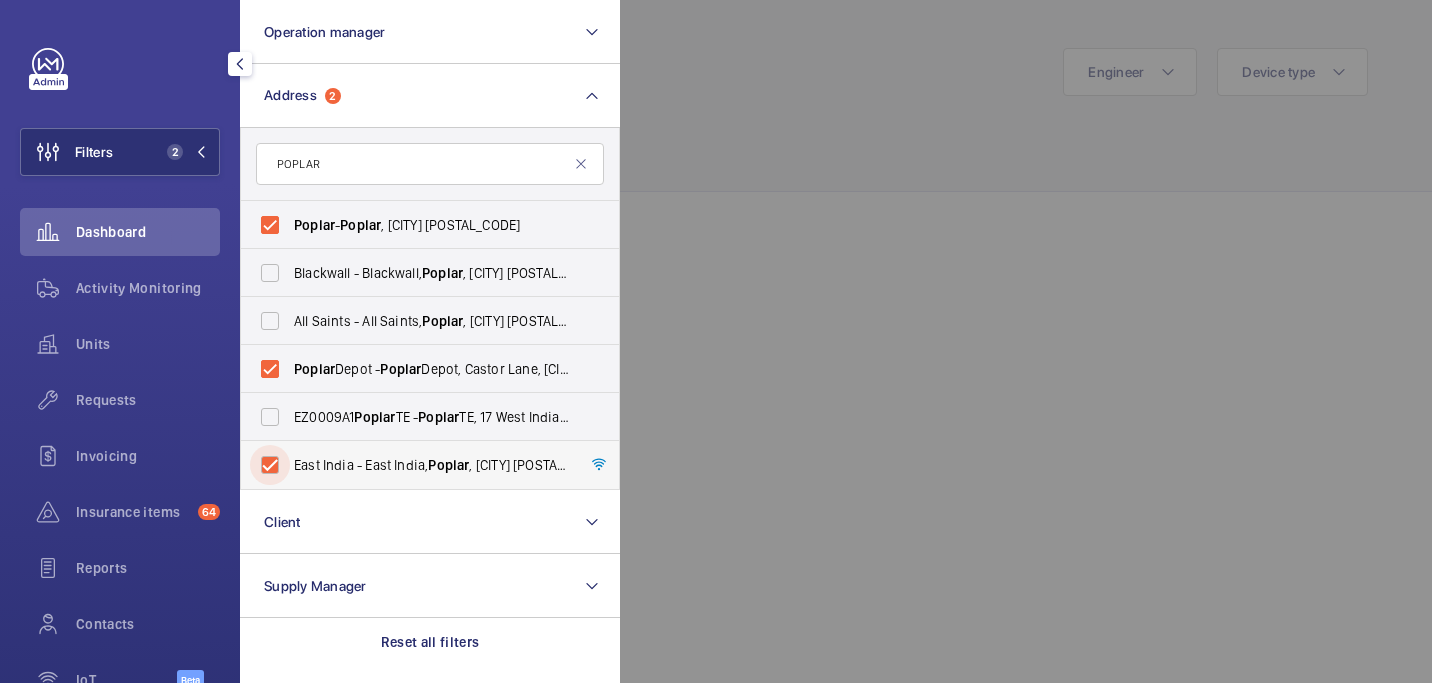 checkbox on "true" 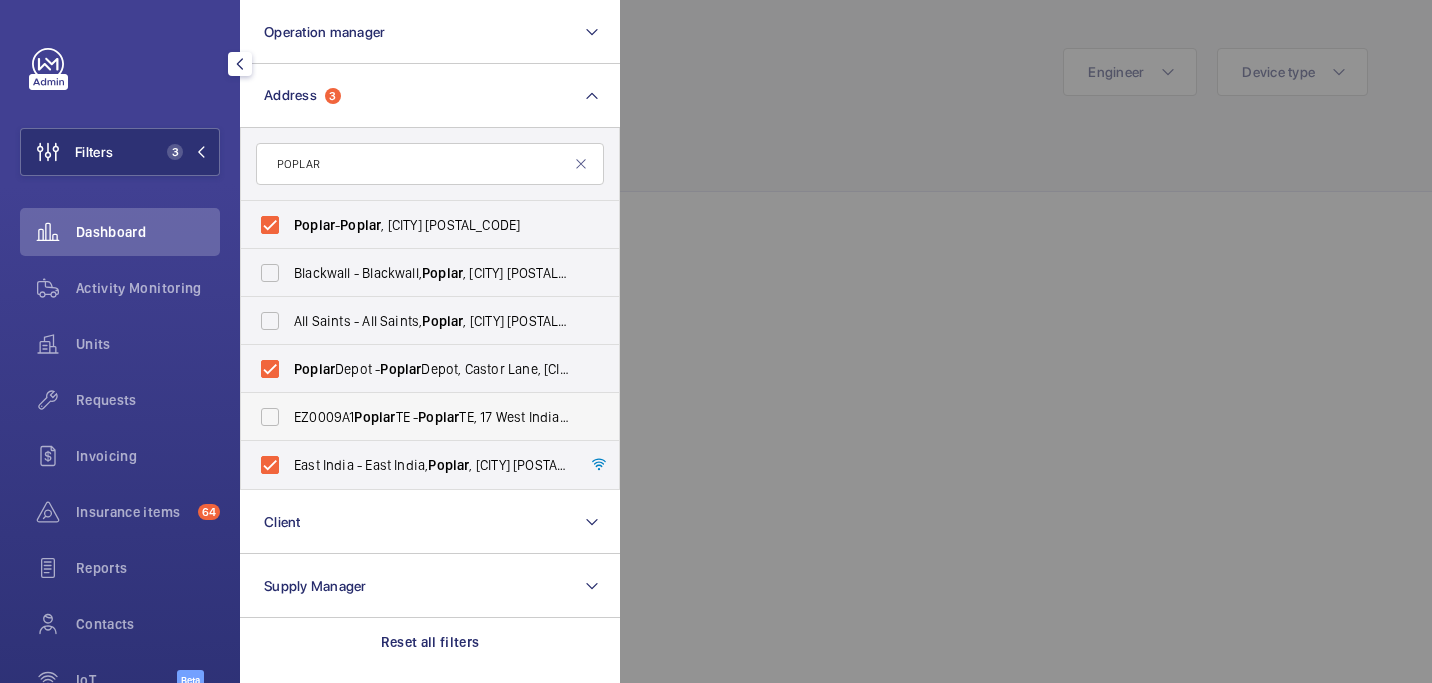 click on "EZ0009A1 Poplar TE - Poplar TE, 17 West India Dock Rd, [POSTAL_CODE], [CITY] [POSTAL_CODE]" at bounding box center (431, 417) 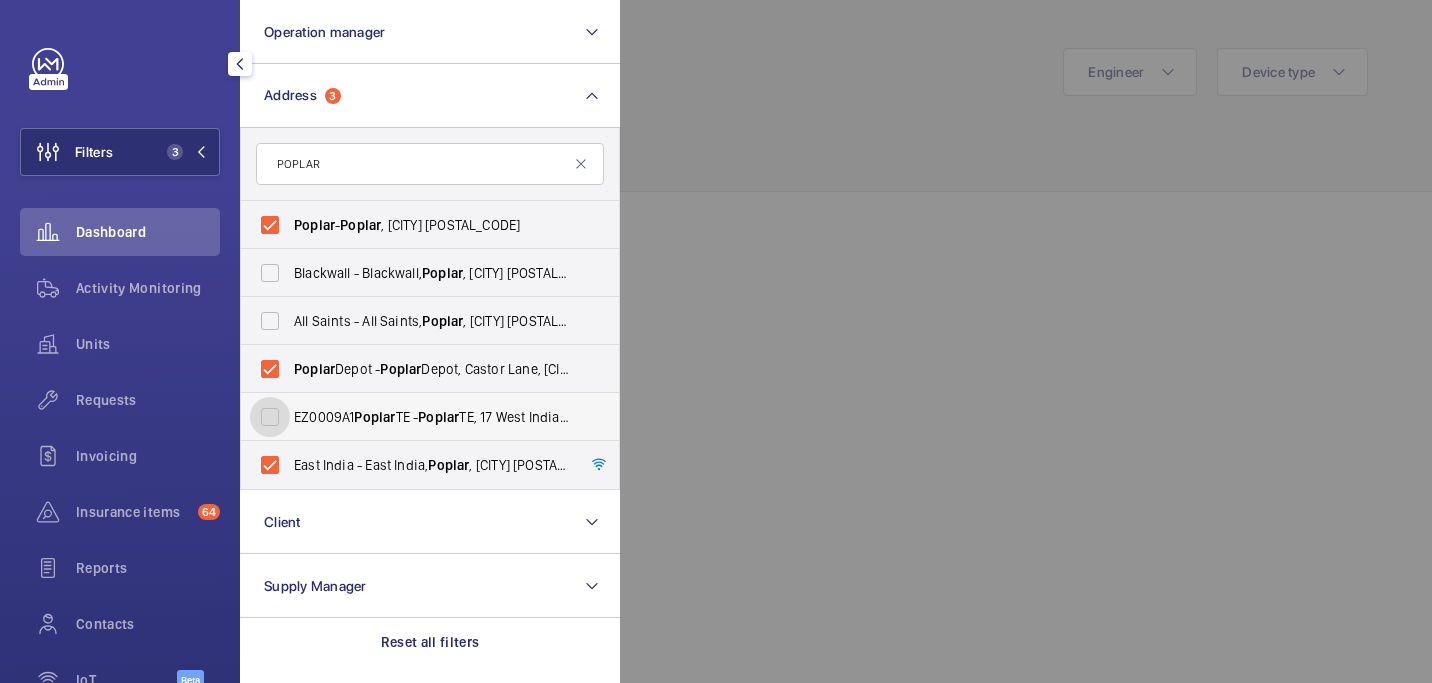 click on "EZ0009A1 Poplar TE - Poplar TE, 17 West India Dock Rd, [POSTAL_CODE], [CITY] [POSTAL_CODE]" at bounding box center [270, 417] 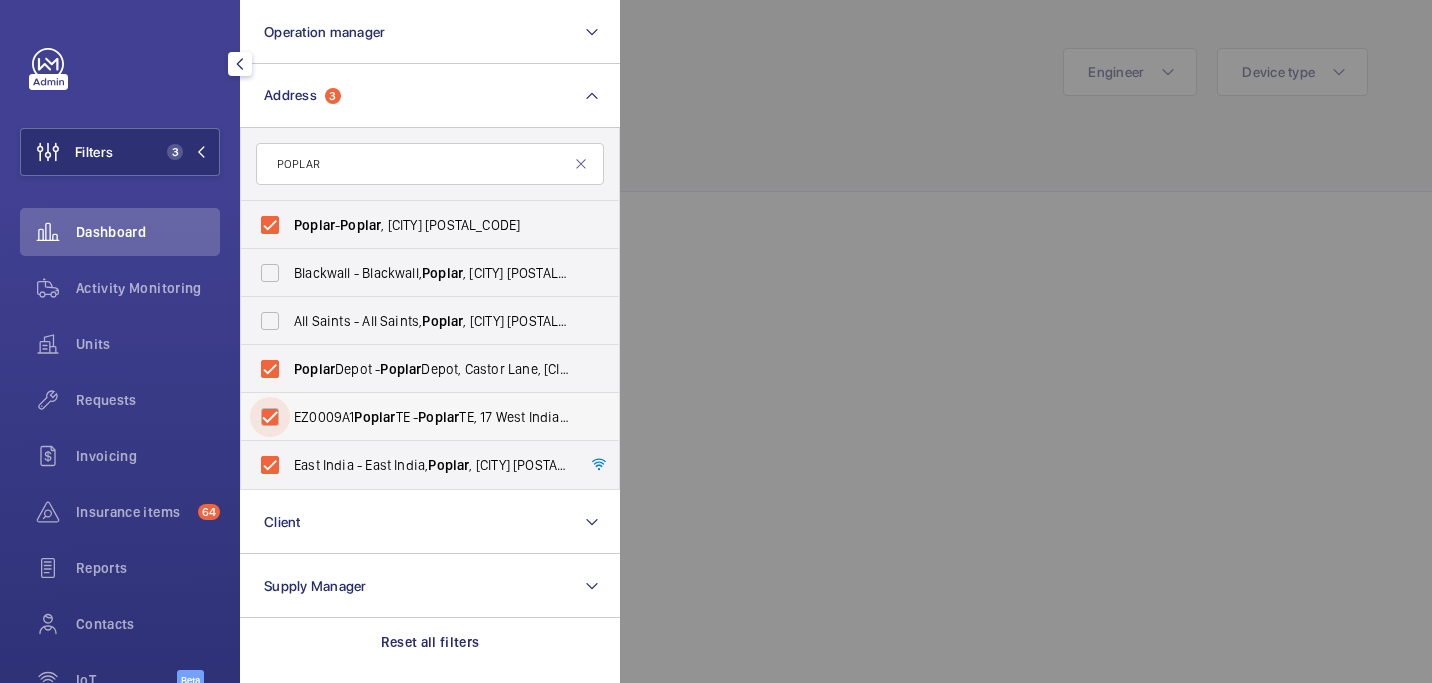 checkbox on "true" 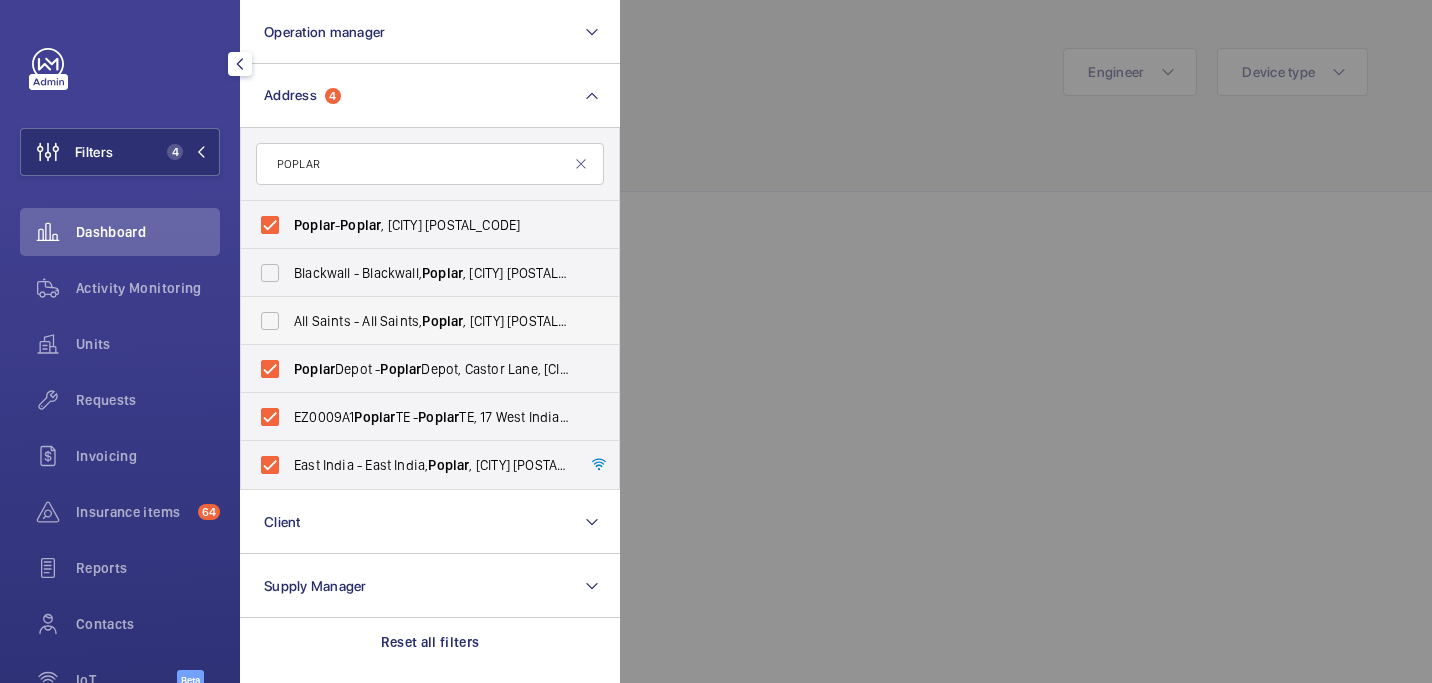 click on "All Saints - All Saints, Poplar , [CITY] [POSTAL_CODE]" at bounding box center (431, 321) 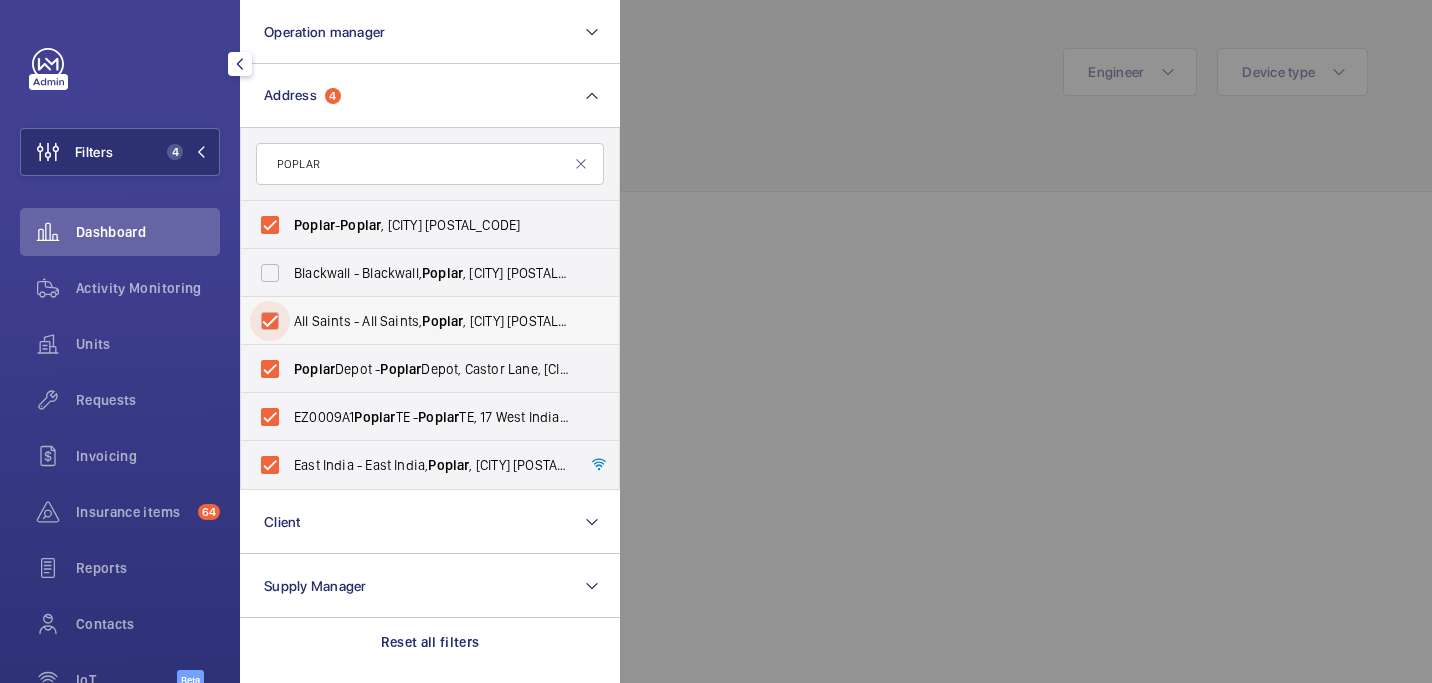 checkbox on "true" 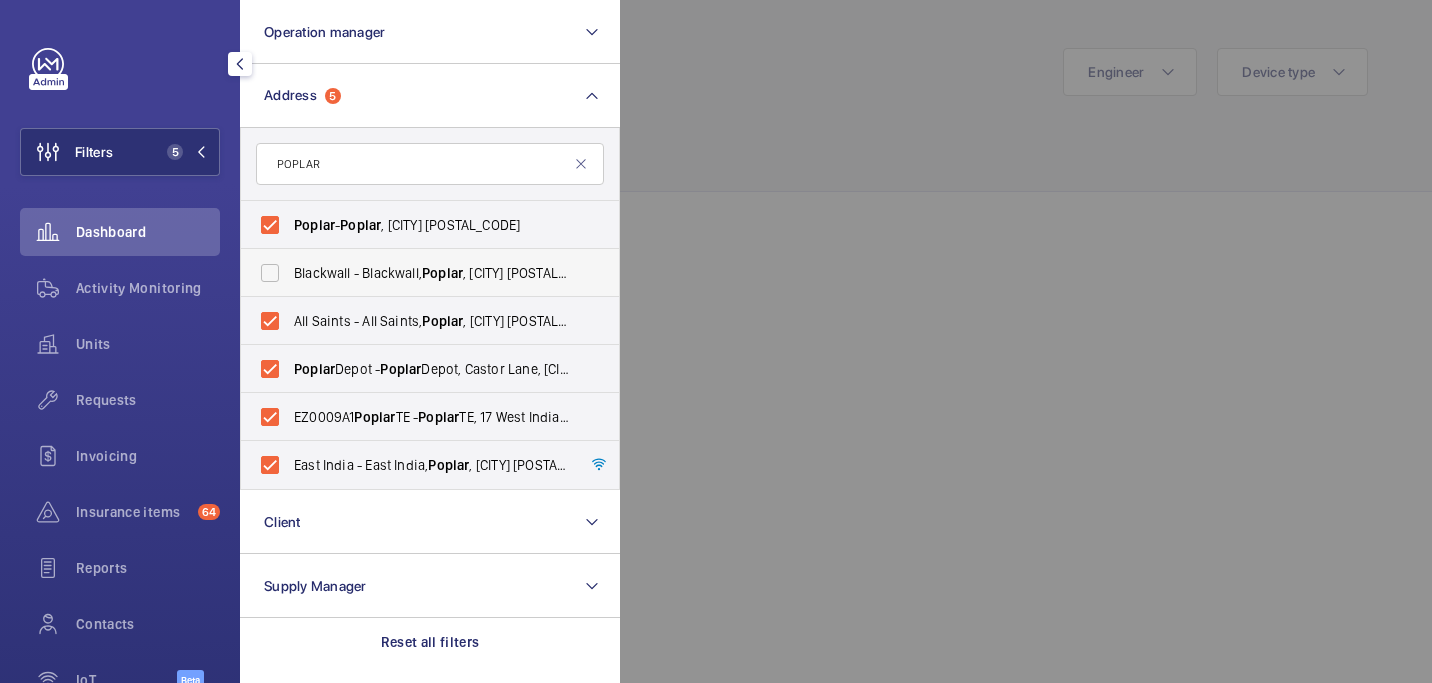 click on "Blackwall - Blackwall, Poplar , [CITY] [POSTAL_CODE]" at bounding box center [431, 273] 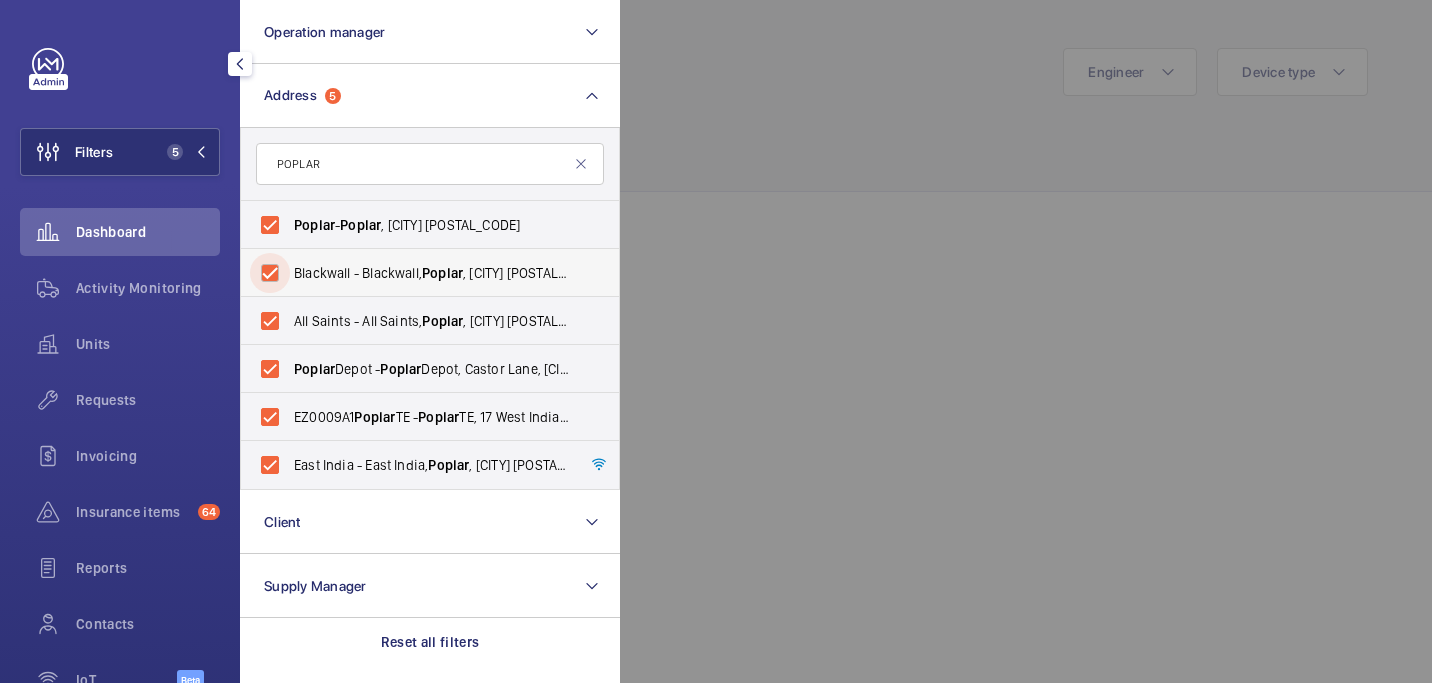 checkbox on "true" 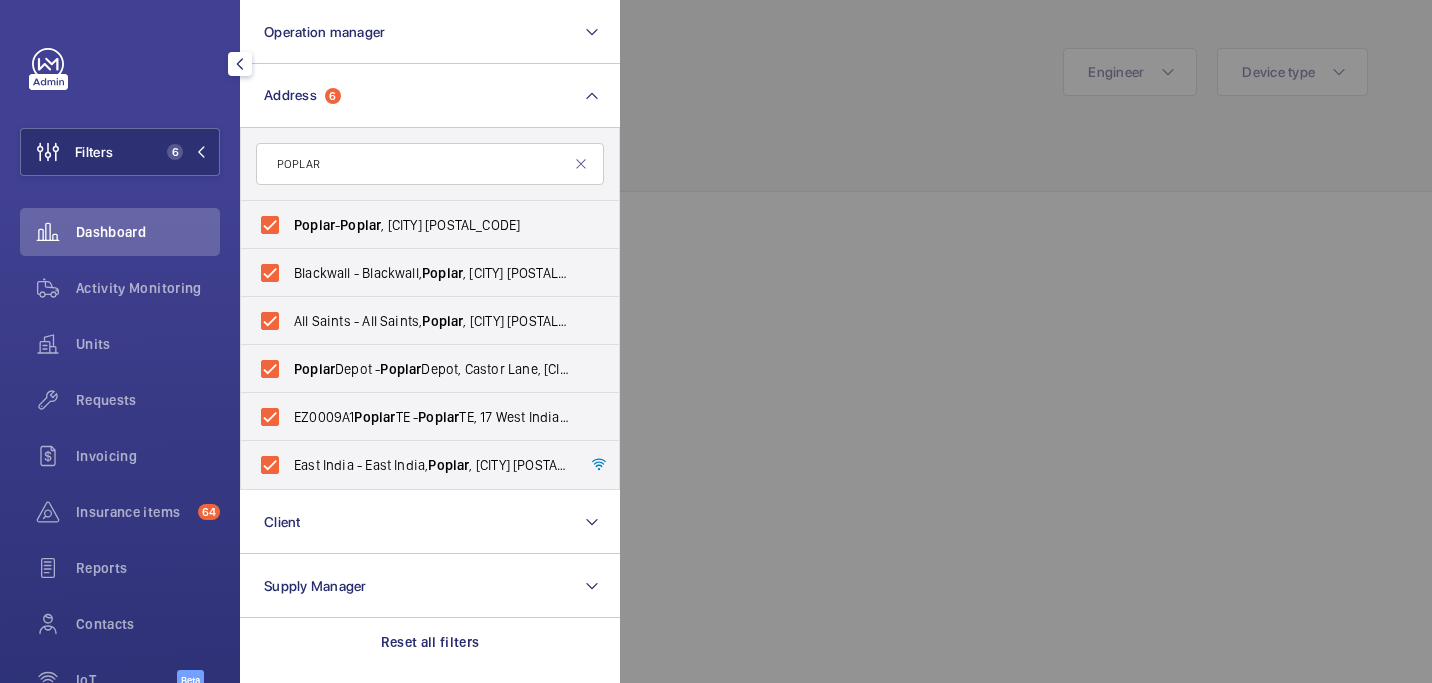 click 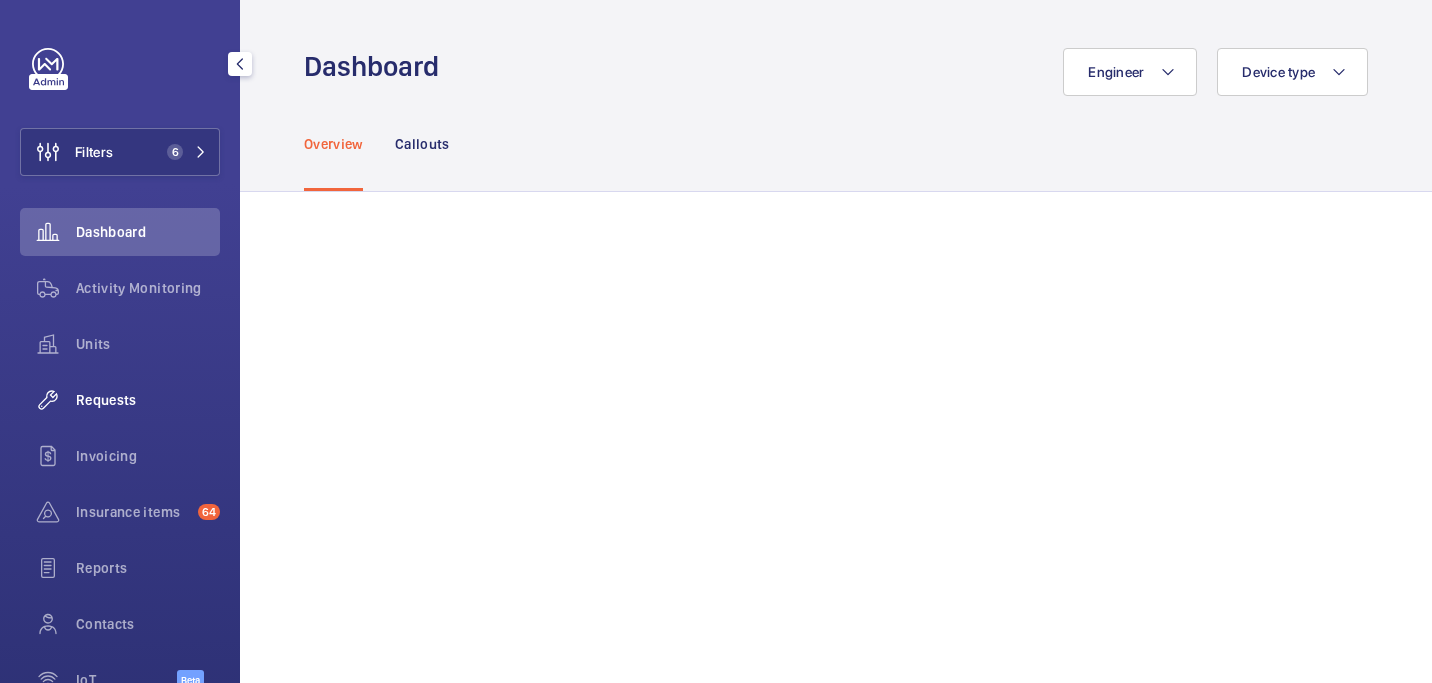 click on "Requests" 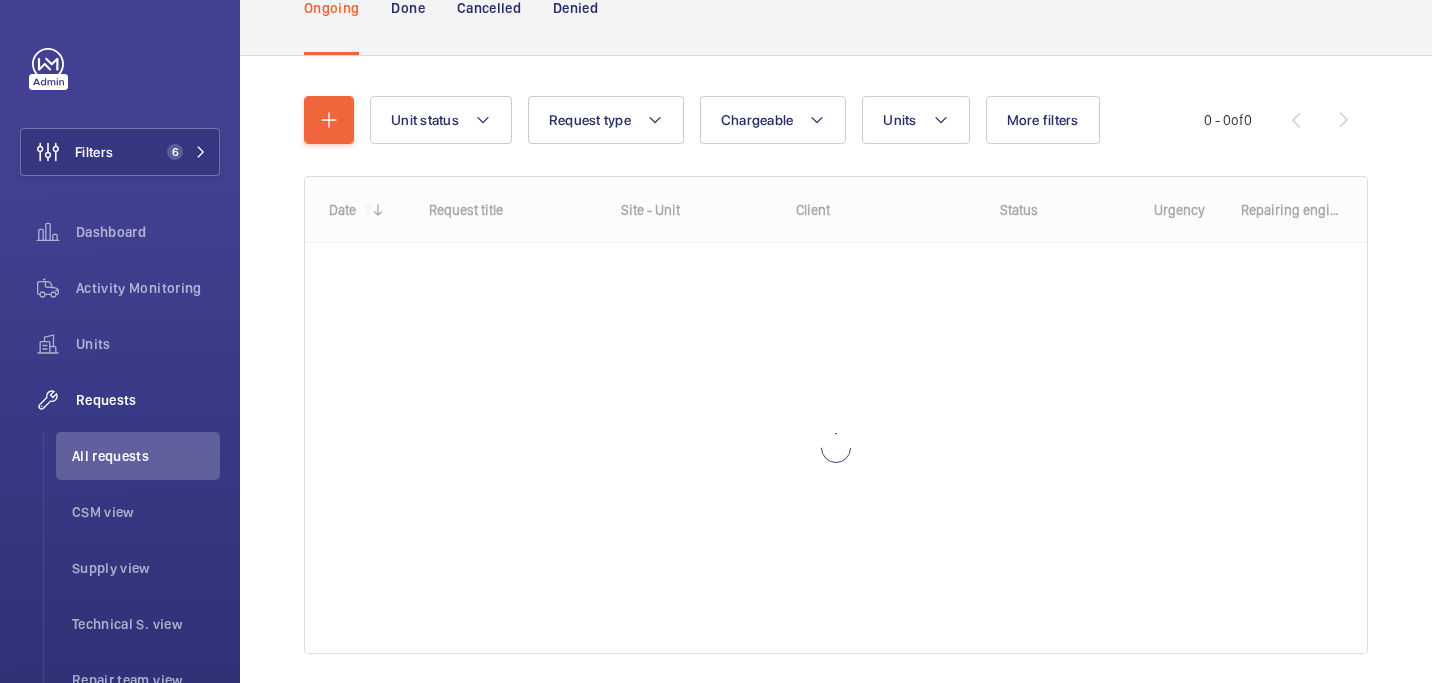 scroll, scrollTop: 218, scrollLeft: 0, axis: vertical 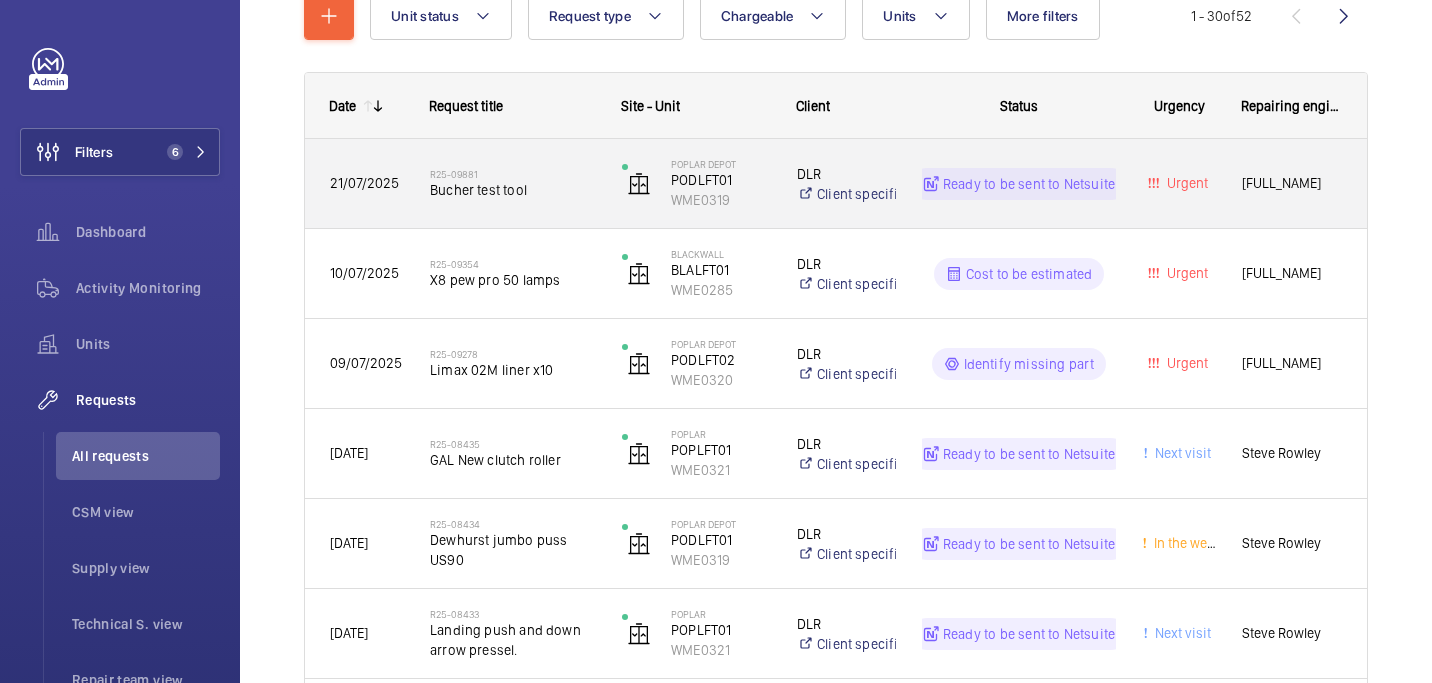 click on "R25-09881 Bucher test tool" 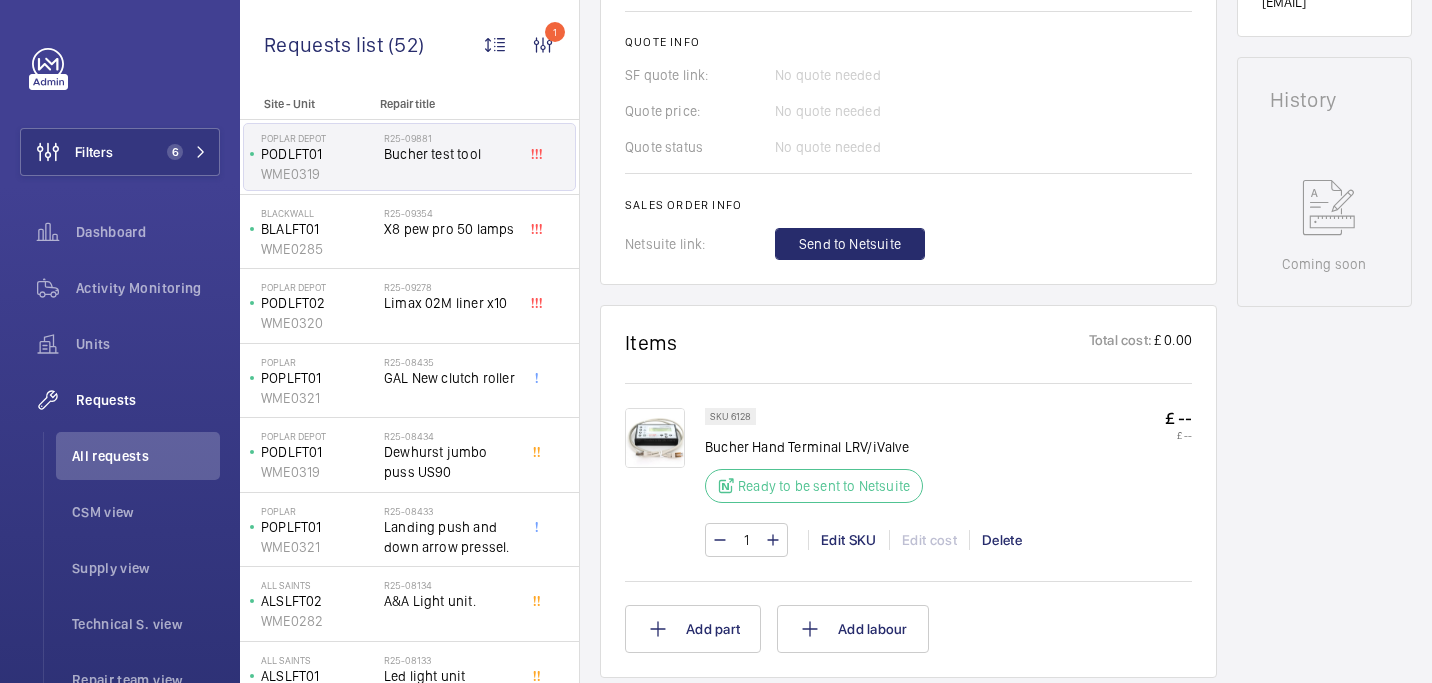 scroll, scrollTop: 858, scrollLeft: 0, axis: vertical 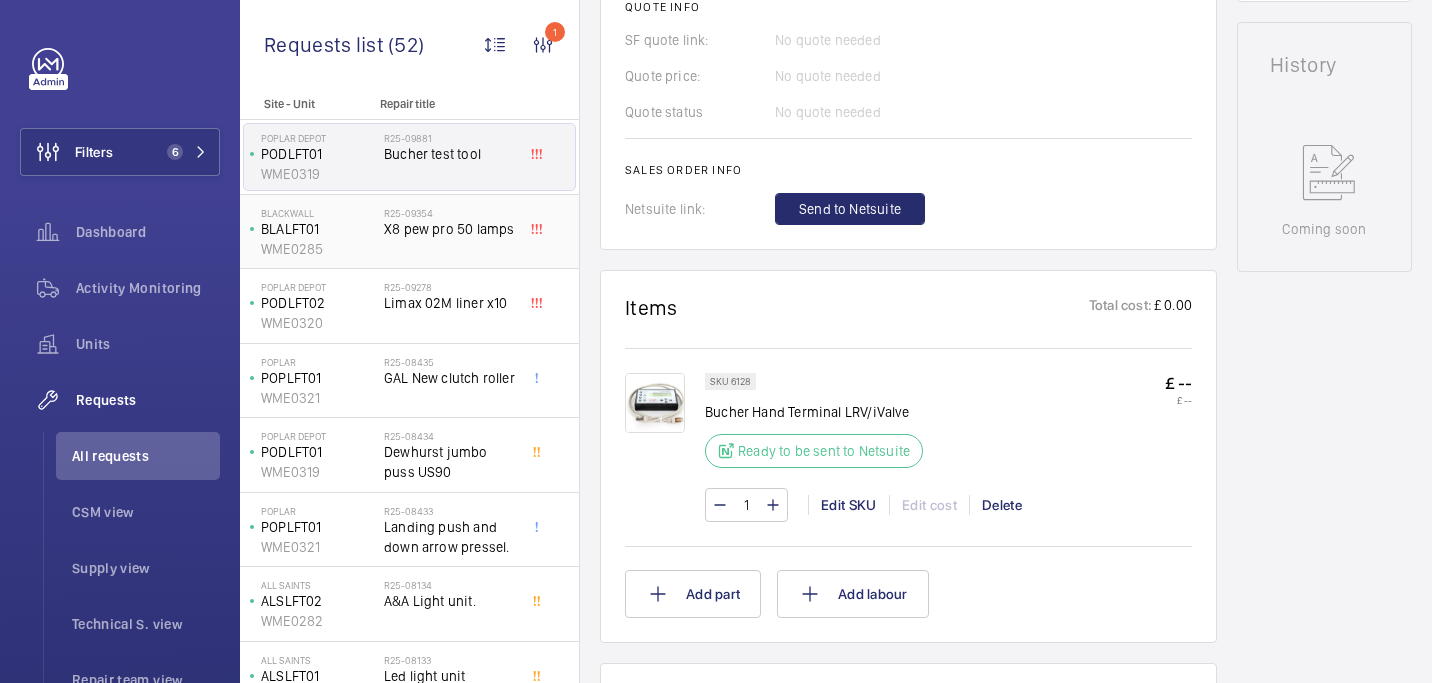 click on "R25-09354 X8 pew pro 50 lamps" 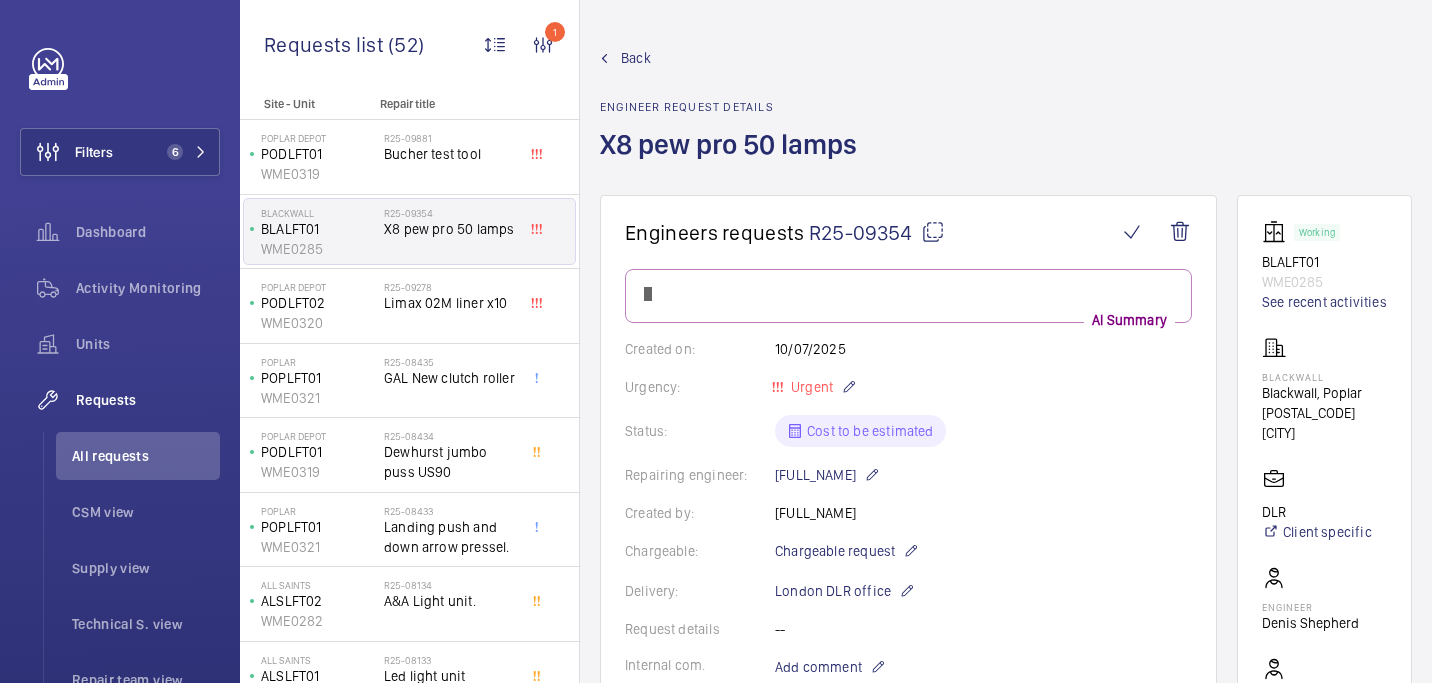 scroll, scrollTop: 897, scrollLeft: 0, axis: vertical 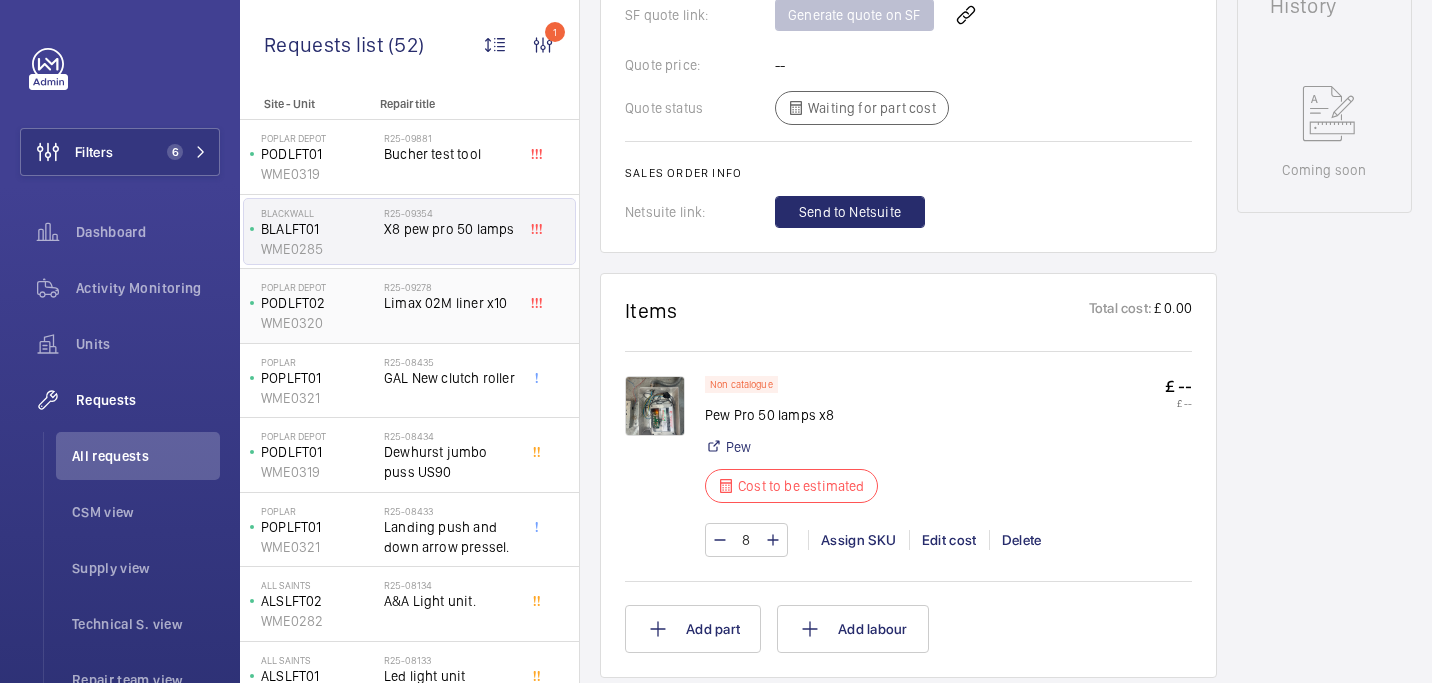 click on "R25-09278 Limax 02M liner x10" 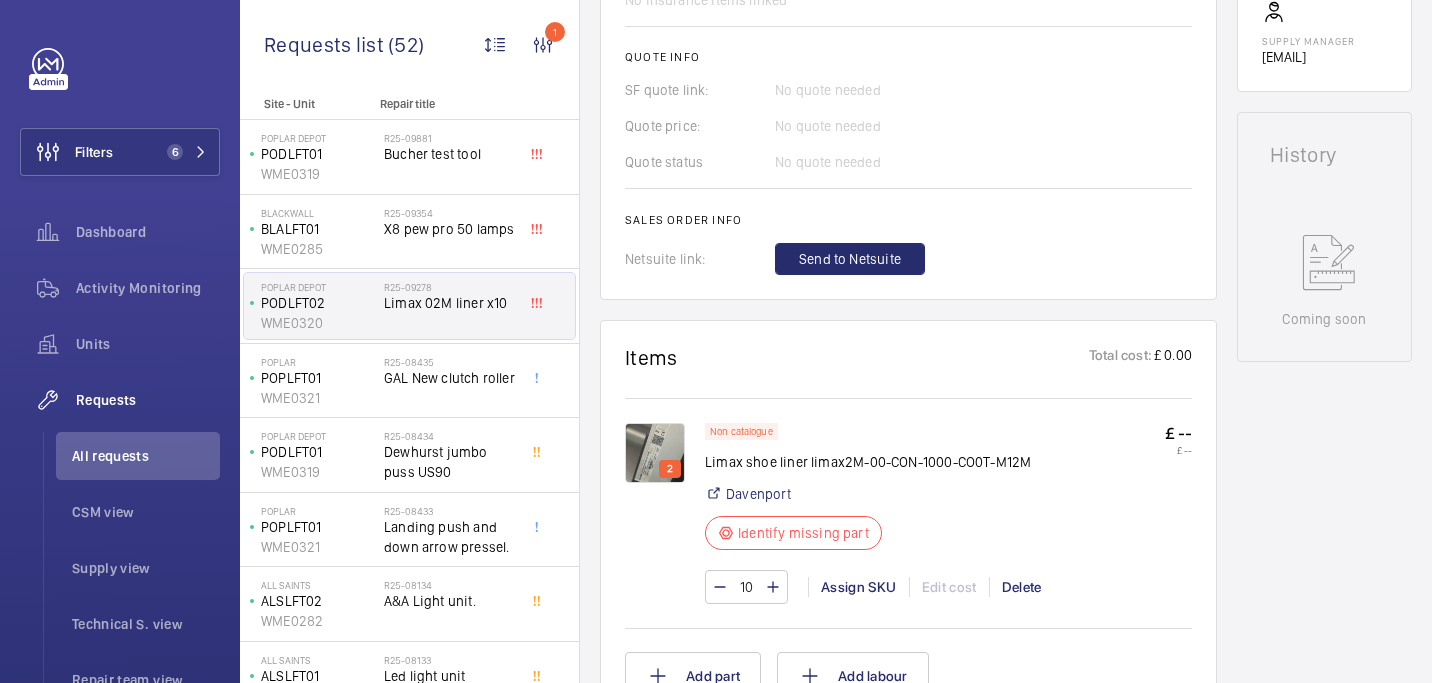 scroll, scrollTop: 769, scrollLeft: 0, axis: vertical 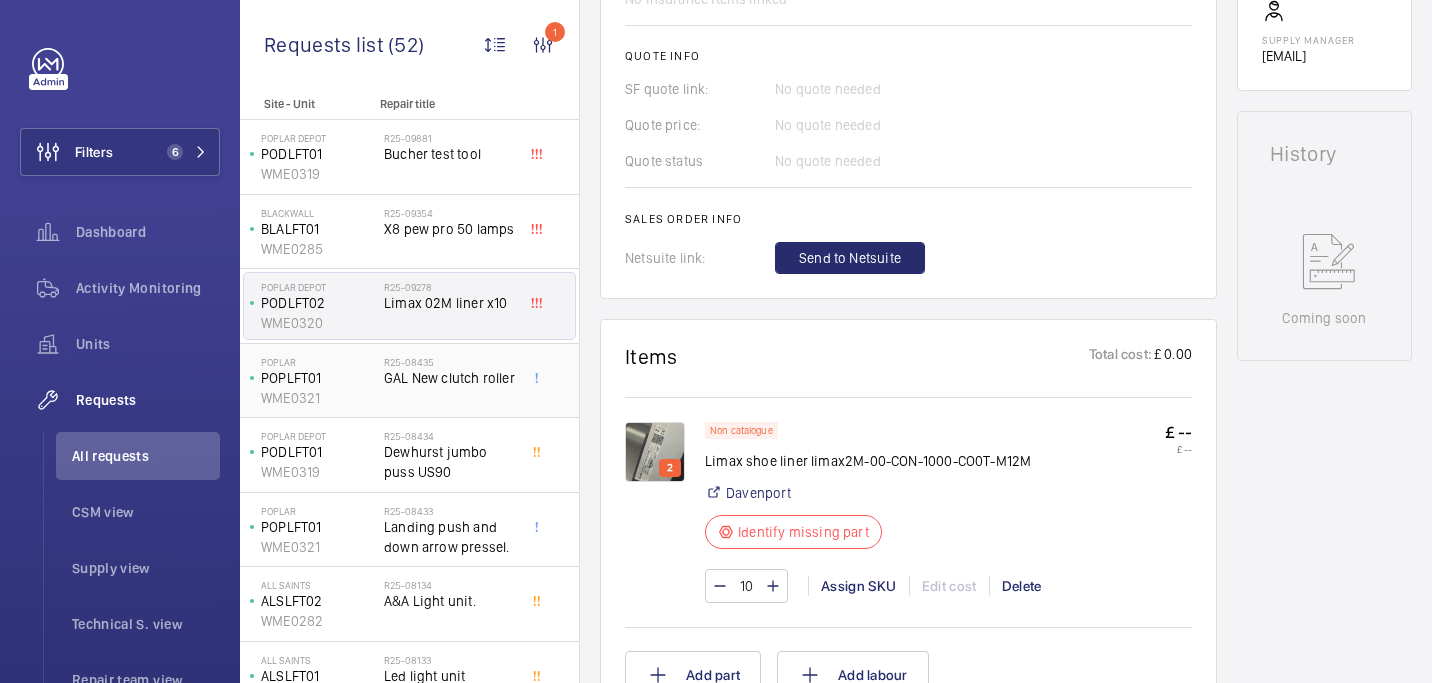 click on "R25-08435 GAL New clutch roller" 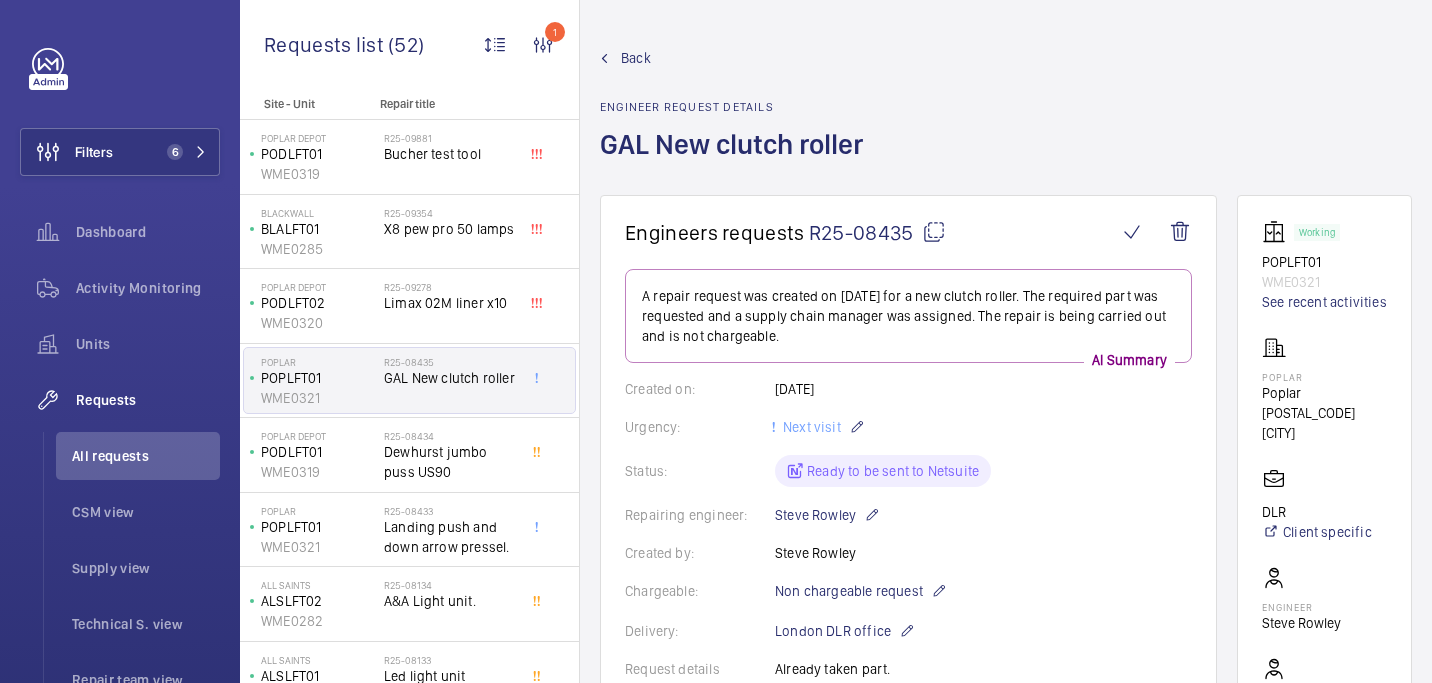 scroll, scrollTop: 1052, scrollLeft: 0, axis: vertical 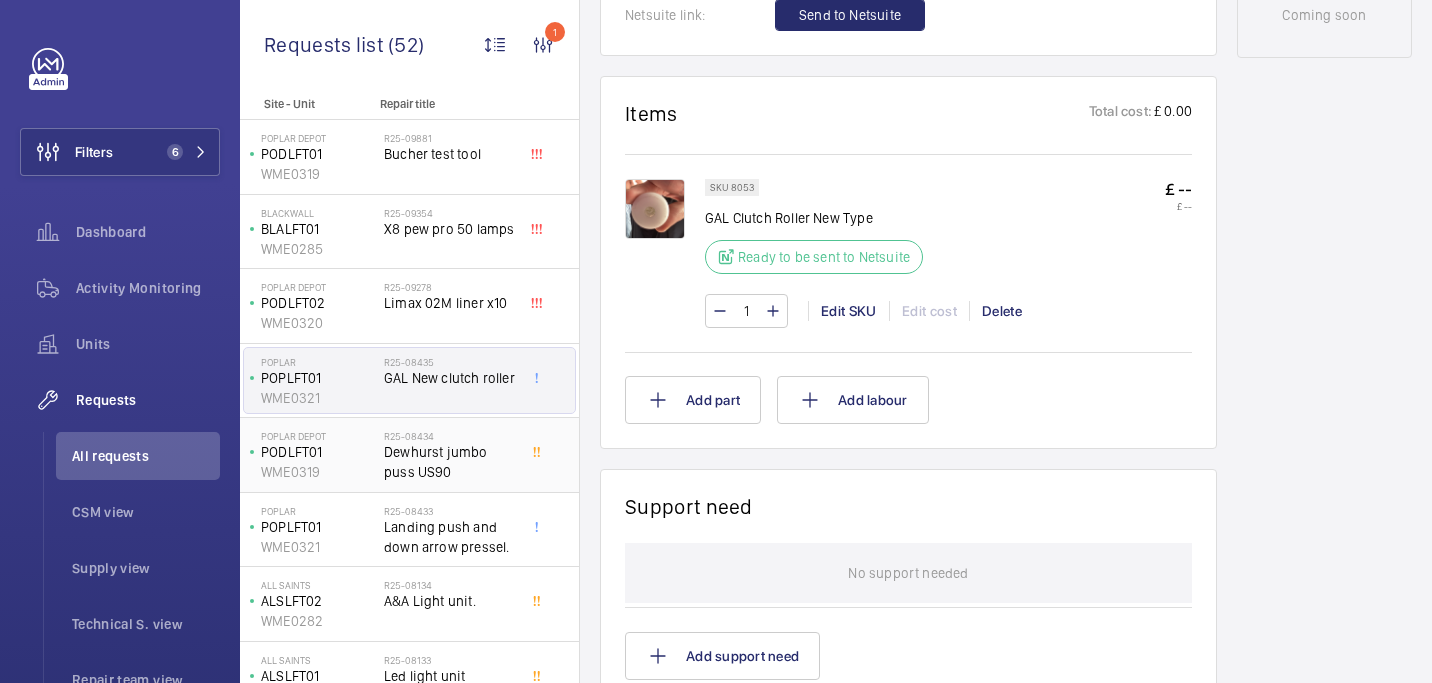 click on "Dewhurst jumbo puss US90" 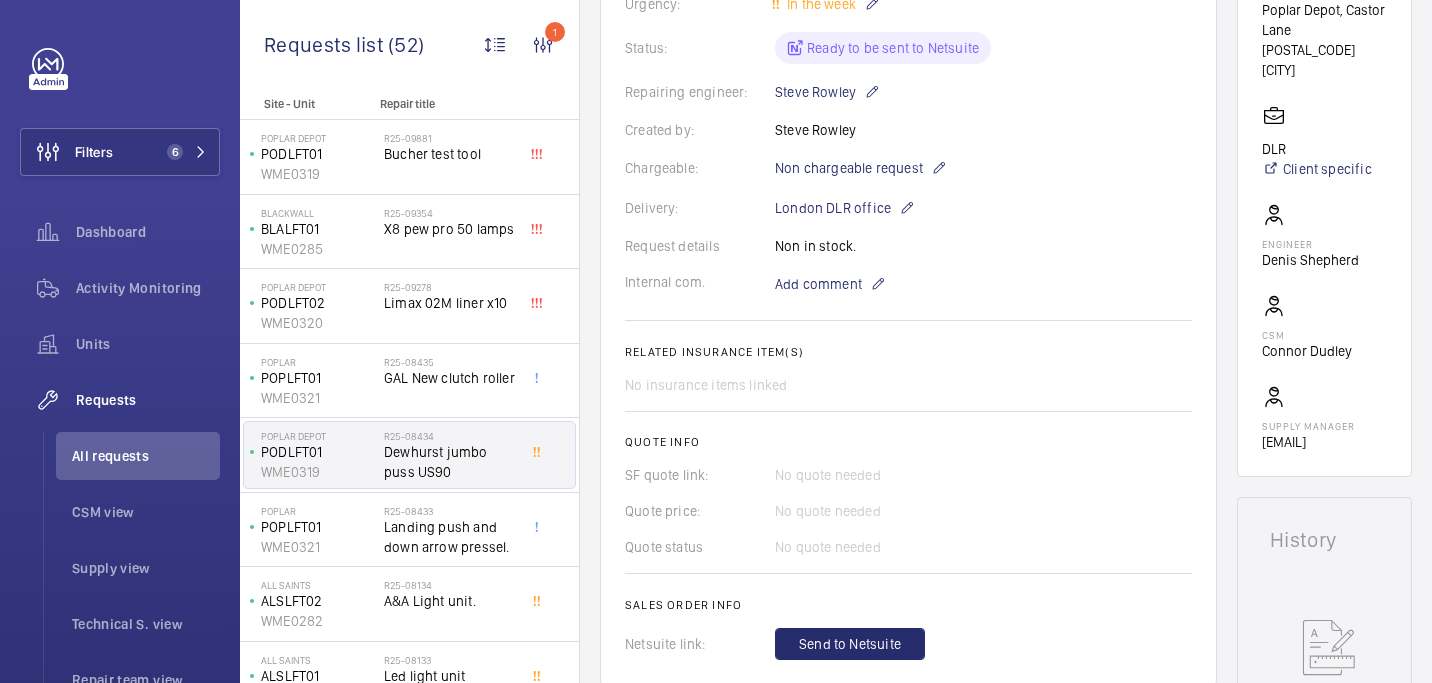 scroll, scrollTop: 1004, scrollLeft: 0, axis: vertical 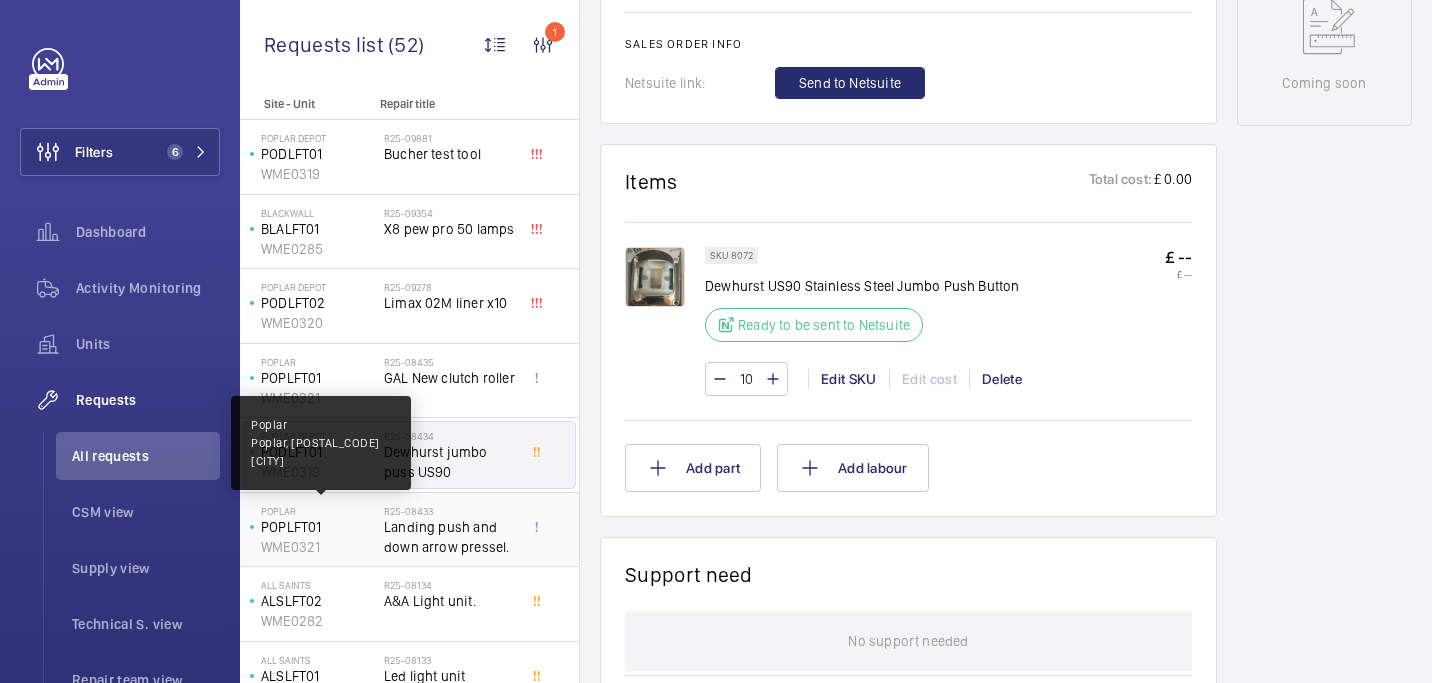click on "Poplar" 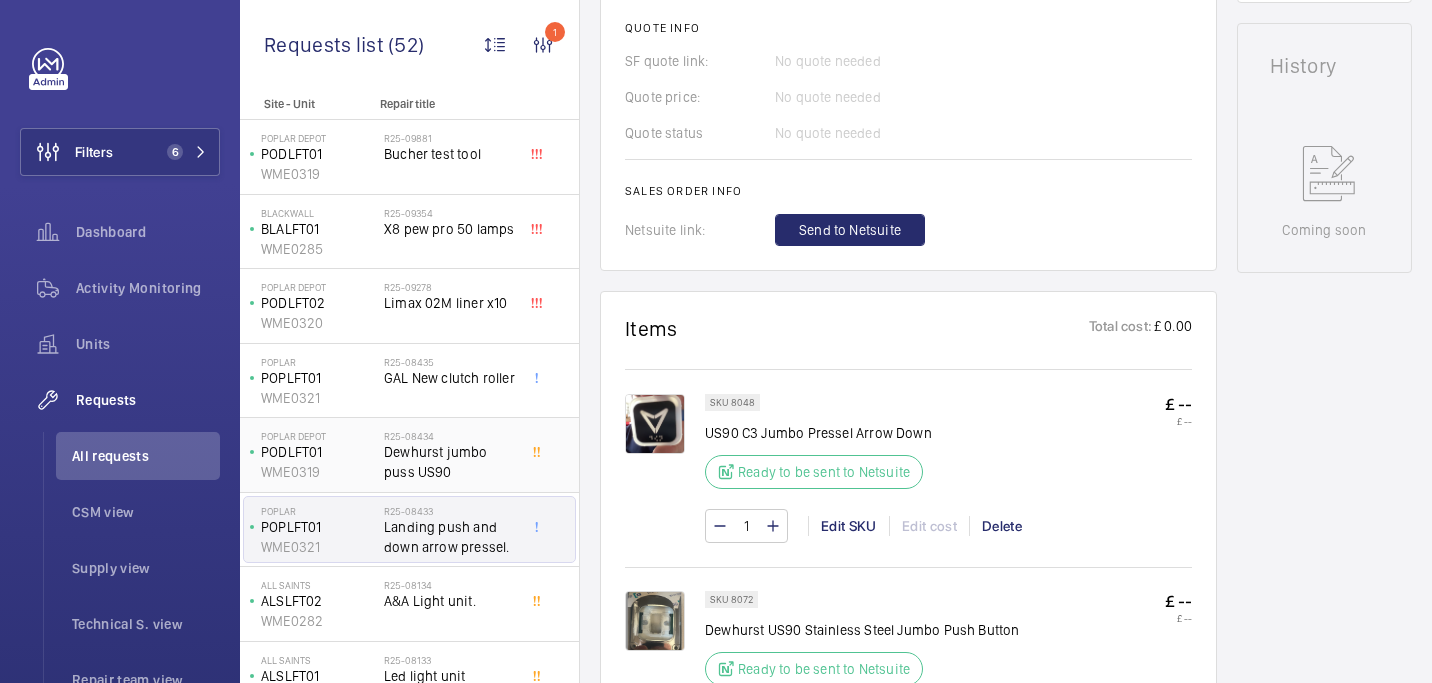 scroll, scrollTop: 857, scrollLeft: 0, axis: vertical 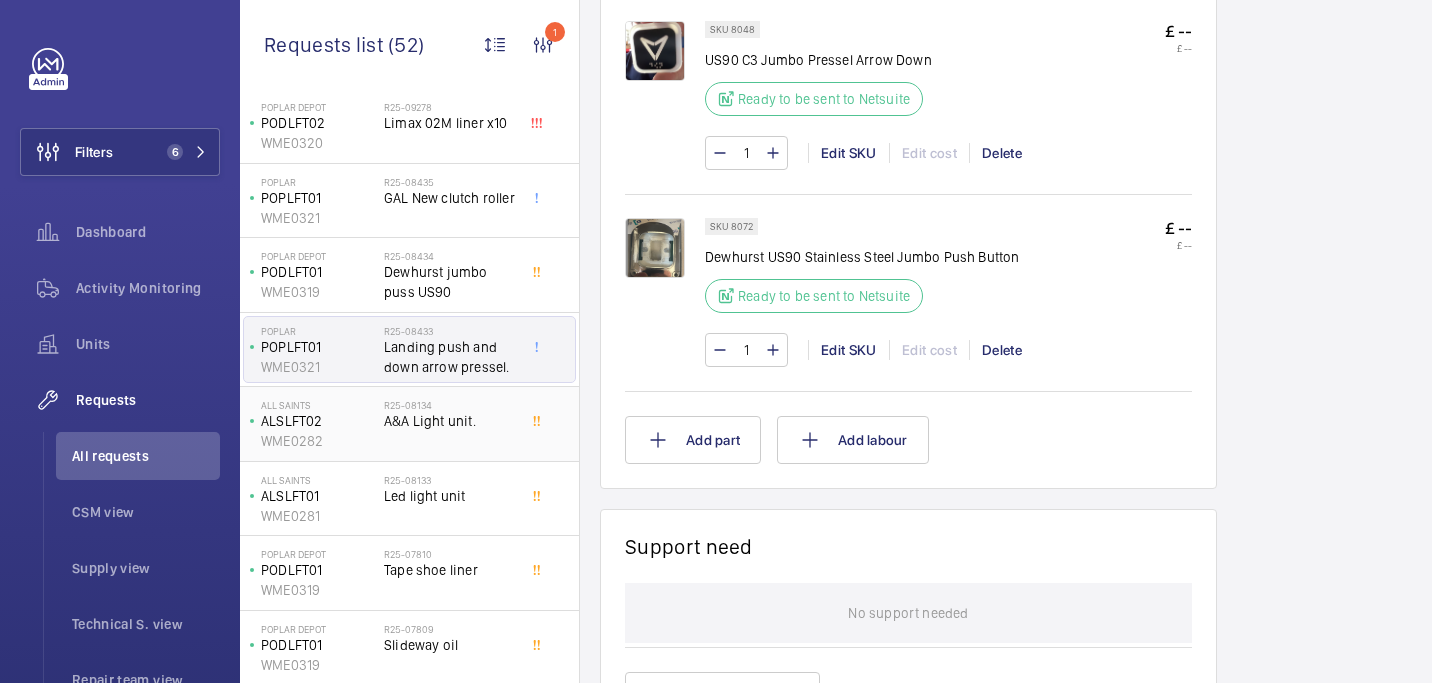 click on "A&A Light unit." 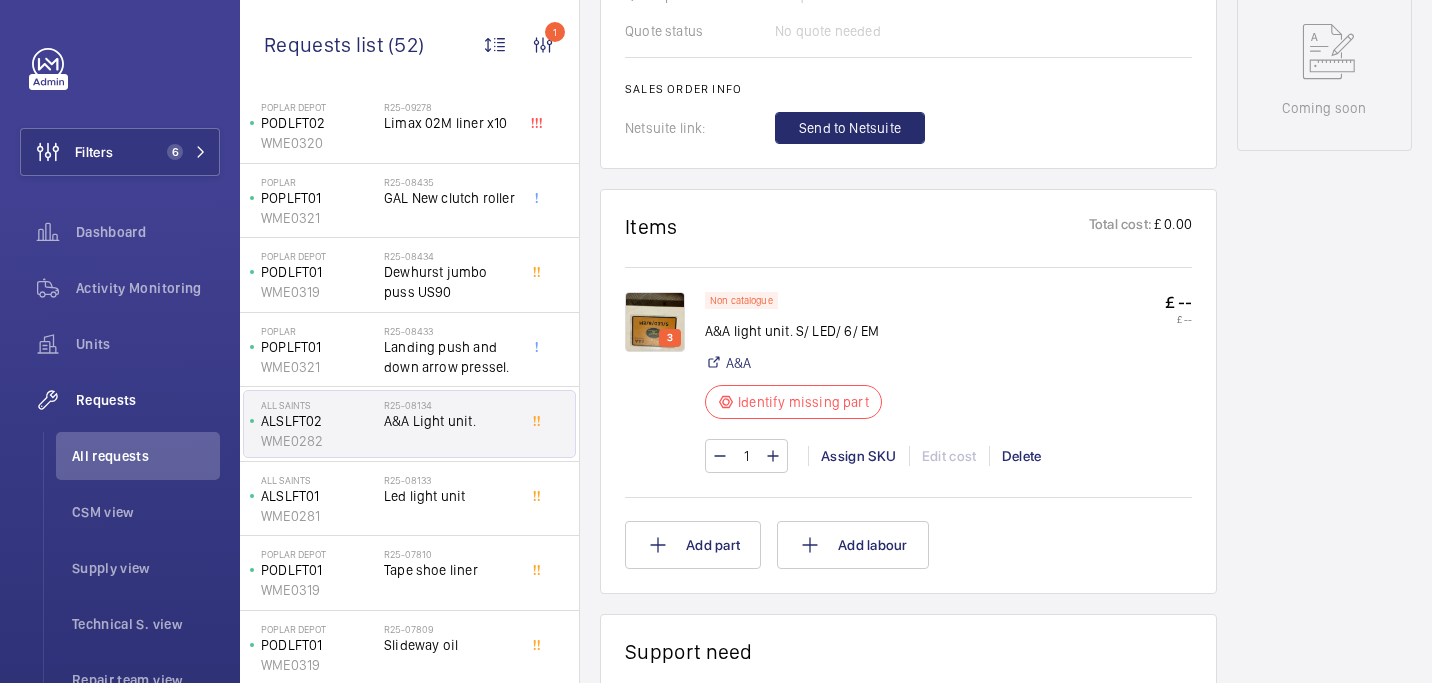 scroll, scrollTop: 961, scrollLeft: 0, axis: vertical 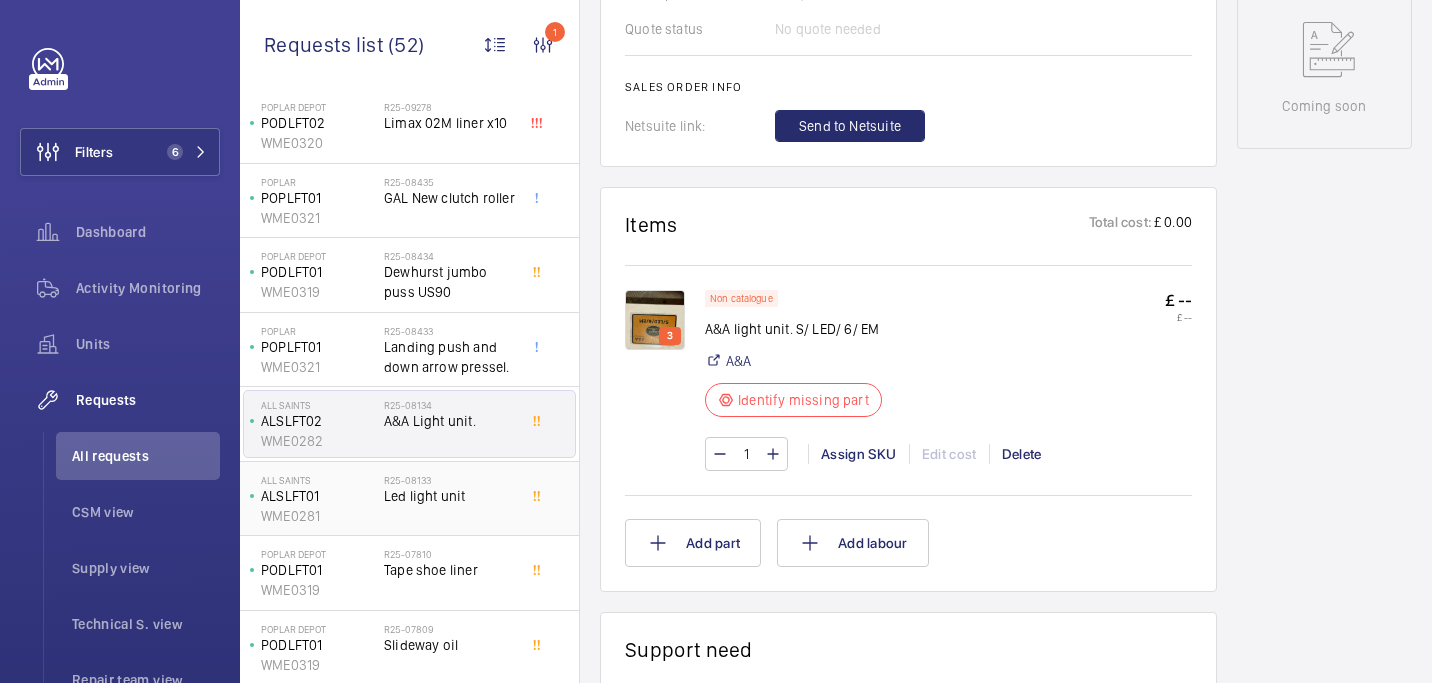 click on "ALSLFT01" 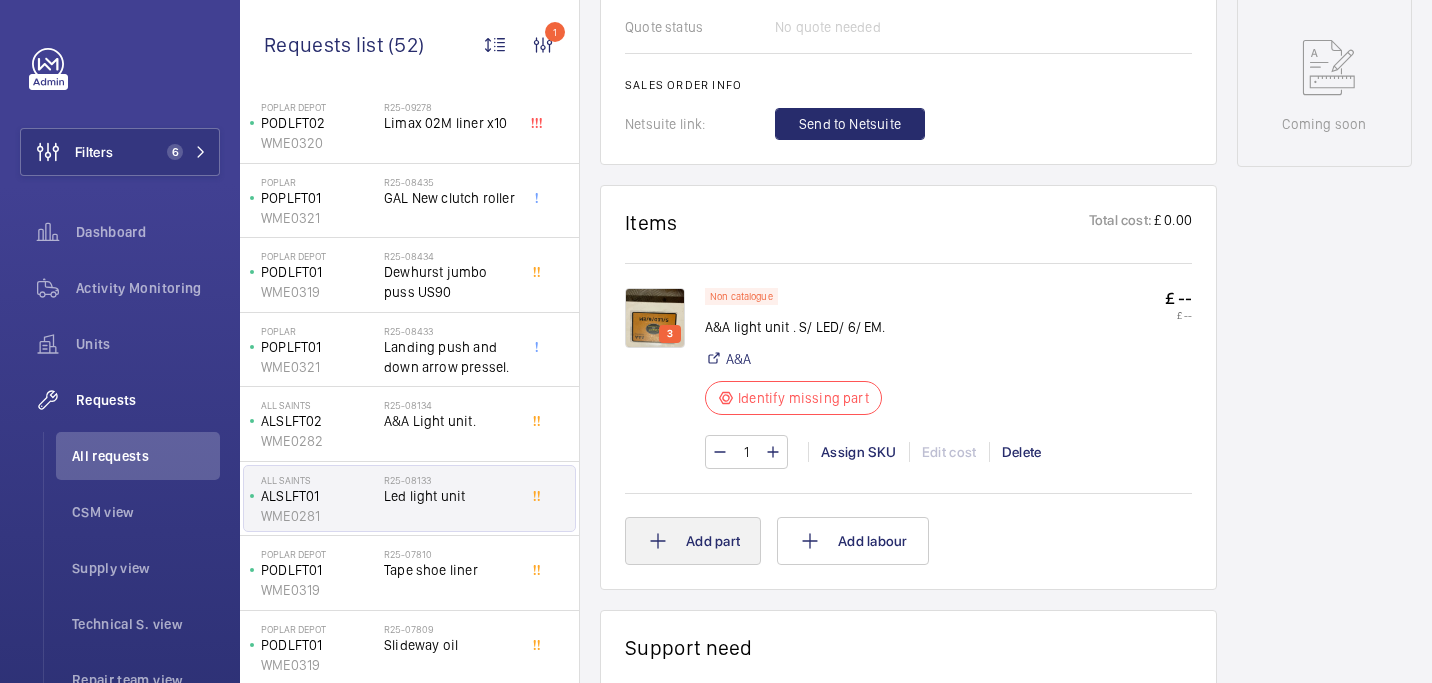 scroll, scrollTop: 957, scrollLeft: 0, axis: vertical 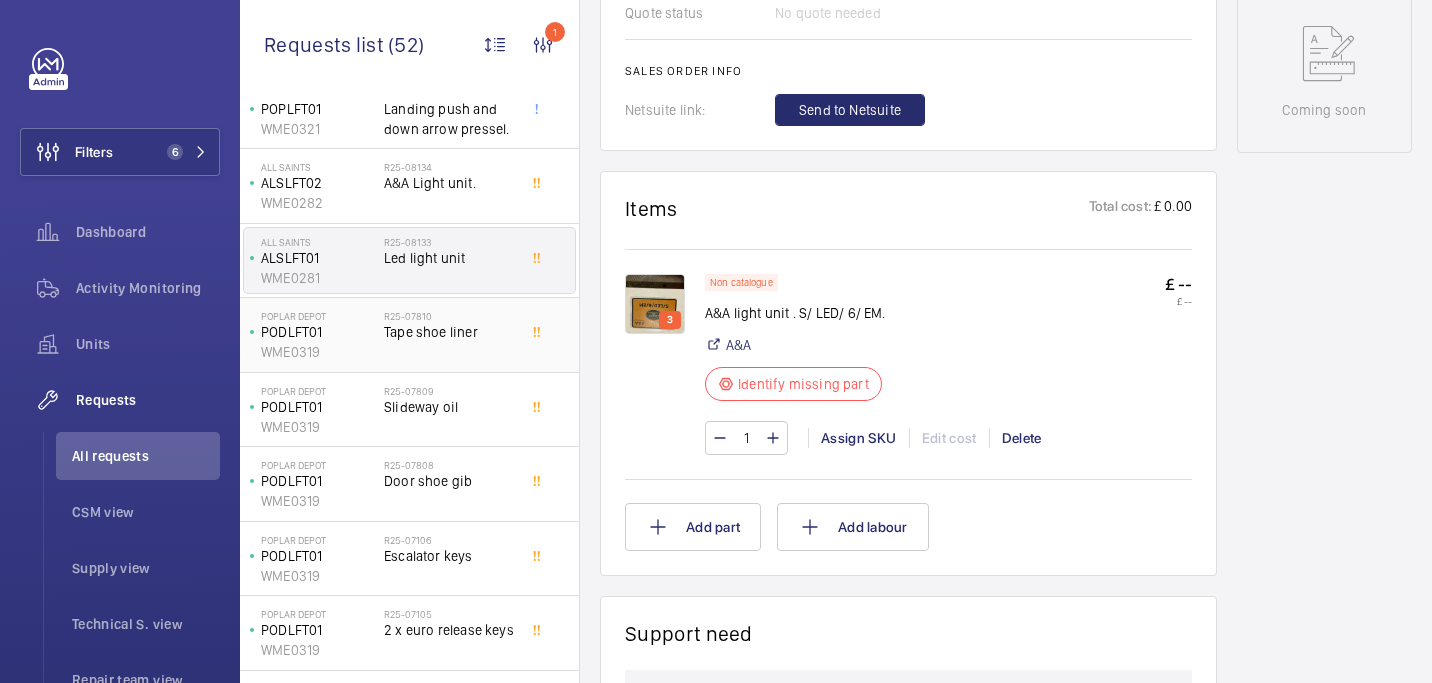 click on "Tape shoe liner" 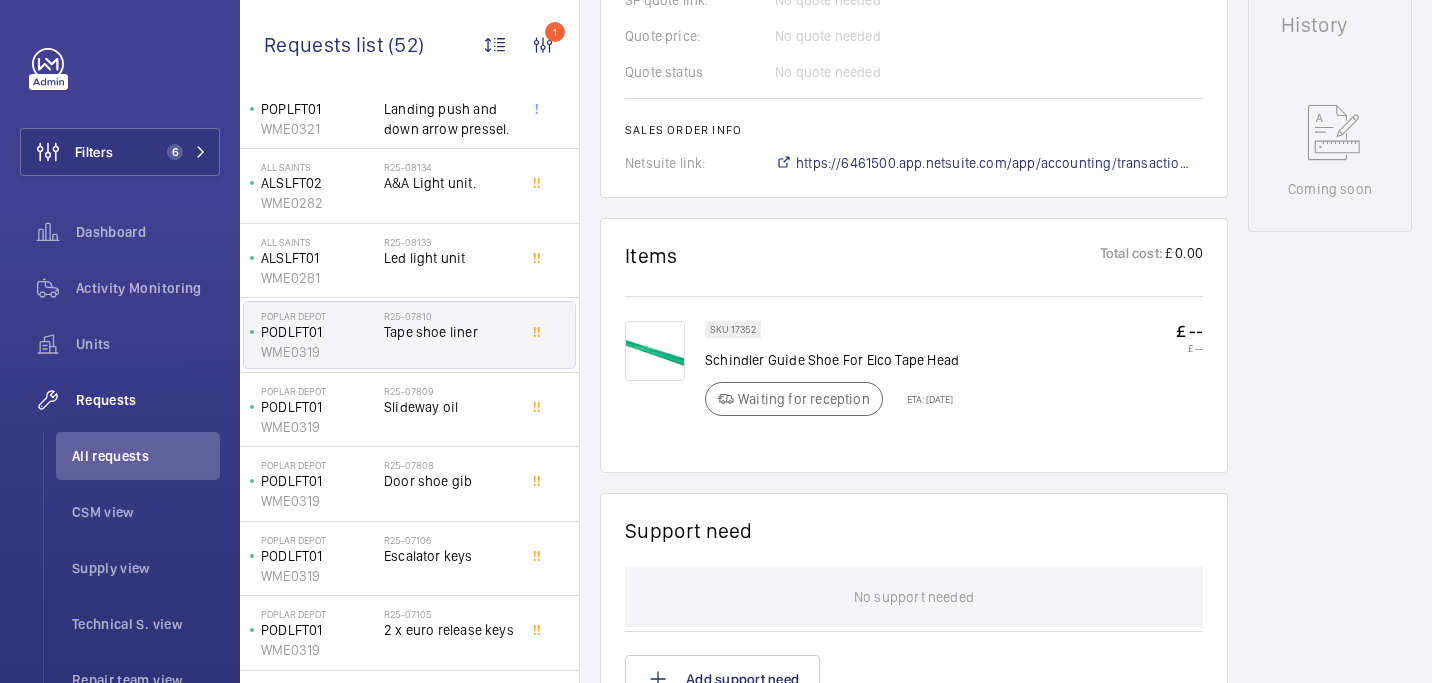 scroll, scrollTop: 728, scrollLeft: 0, axis: vertical 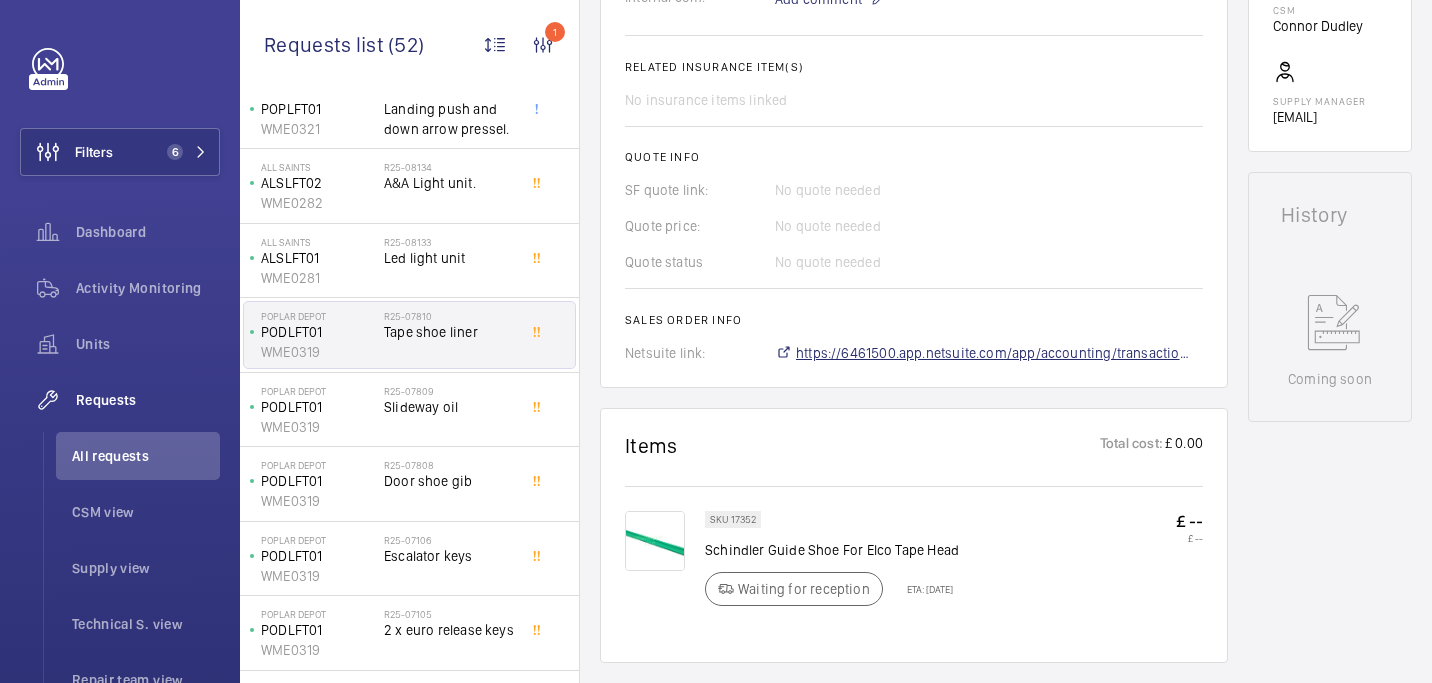 click on "https://6461500.app.netsuite.com/app/accounting/transactions/salesord.nl?id=2692582" 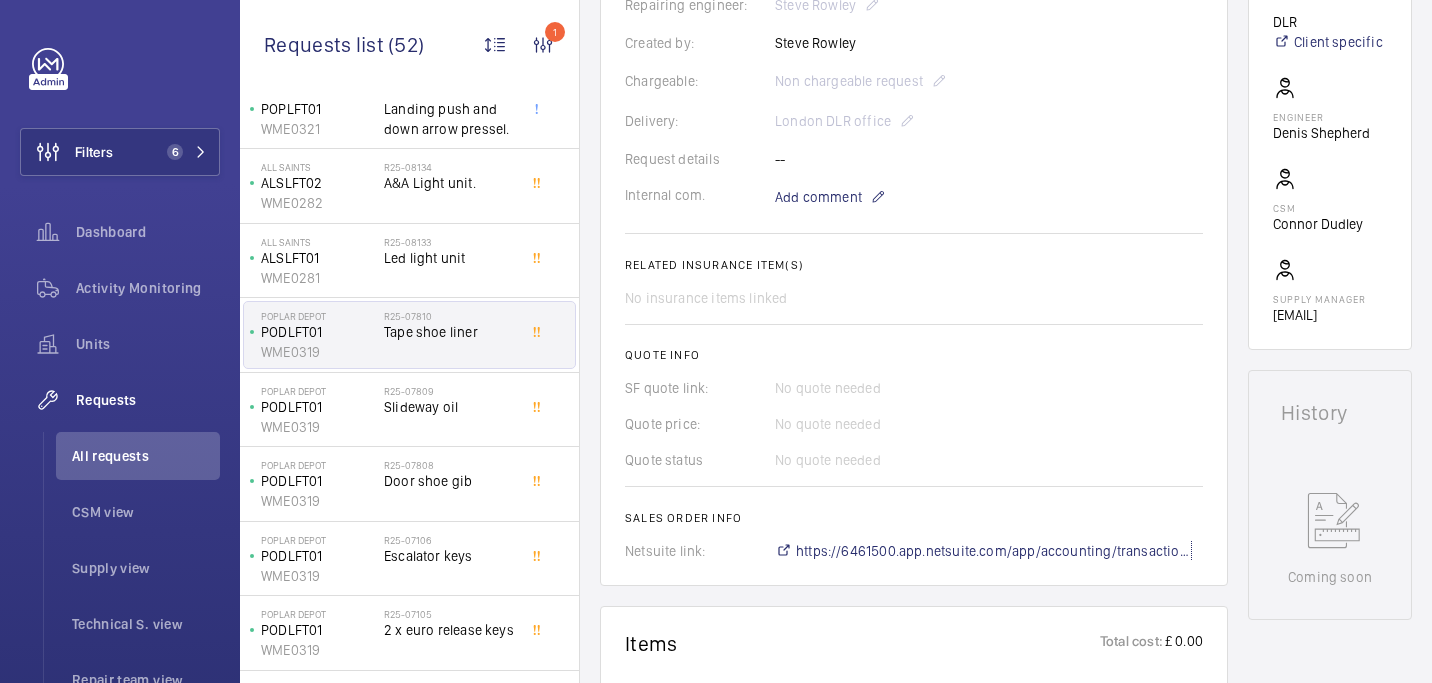 scroll, scrollTop: 510, scrollLeft: 0, axis: vertical 